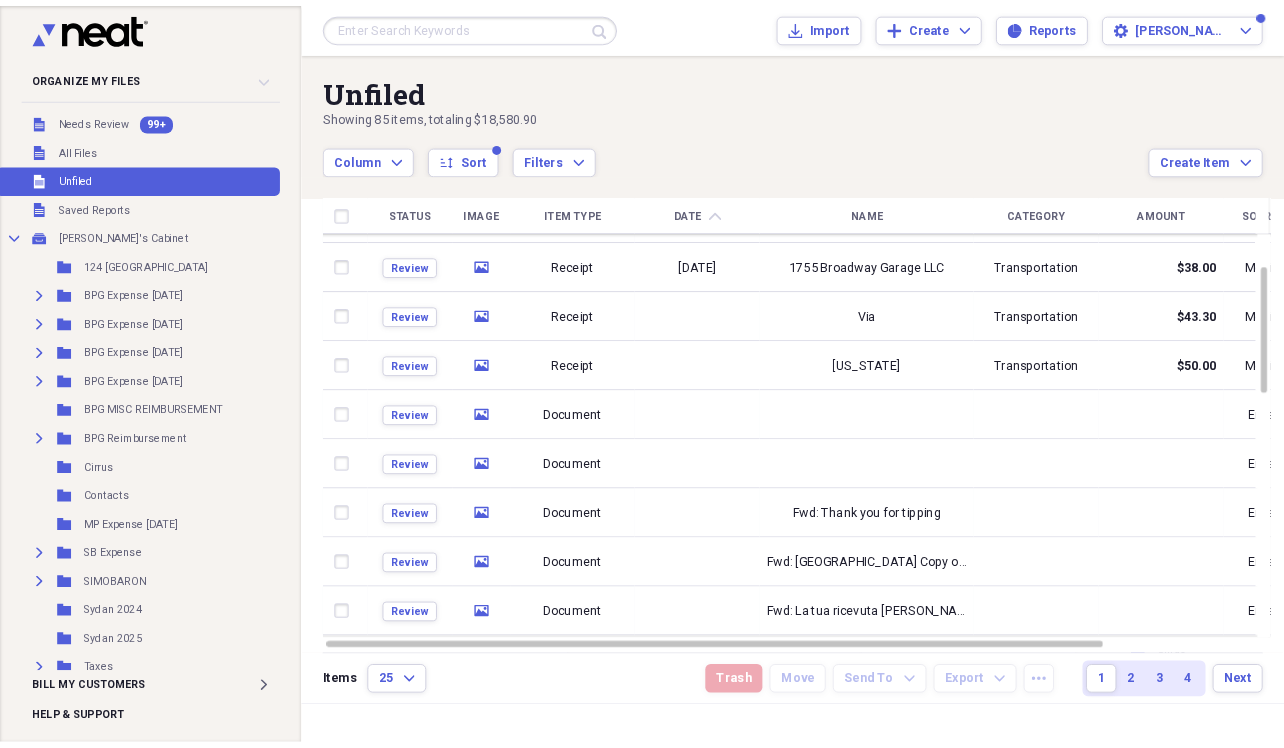 scroll, scrollTop: 0, scrollLeft: 0, axis: both 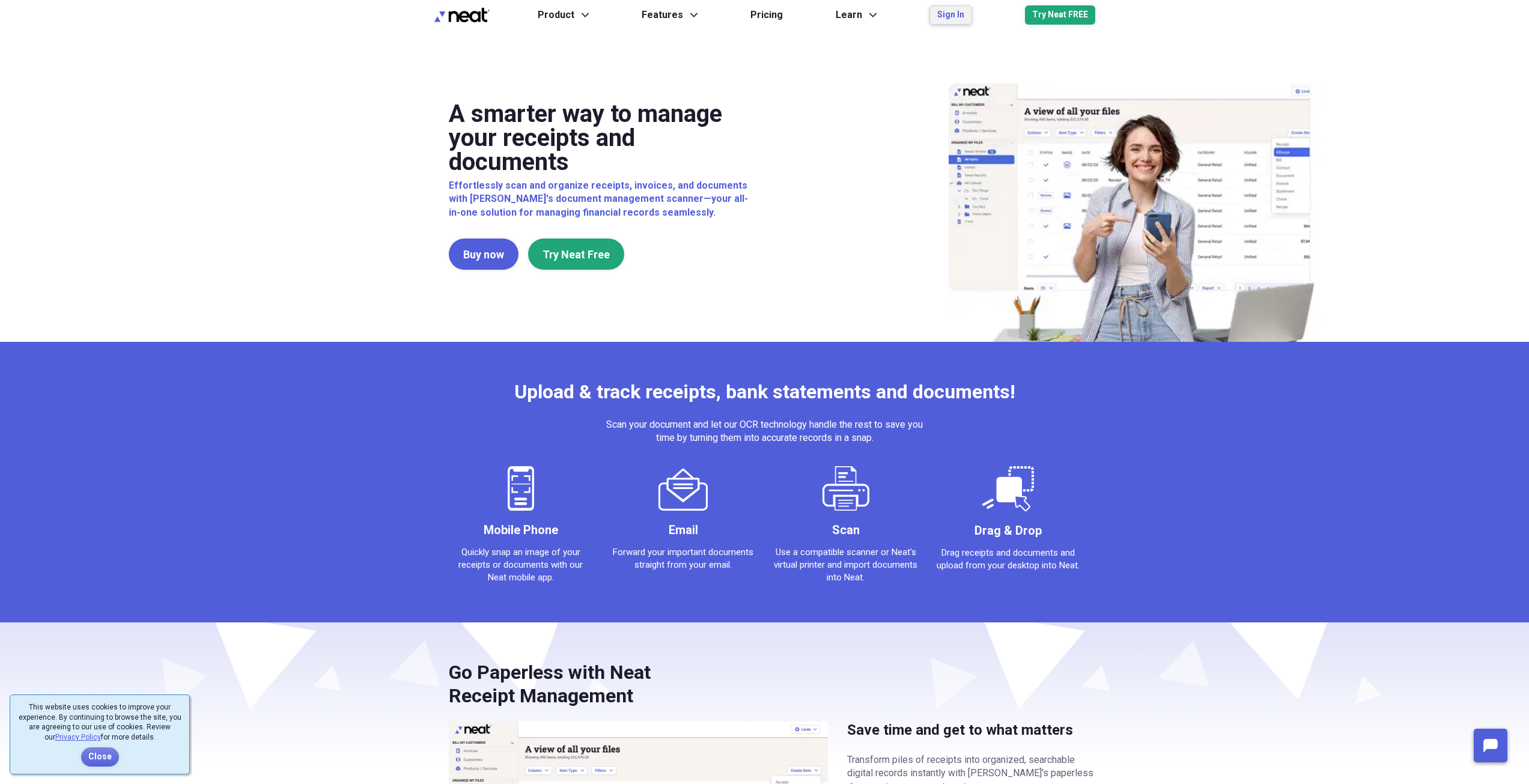 click on "Sign In" at bounding box center [950, 15] 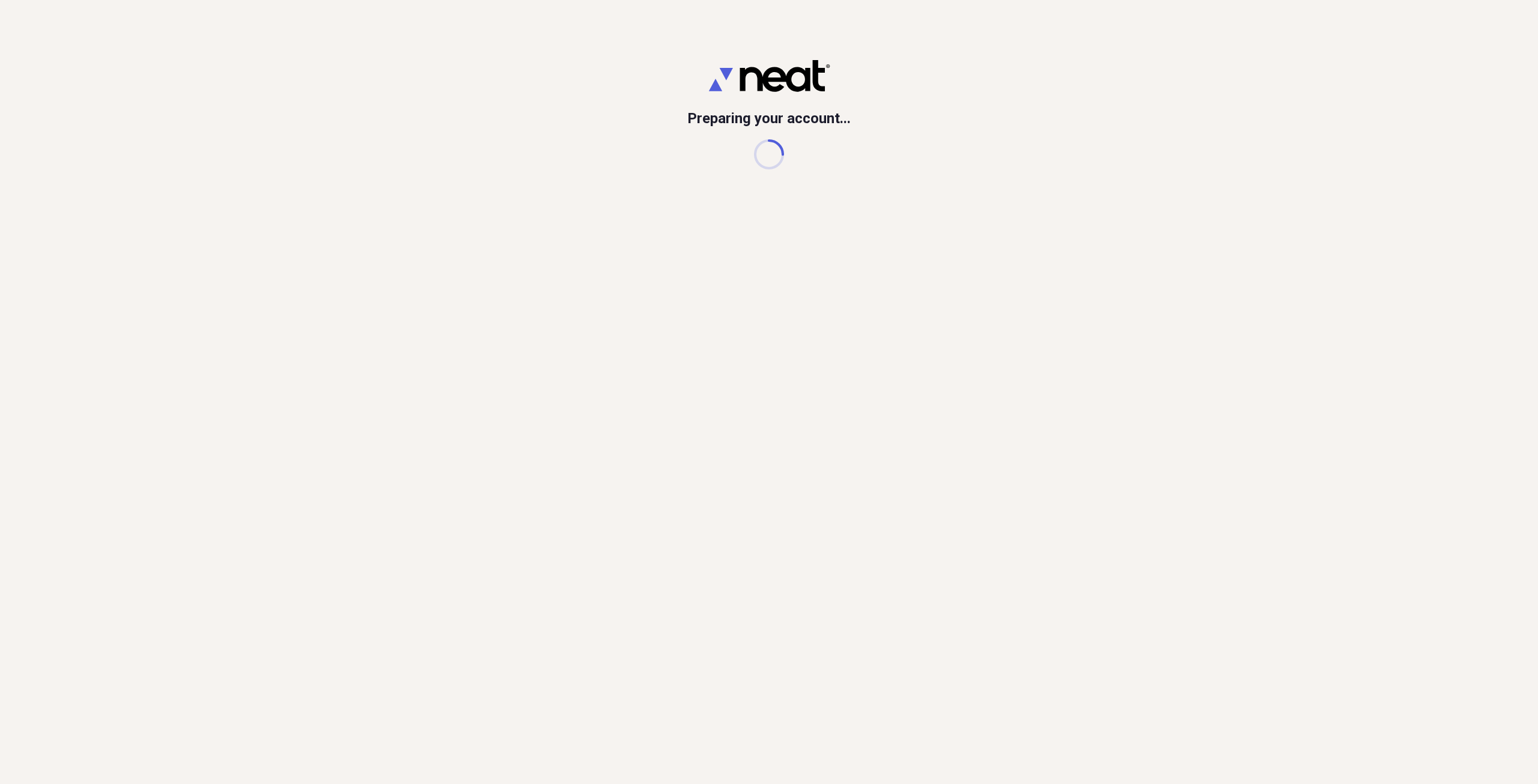 scroll, scrollTop: 0, scrollLeft: 0, axis: both 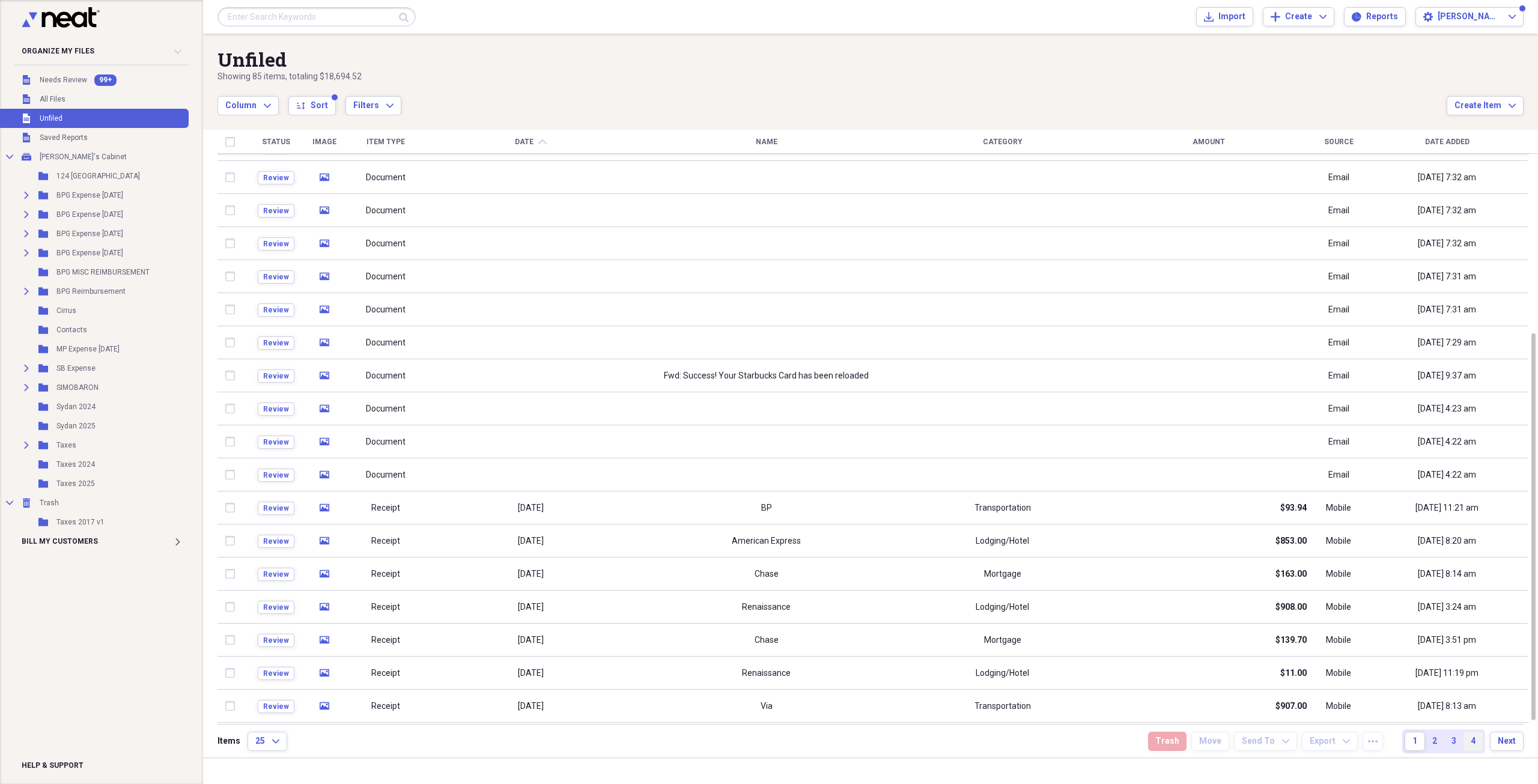 click on "4" at bounding box center (1473, 741) 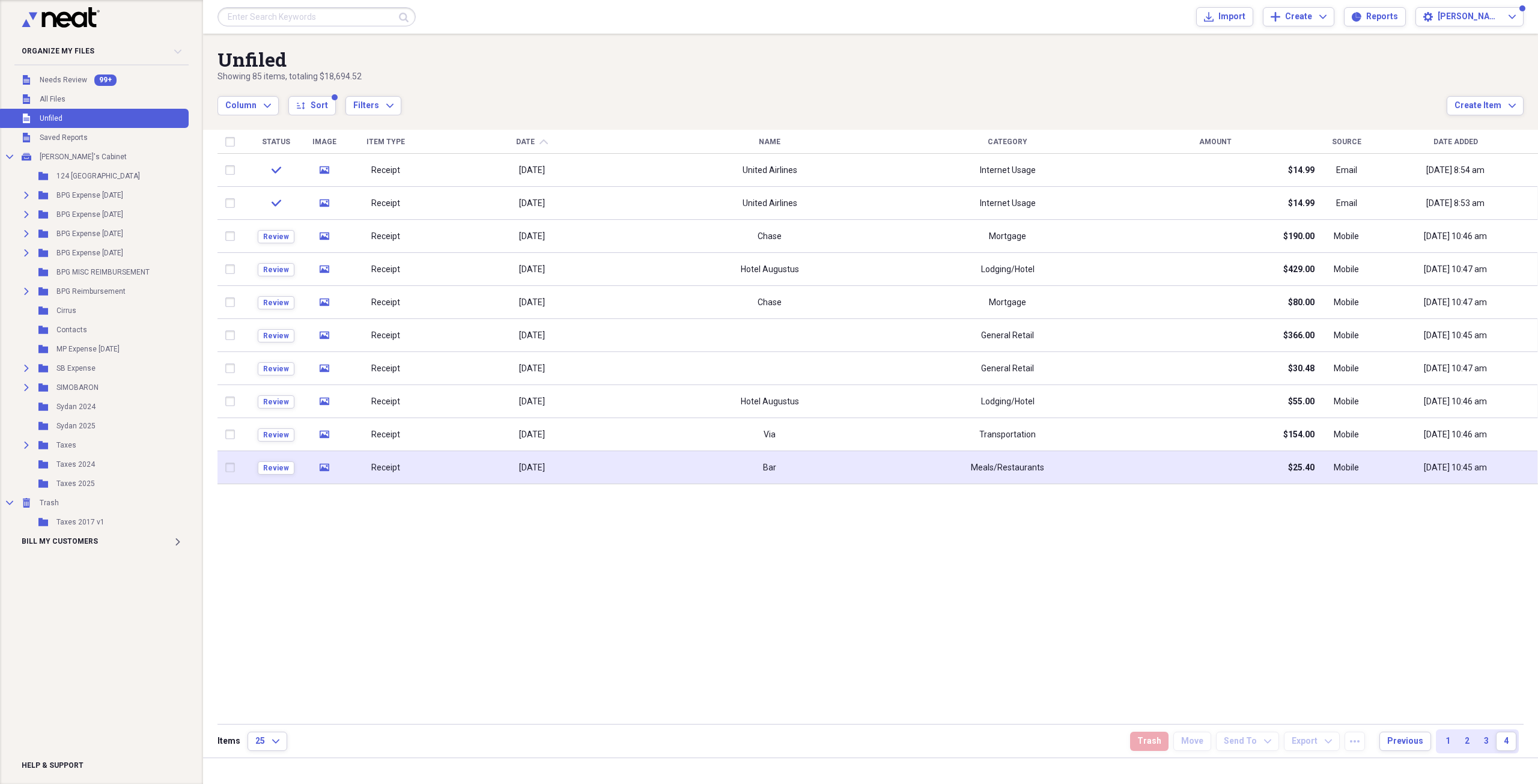 click on "Bar" at bounding box center [770, 467] 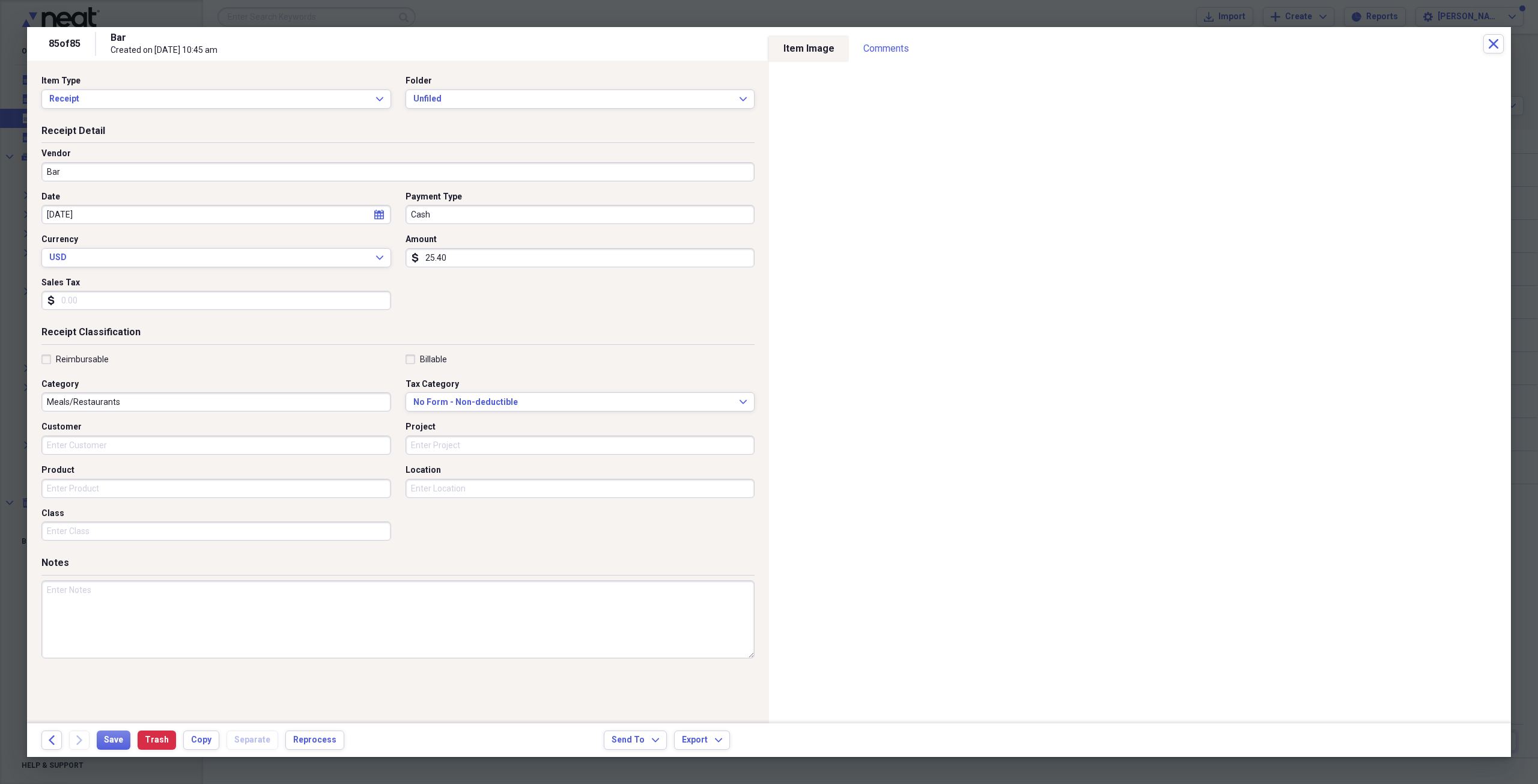 click on "Bar" at bounding box center (398, 172) 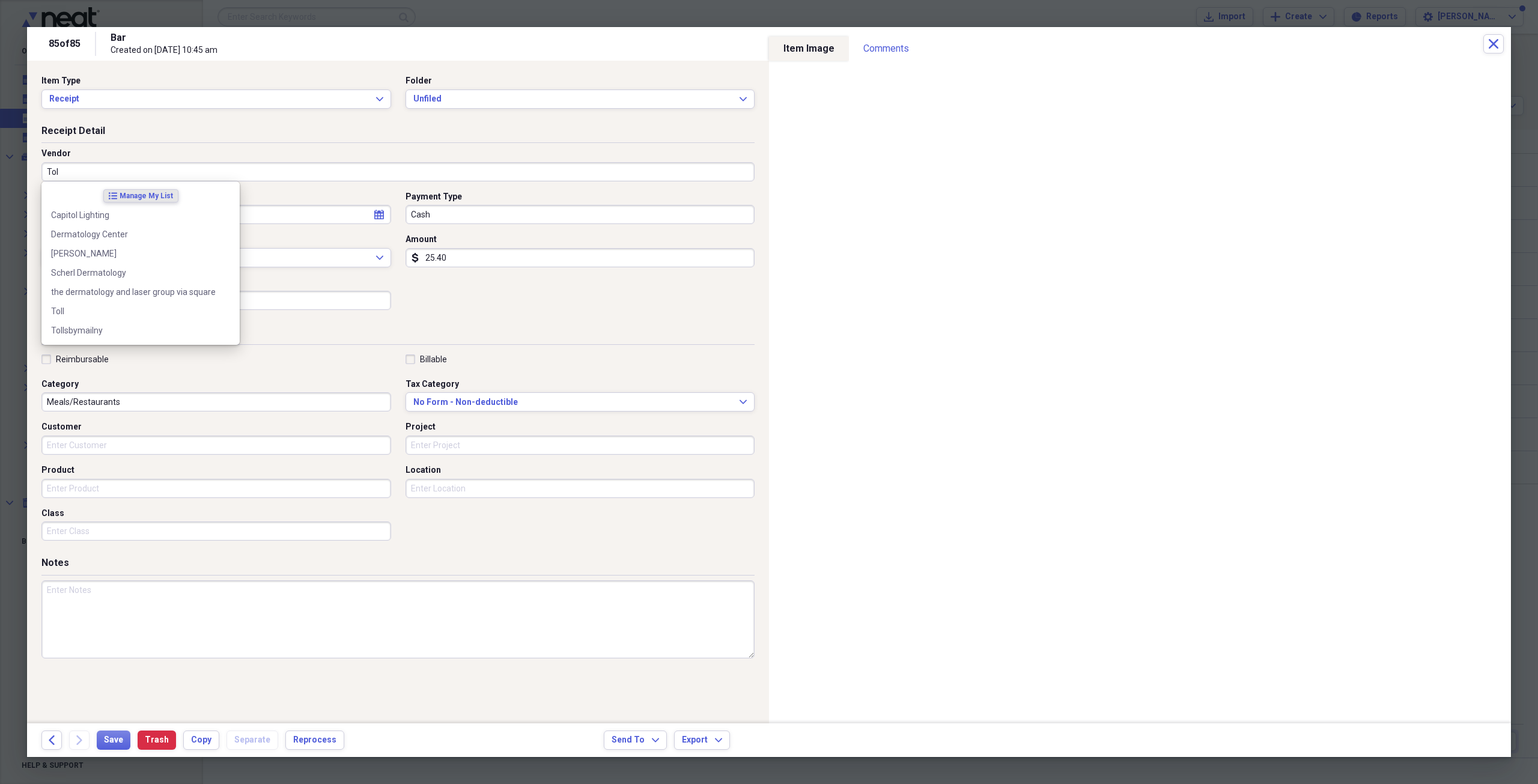 type on "Toll" 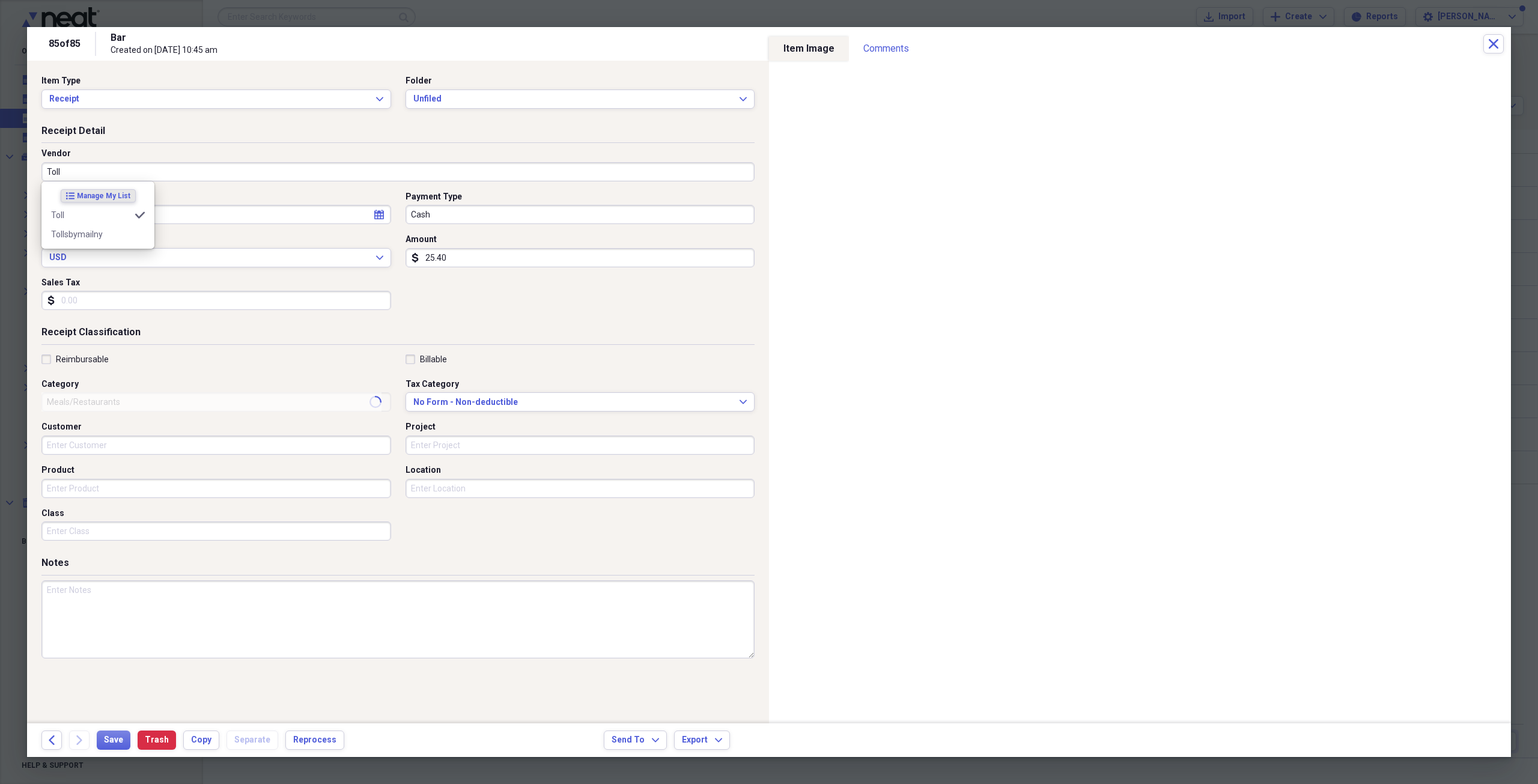 type on "Transportation" 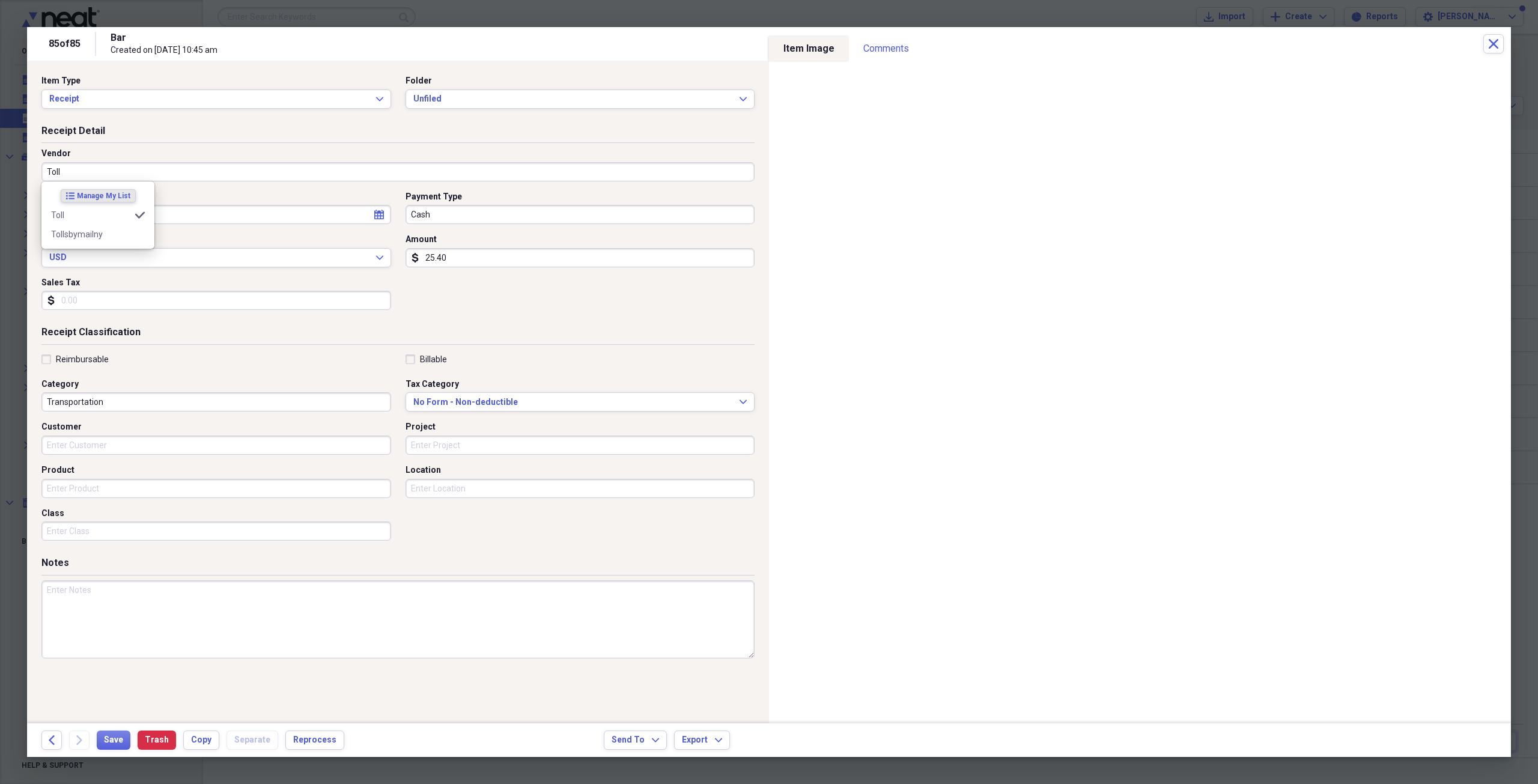 type on "Toll" 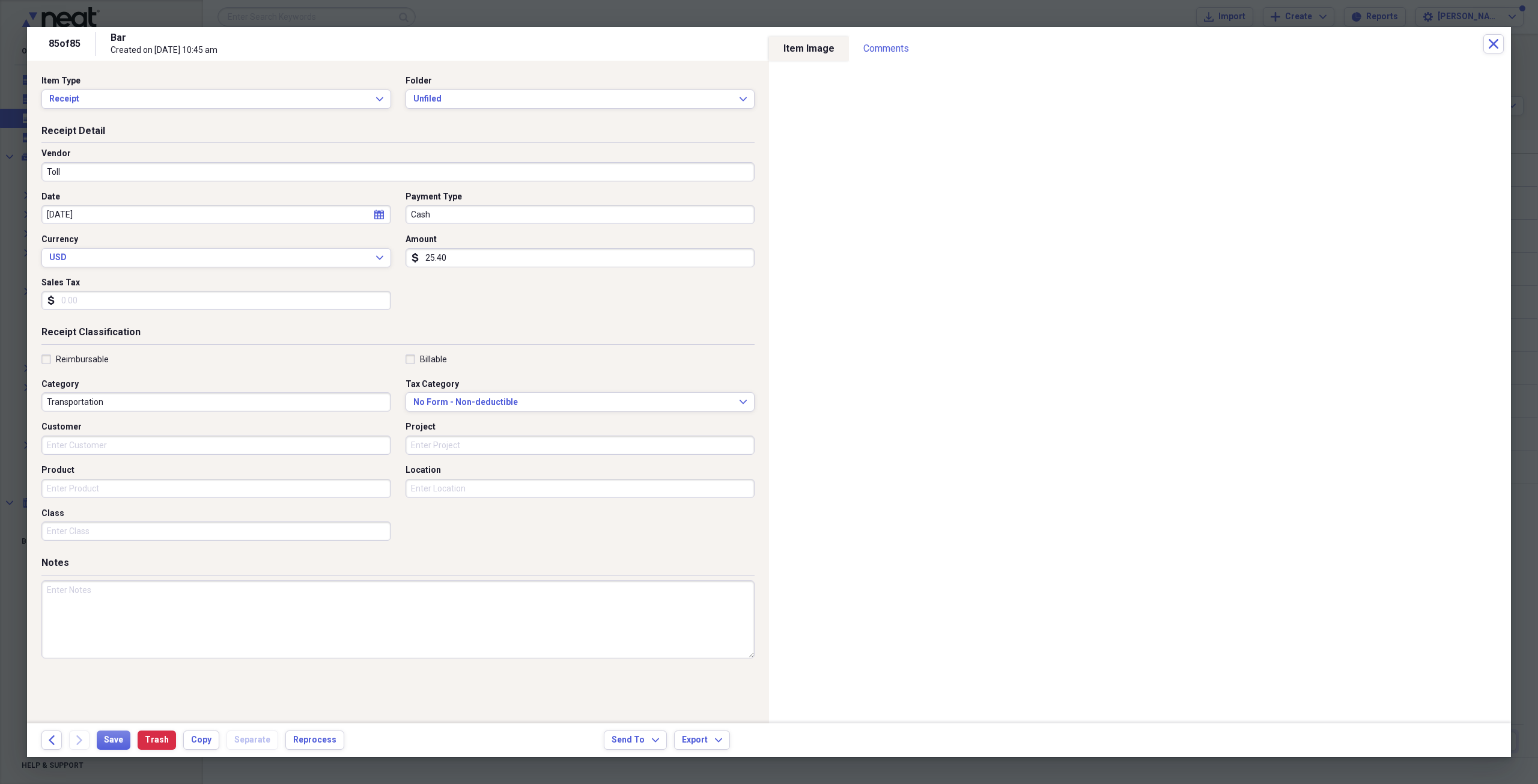 click on "Toll" at bounding box center (398, 172) 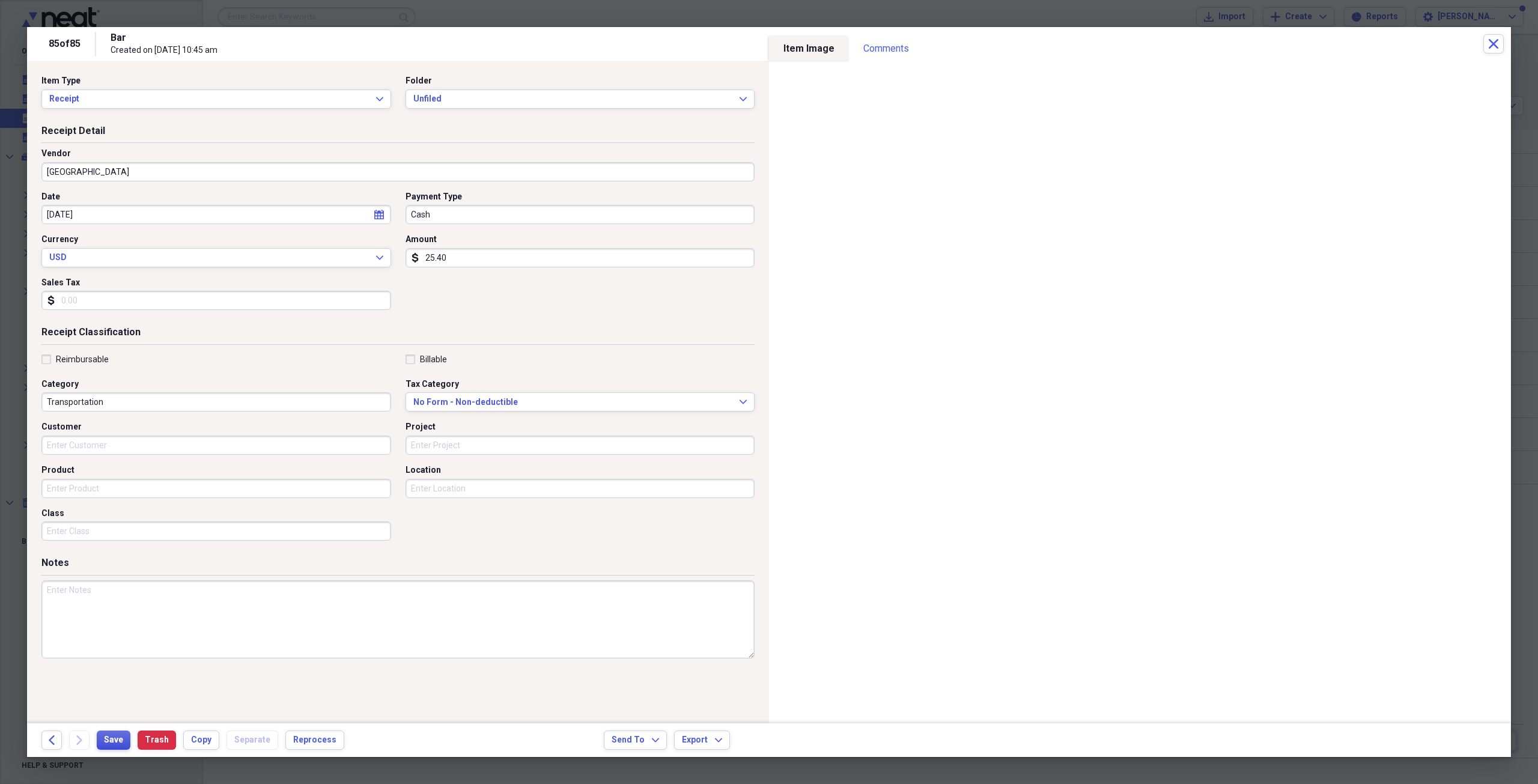 type on "[GEOGRAPHIC_DATA]" 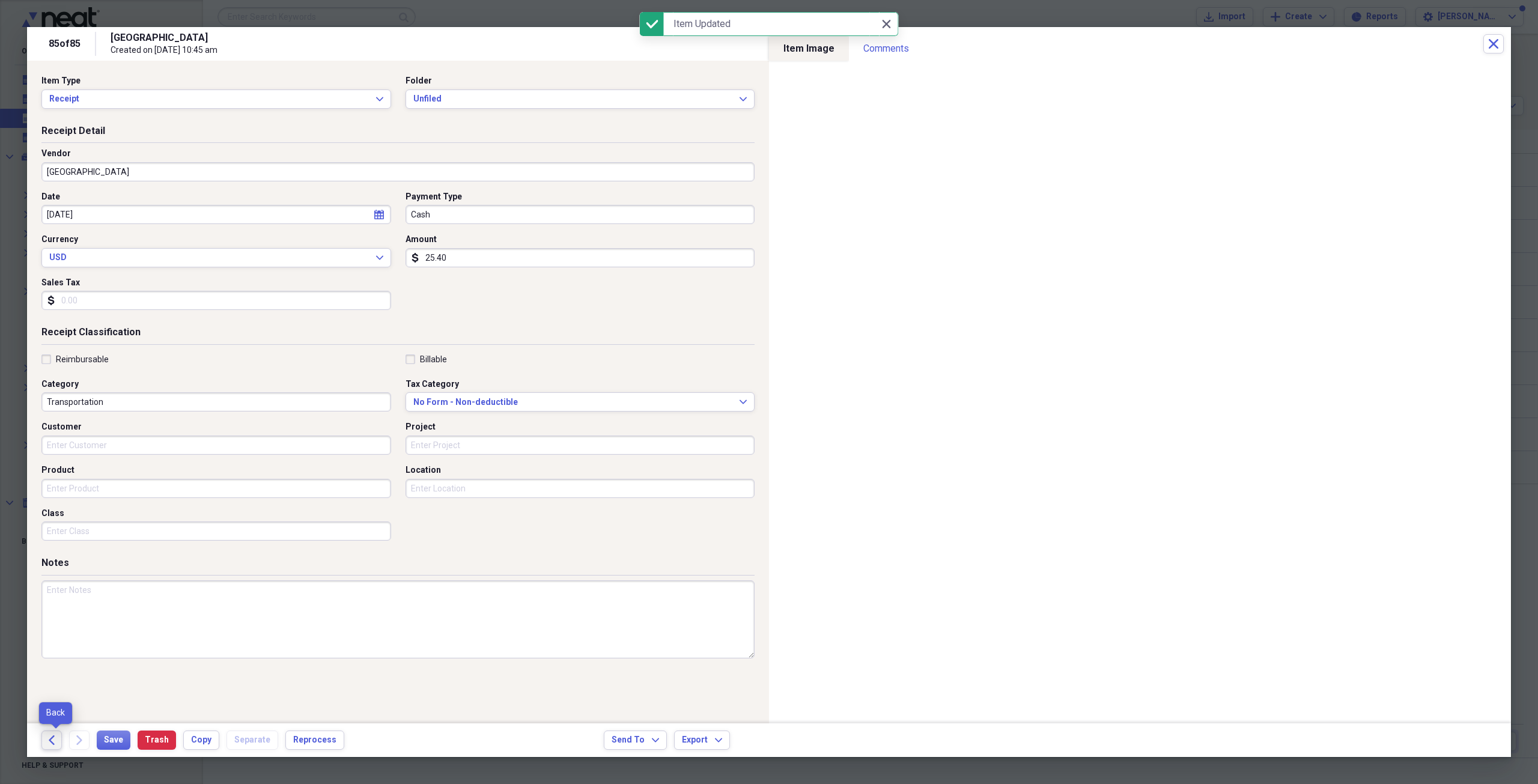 click on "Back" at bounding box center (52, 740) 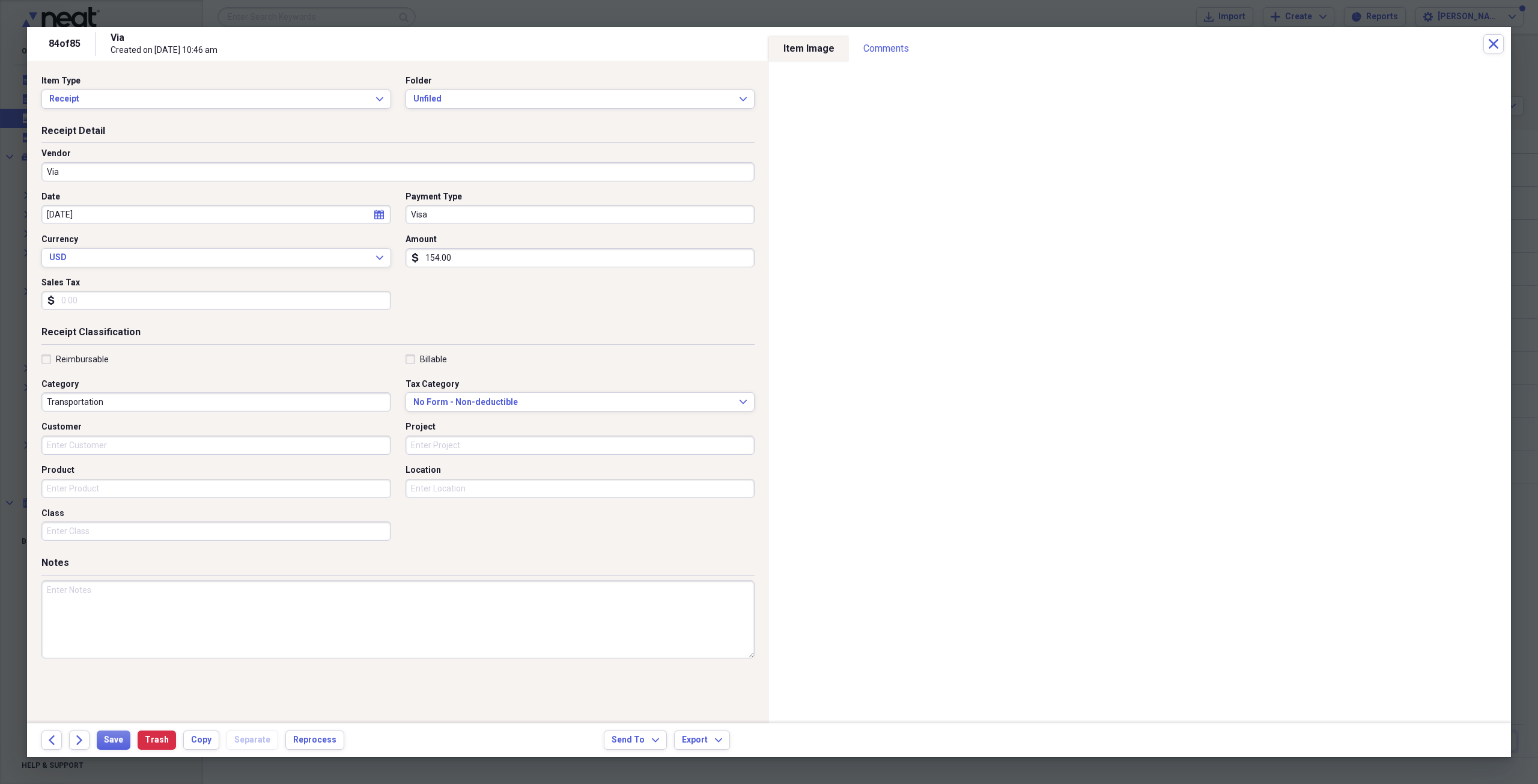 click on "Via" at bounding box center (398, 172) 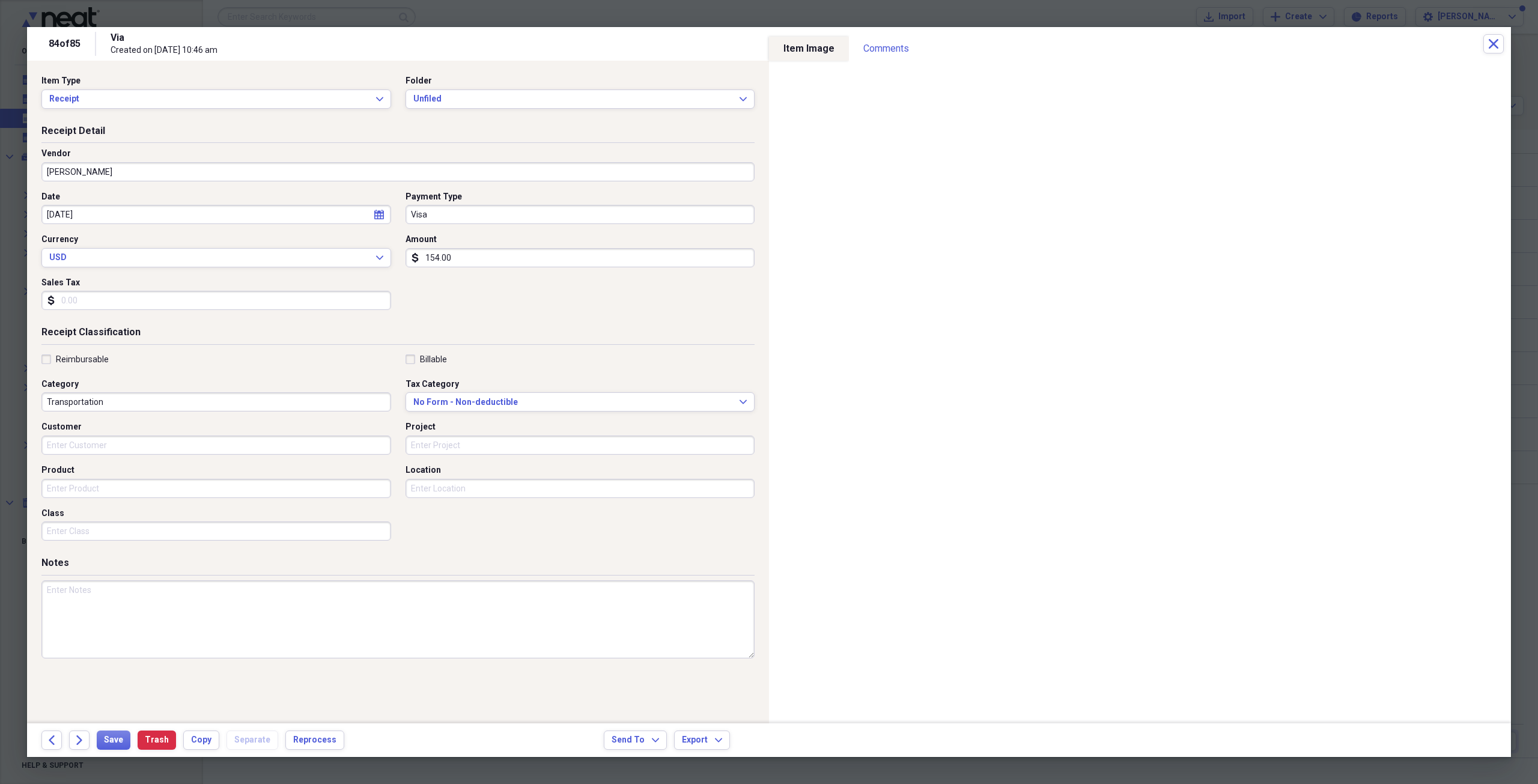 type on "[PERSON_NAME]" 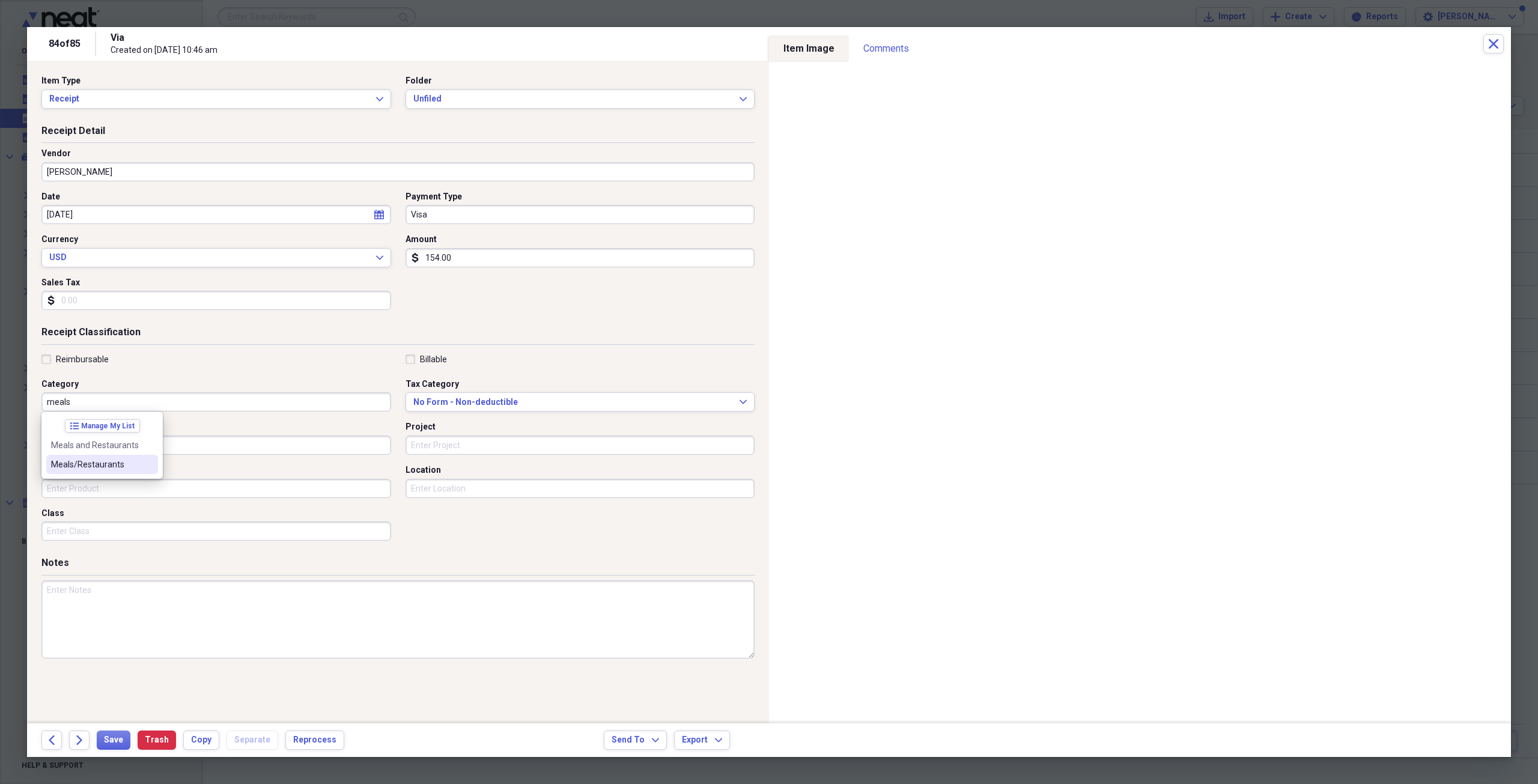 click on "Meals/Restaurants" at bounding box center (102, 464) 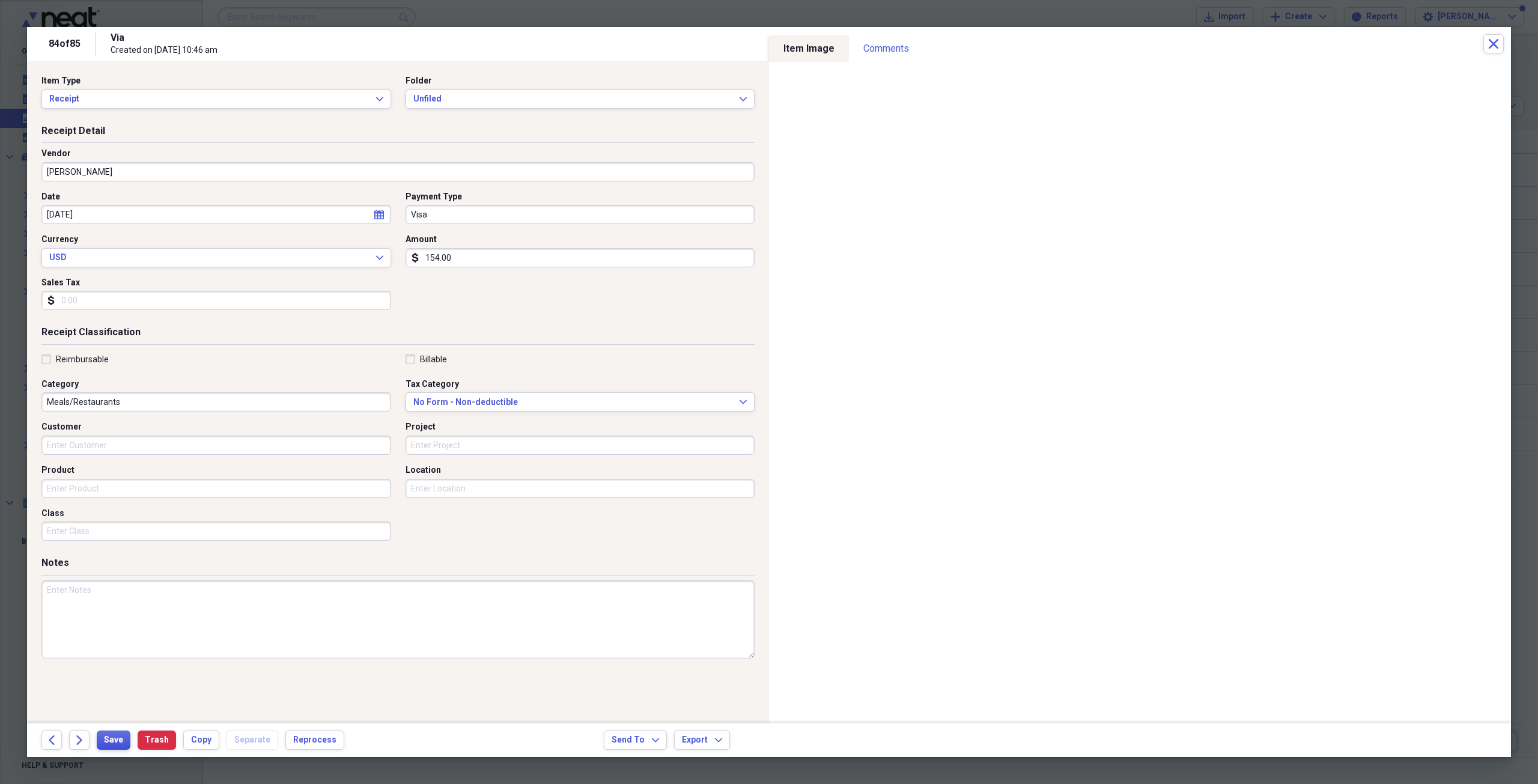 click on "Save" at bounding box center (114, 740) 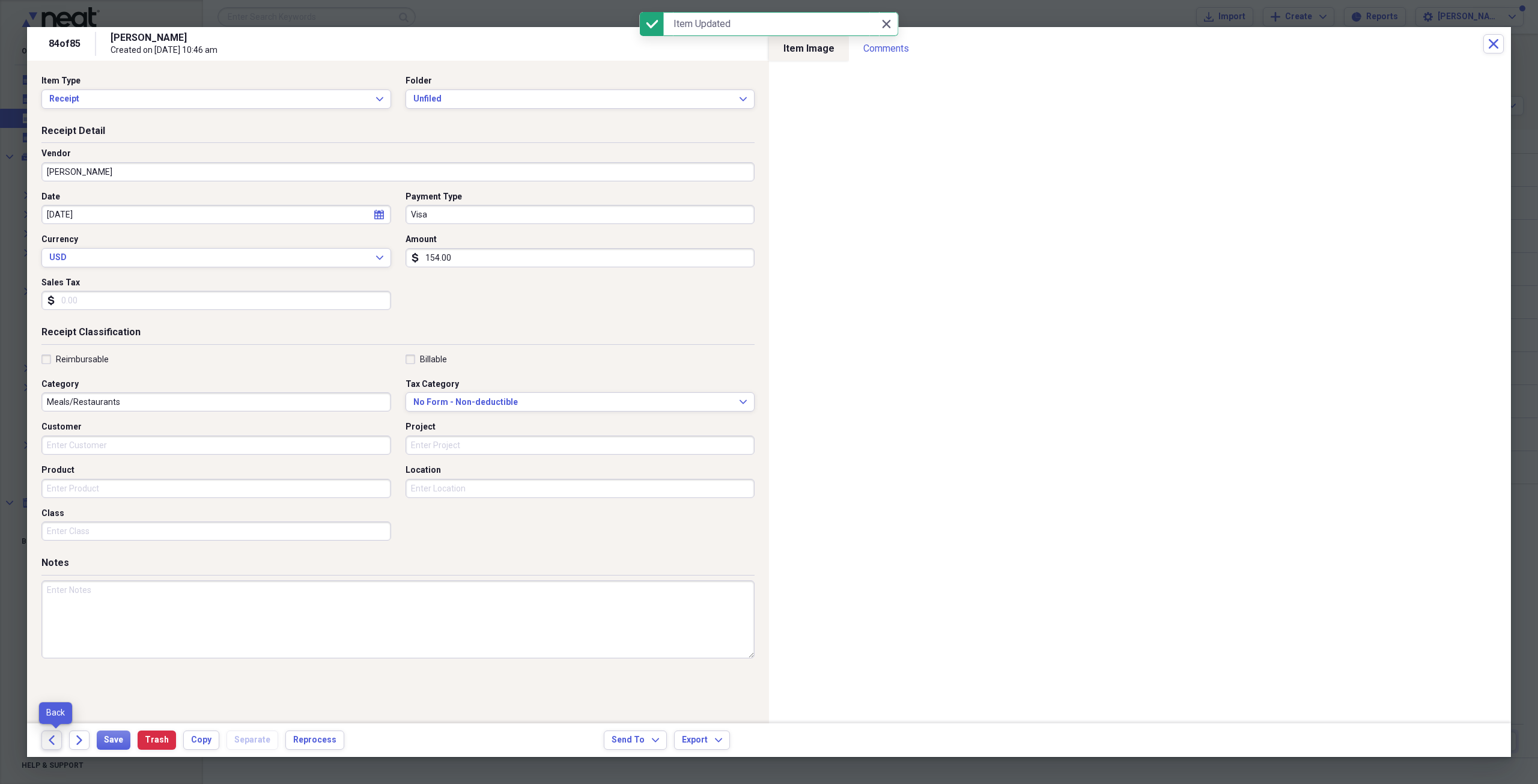 click on "Back" 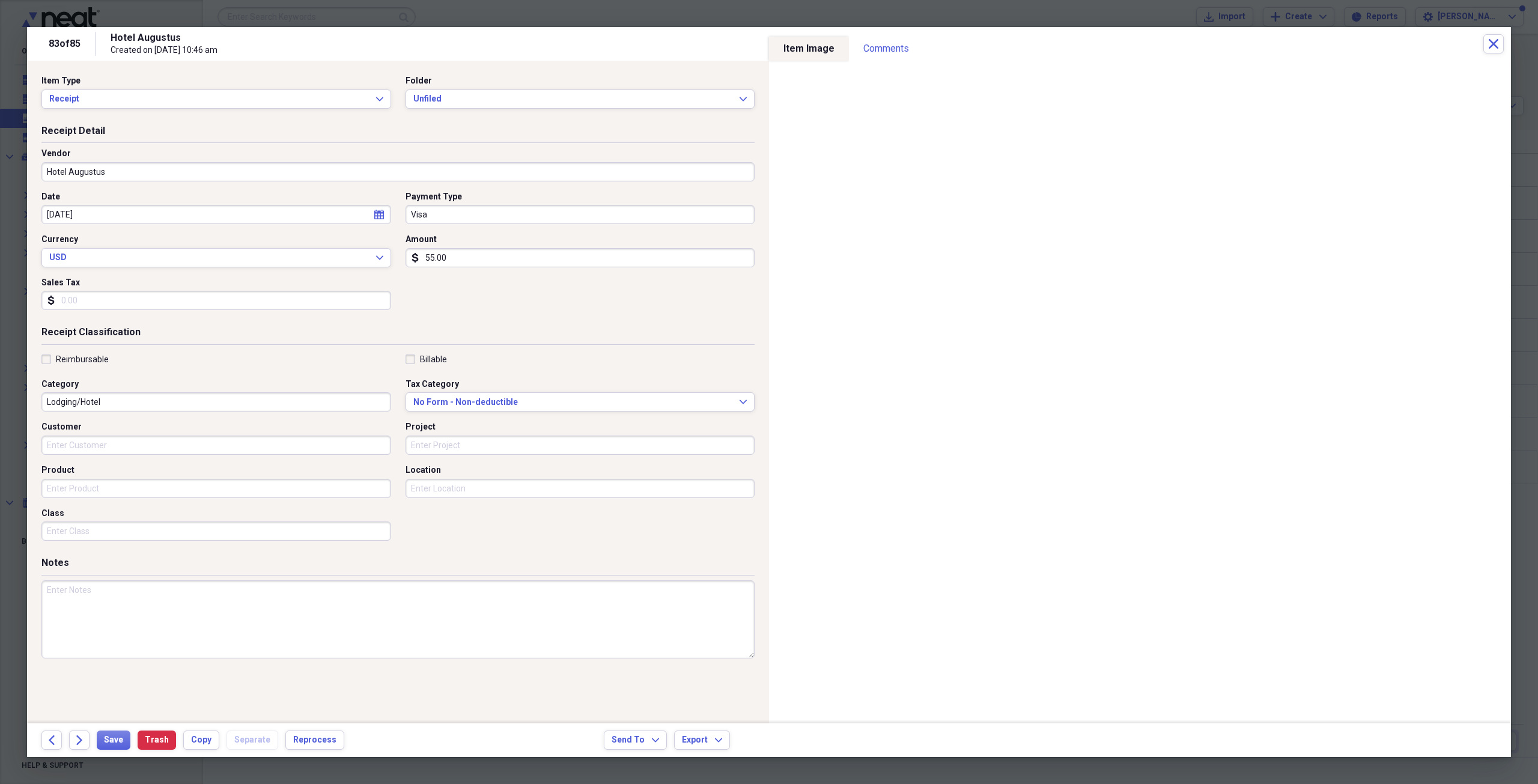 click on "Lodging/Hotel" at bounding box center [216, 402] 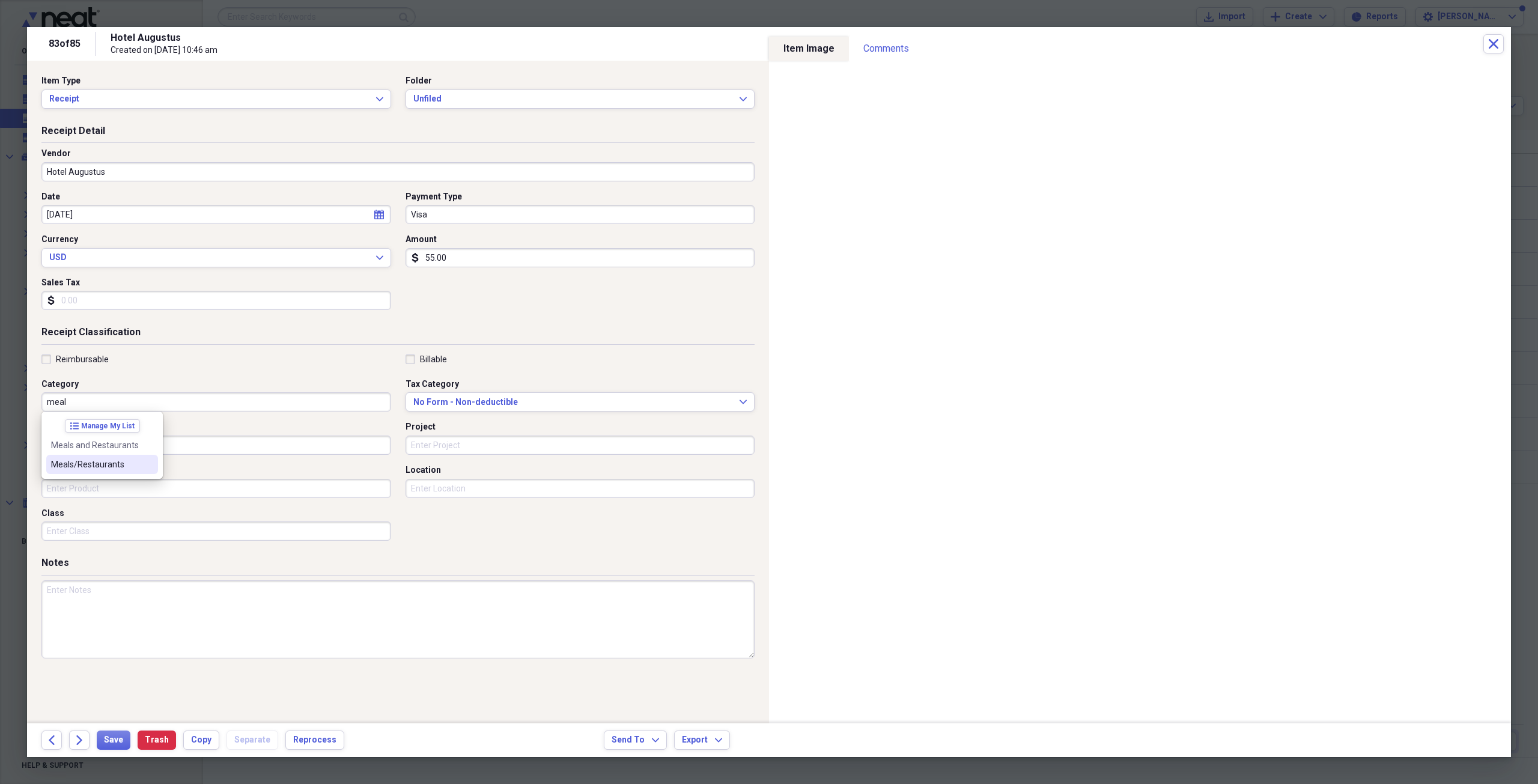 click on "Meals/Restaurants" at bounding box center [95, 464] 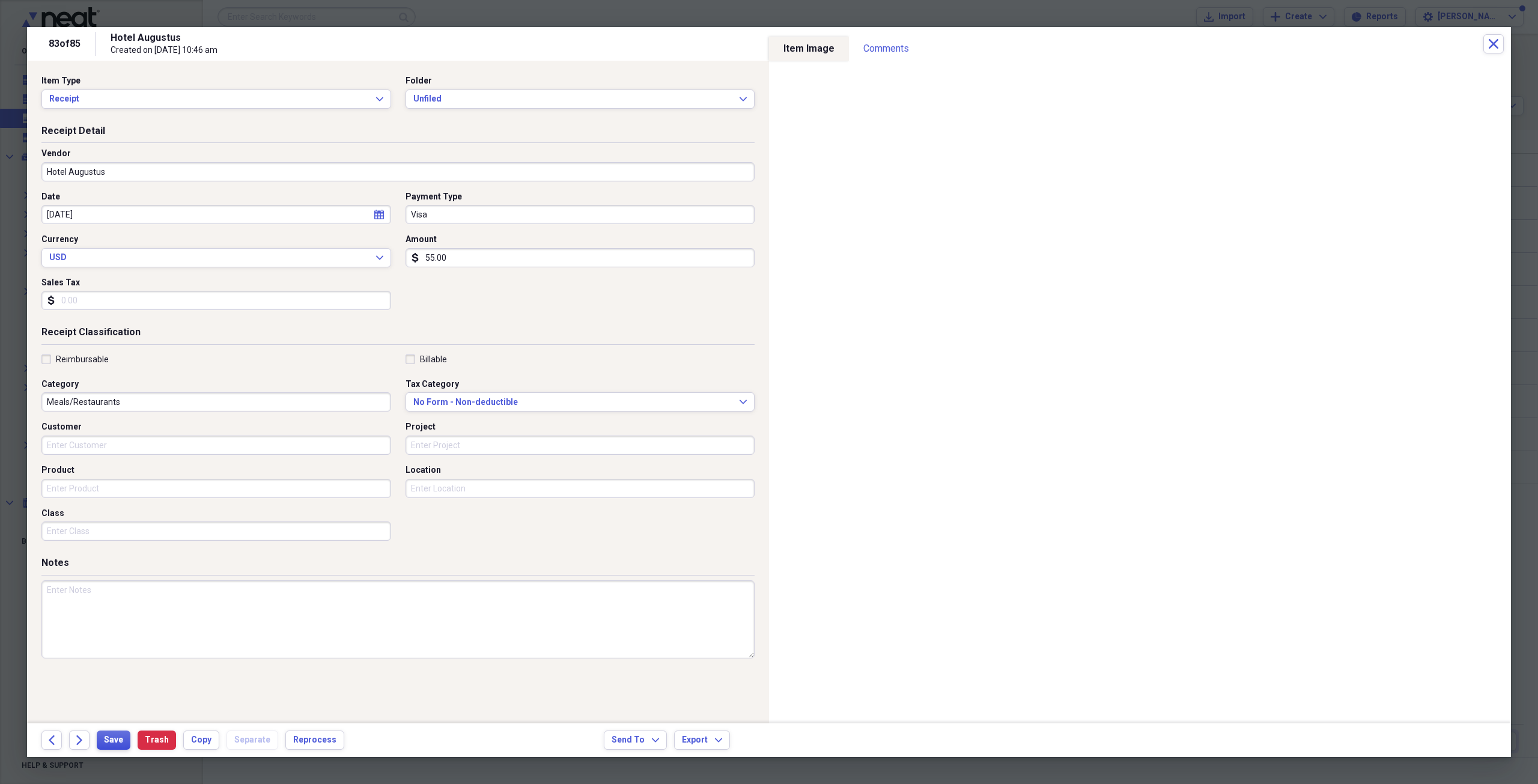click on "Save" at bounding box center (114, 740) 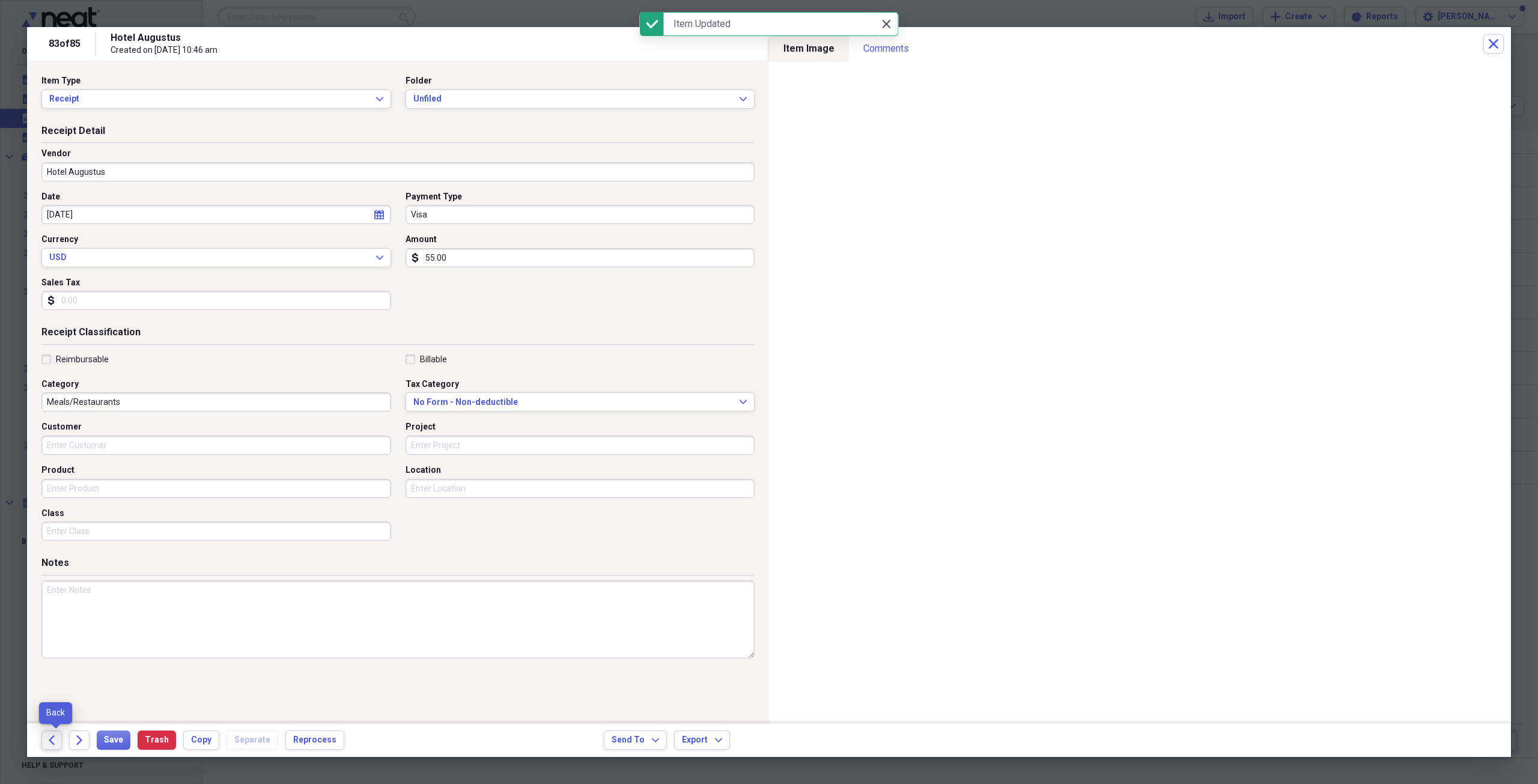 click on "Back" at bounding box center [52, 740] 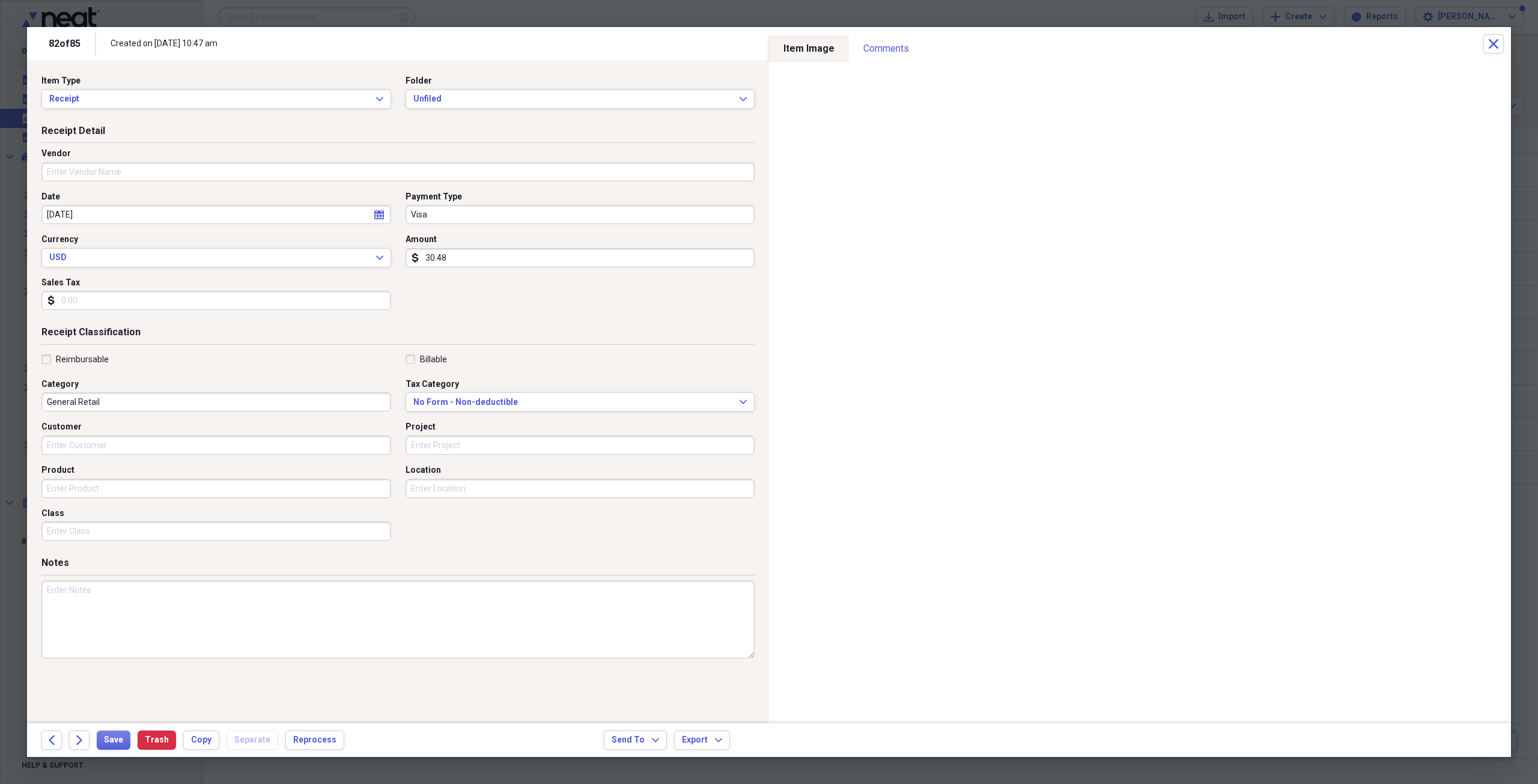 click on "Vendor" at bounding box center (398, 172) 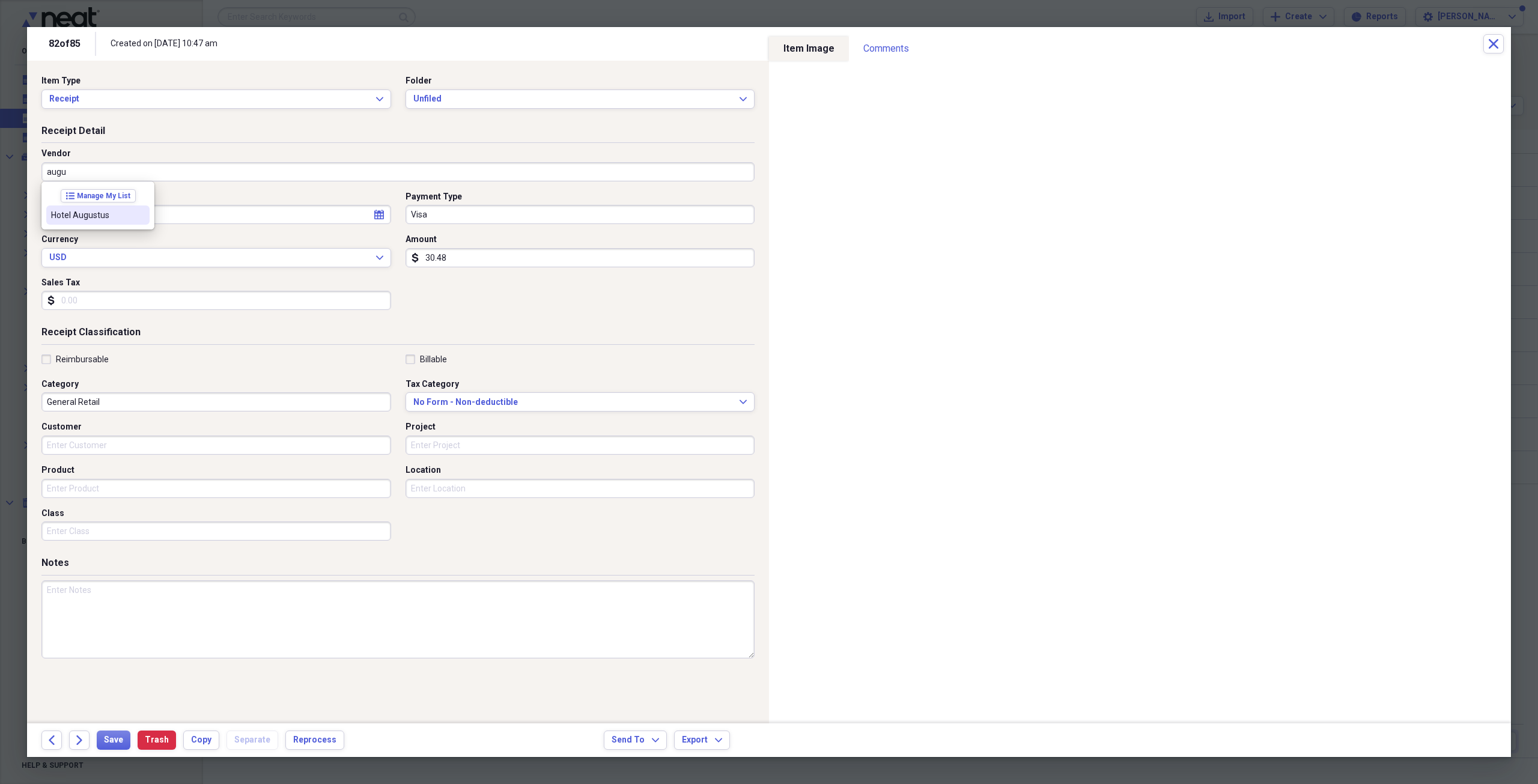 click on "Hotel Augustus" at bounding box center (91, 215) 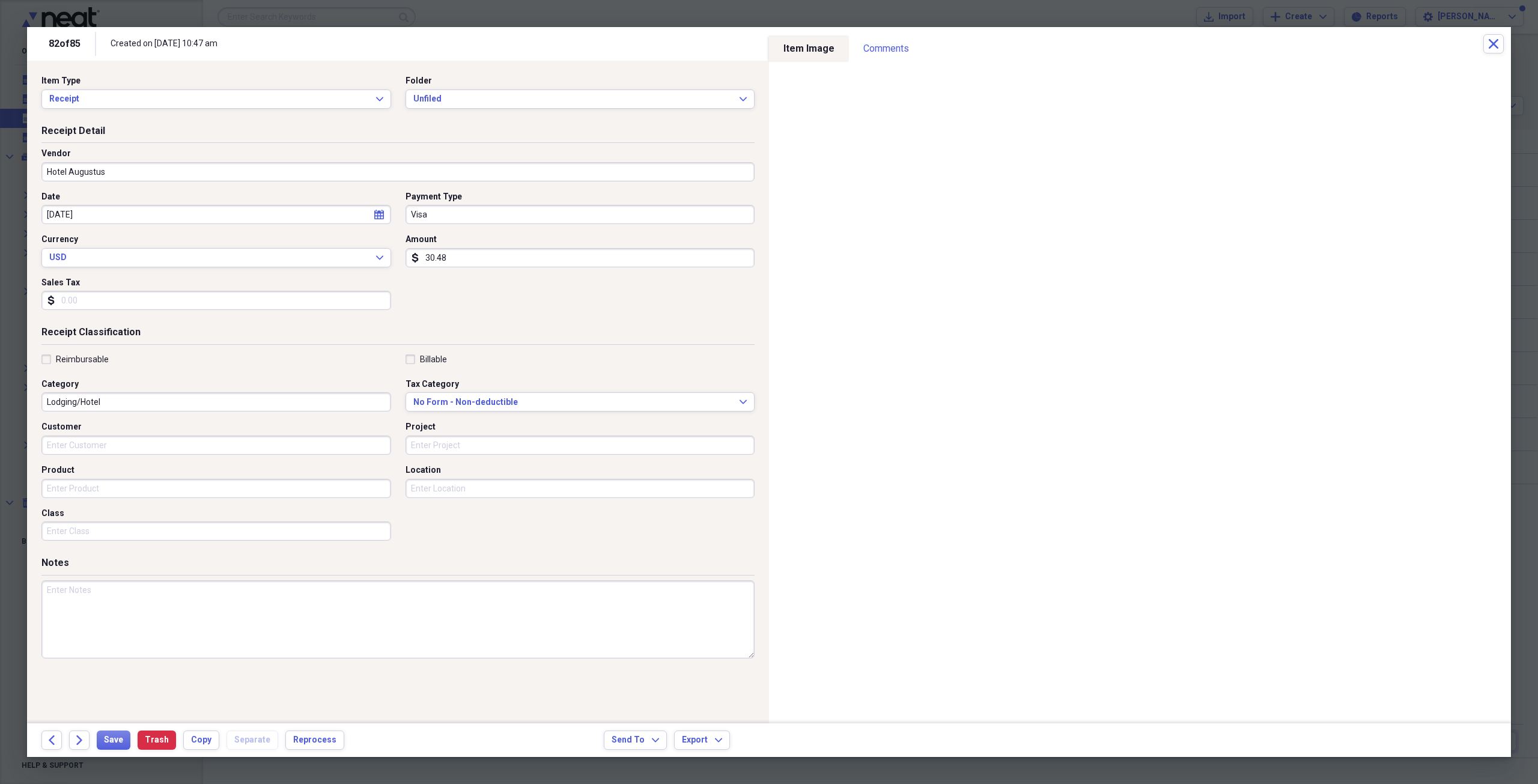 click on "Lodging/Hotel" at bounding box center (216, 402) 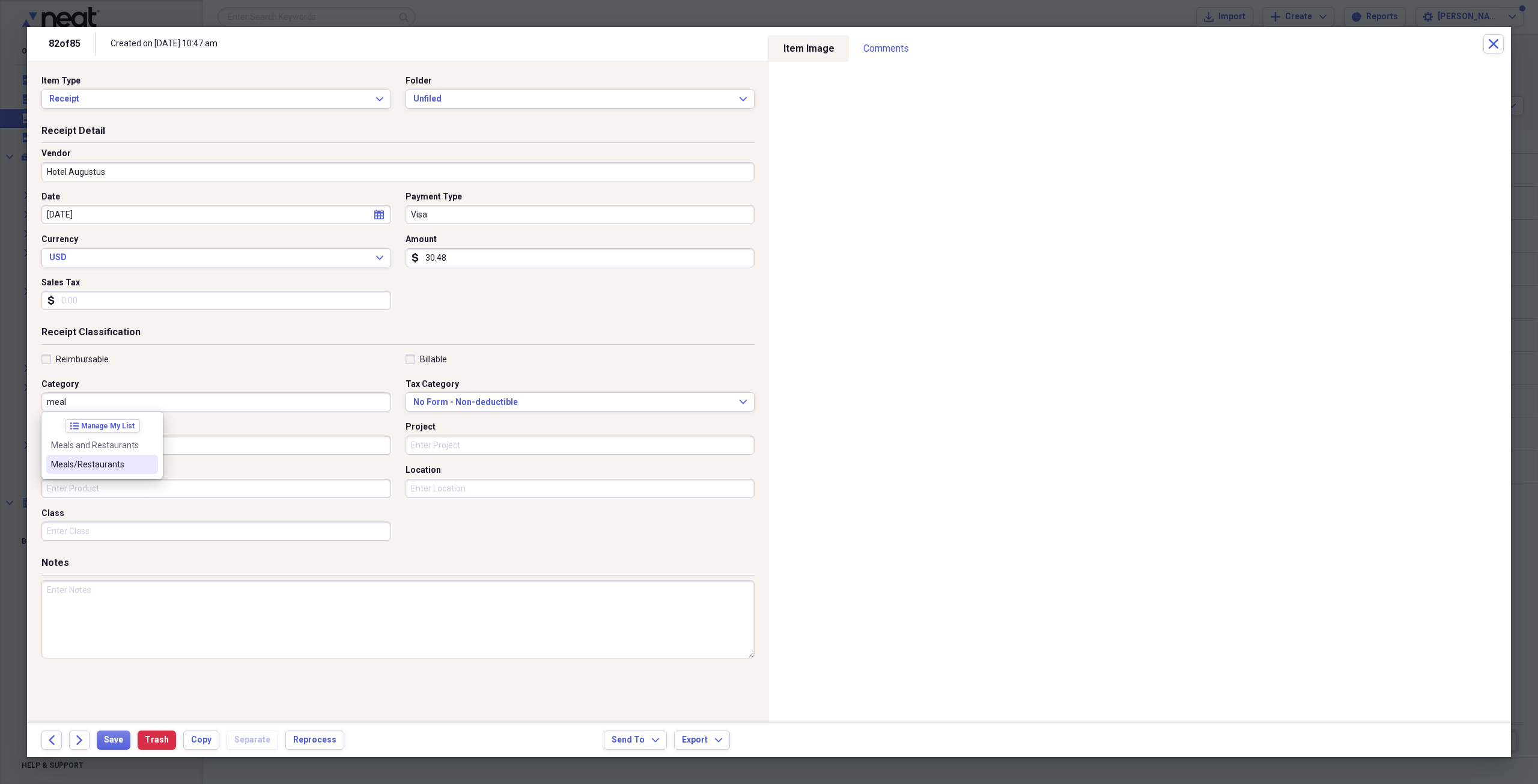 click at bounding box center [148, 464] 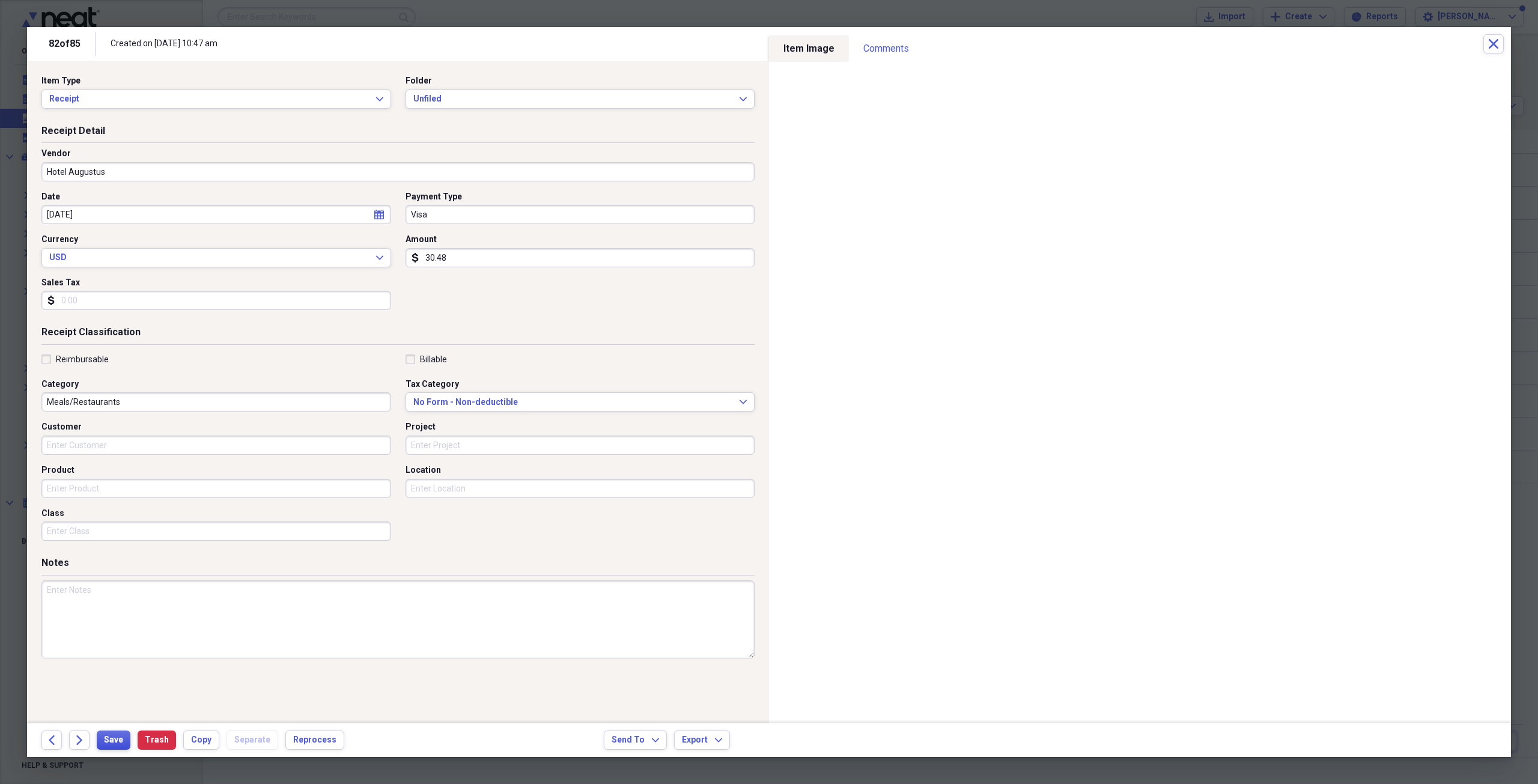 click on "Save" at bounding box center [114, 740] 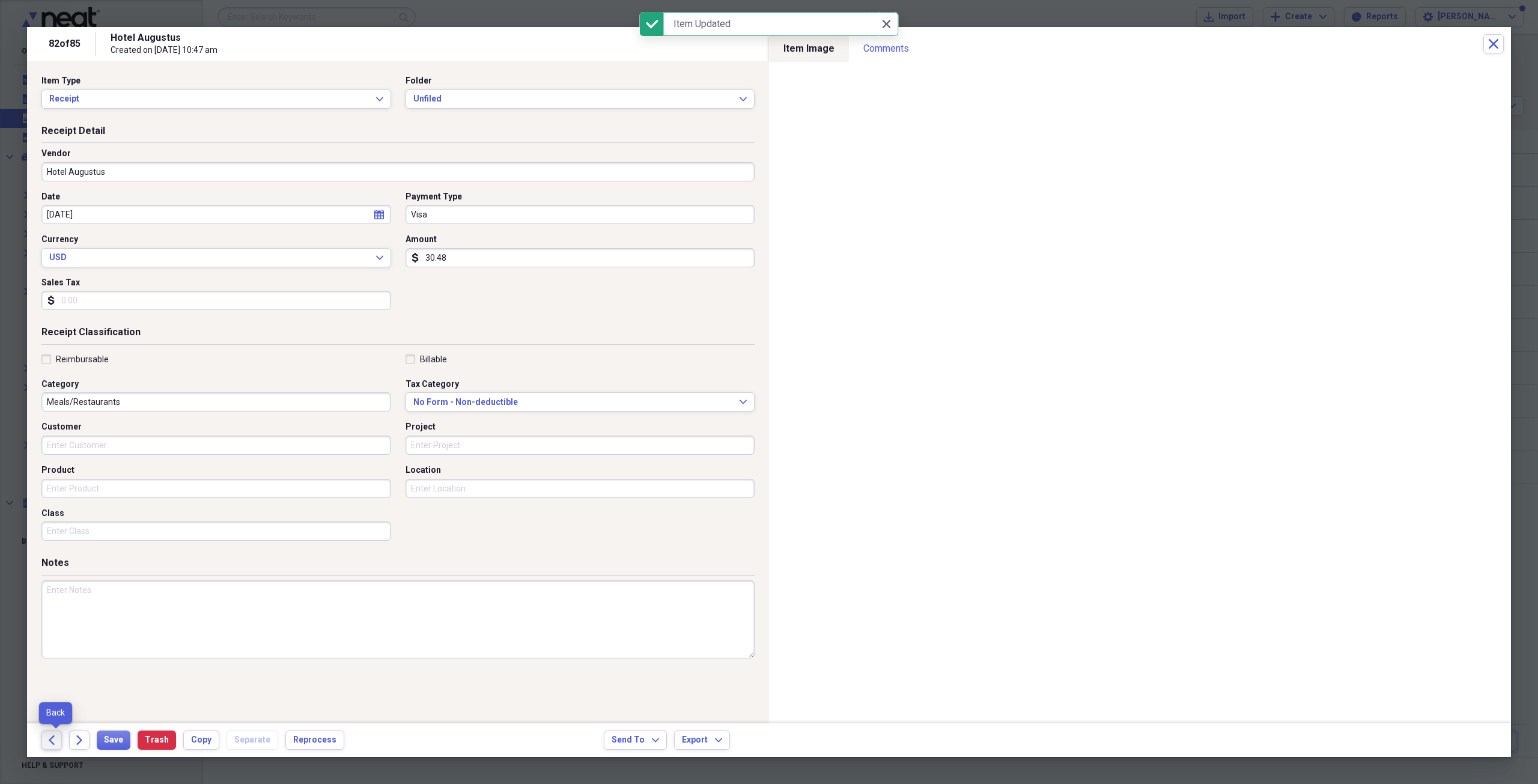 click on "Back" 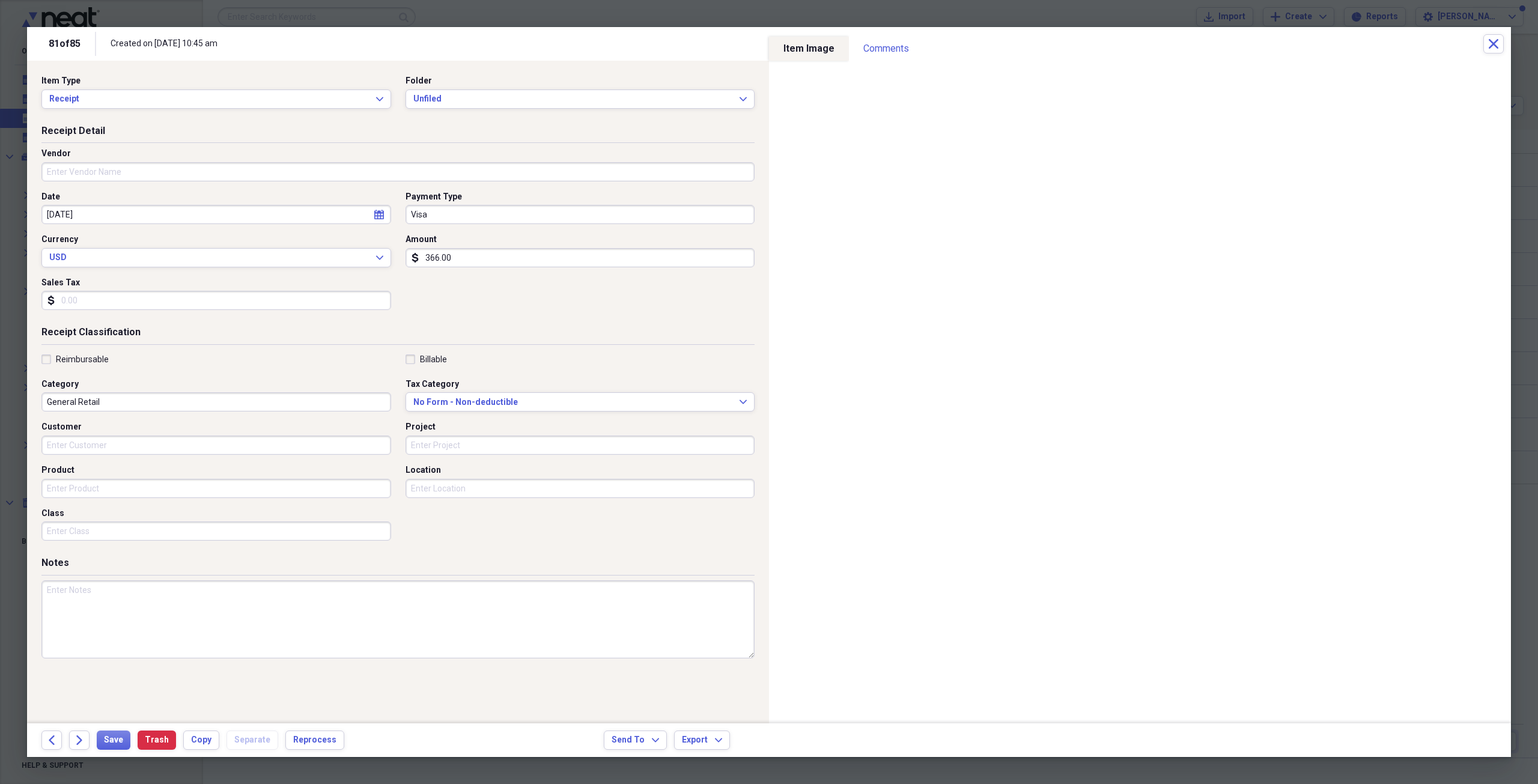 click on "Vendor" at bounding box center [398, 172] 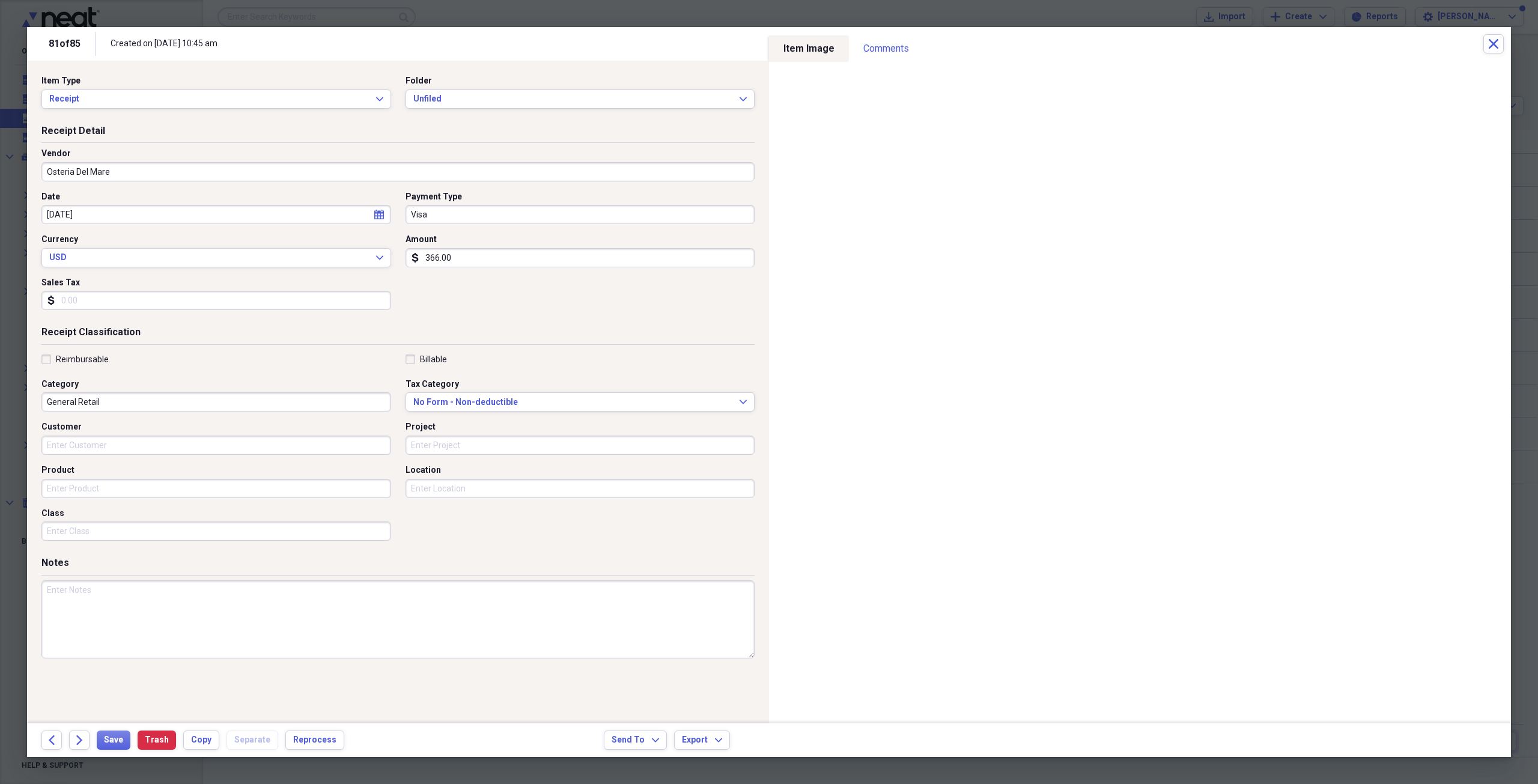 type on "Osteria Del Mare" 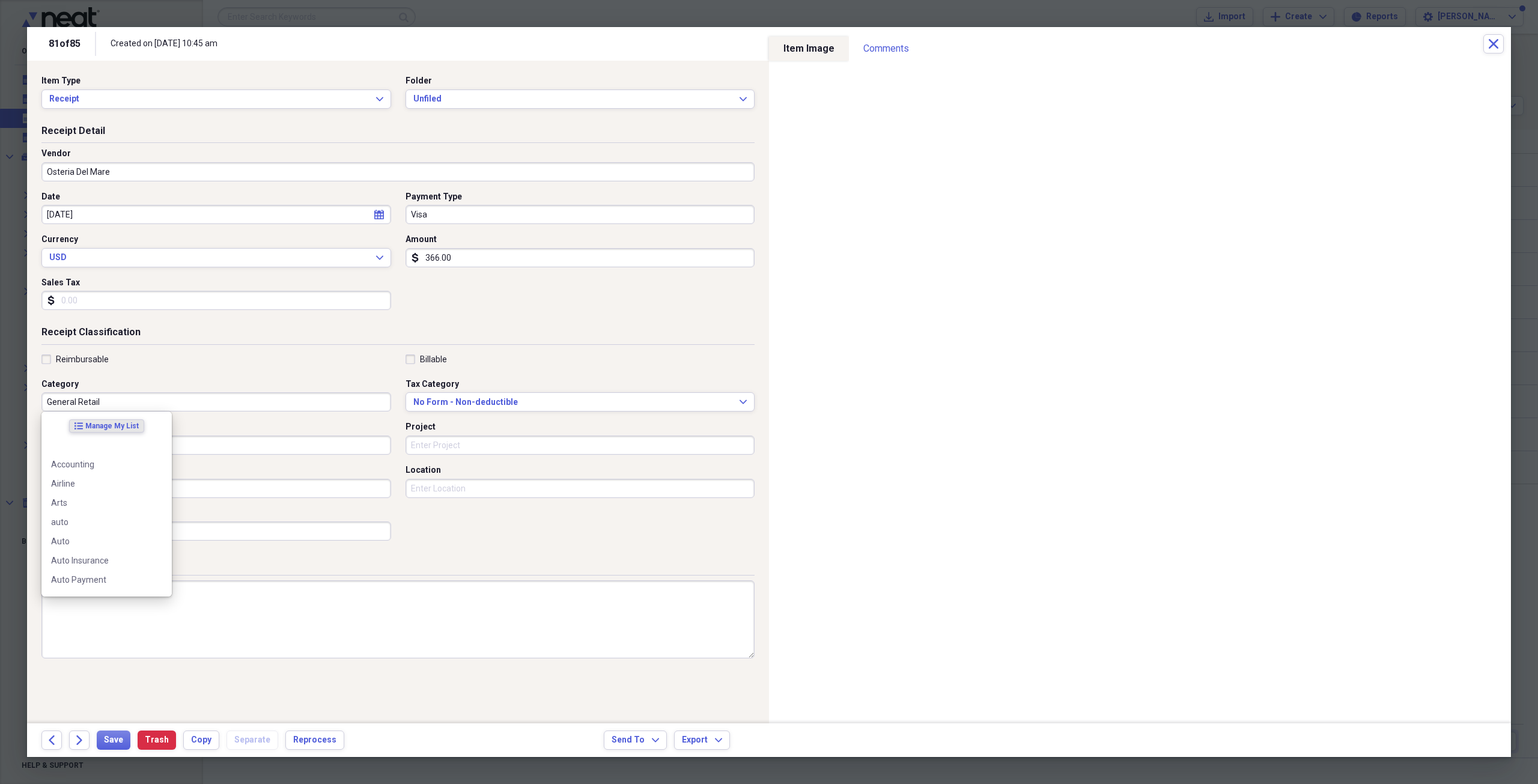 click on "General Retail" at bounding box center [216, 402] 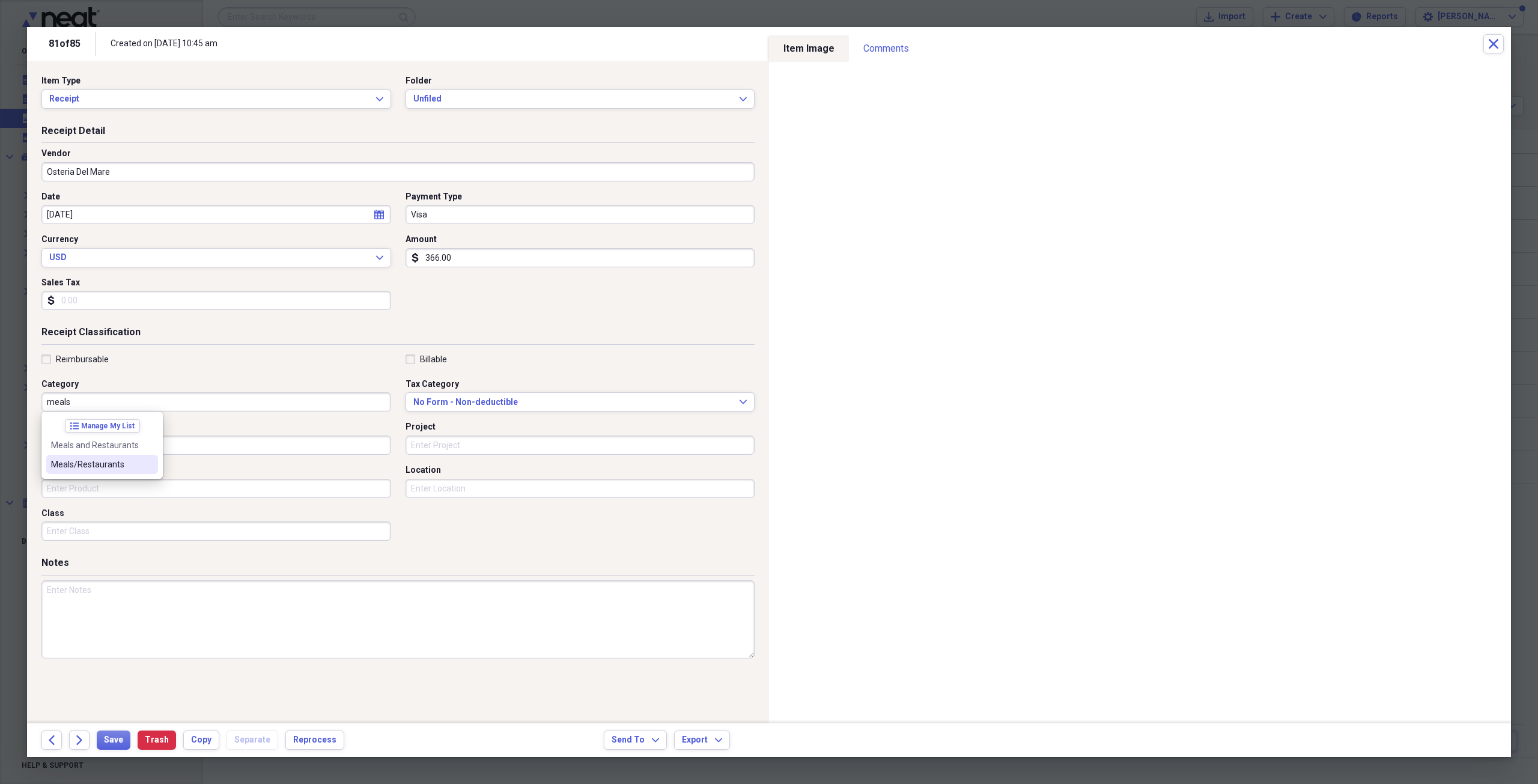 click on "Meals/Restaurants" at bounding box center (95, 464) 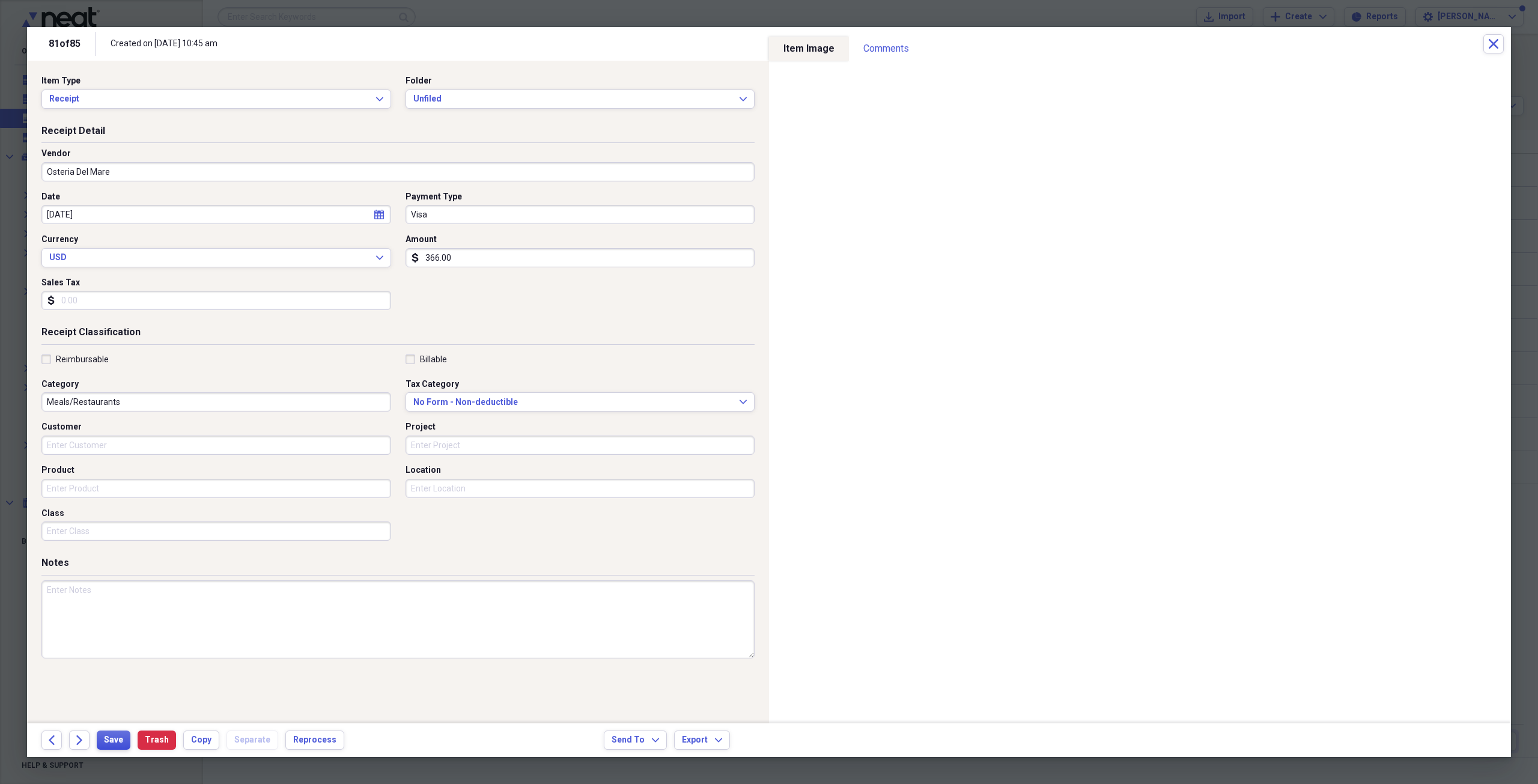 click on "Save" at bounding box center (114, 740) 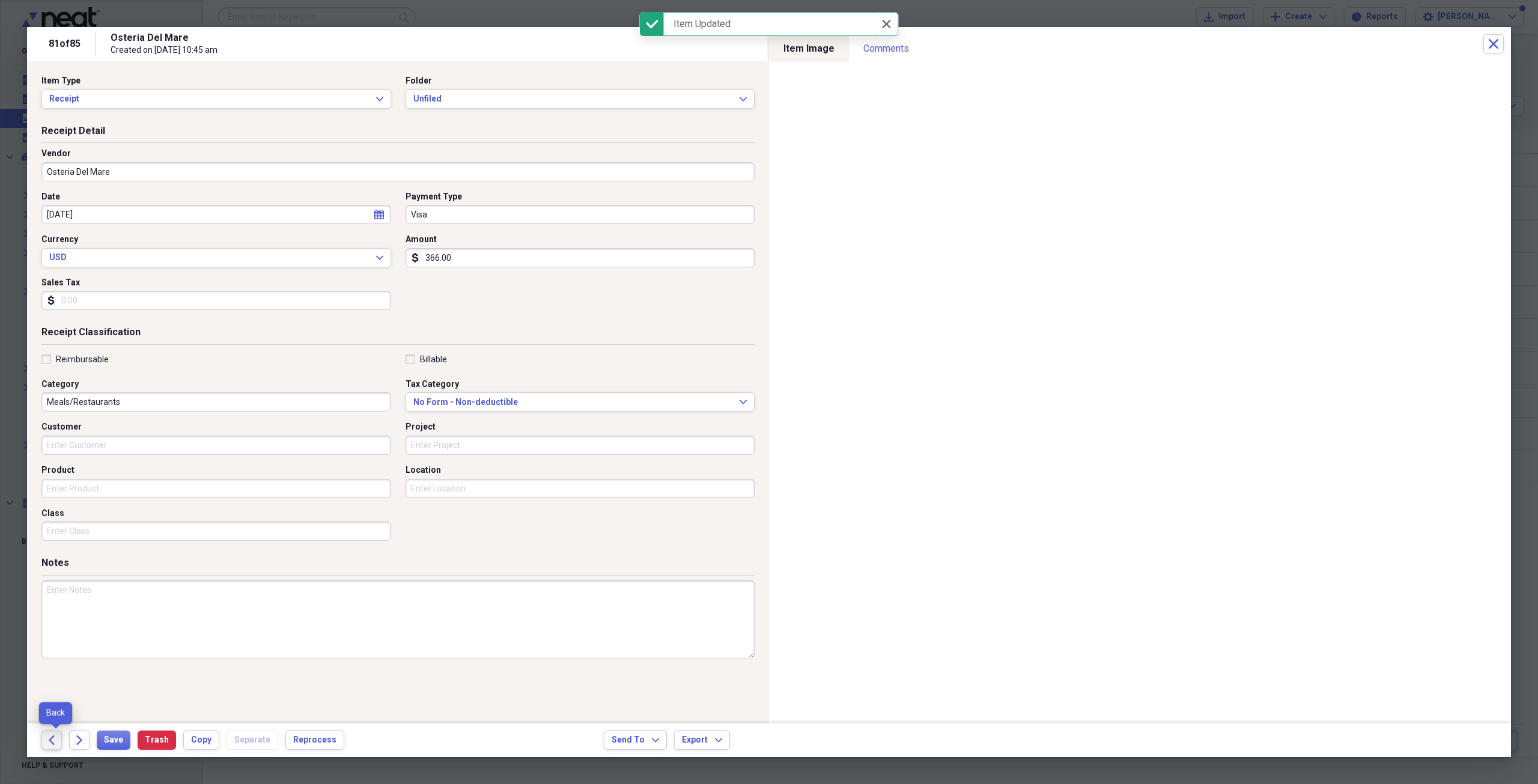 click on "Back" 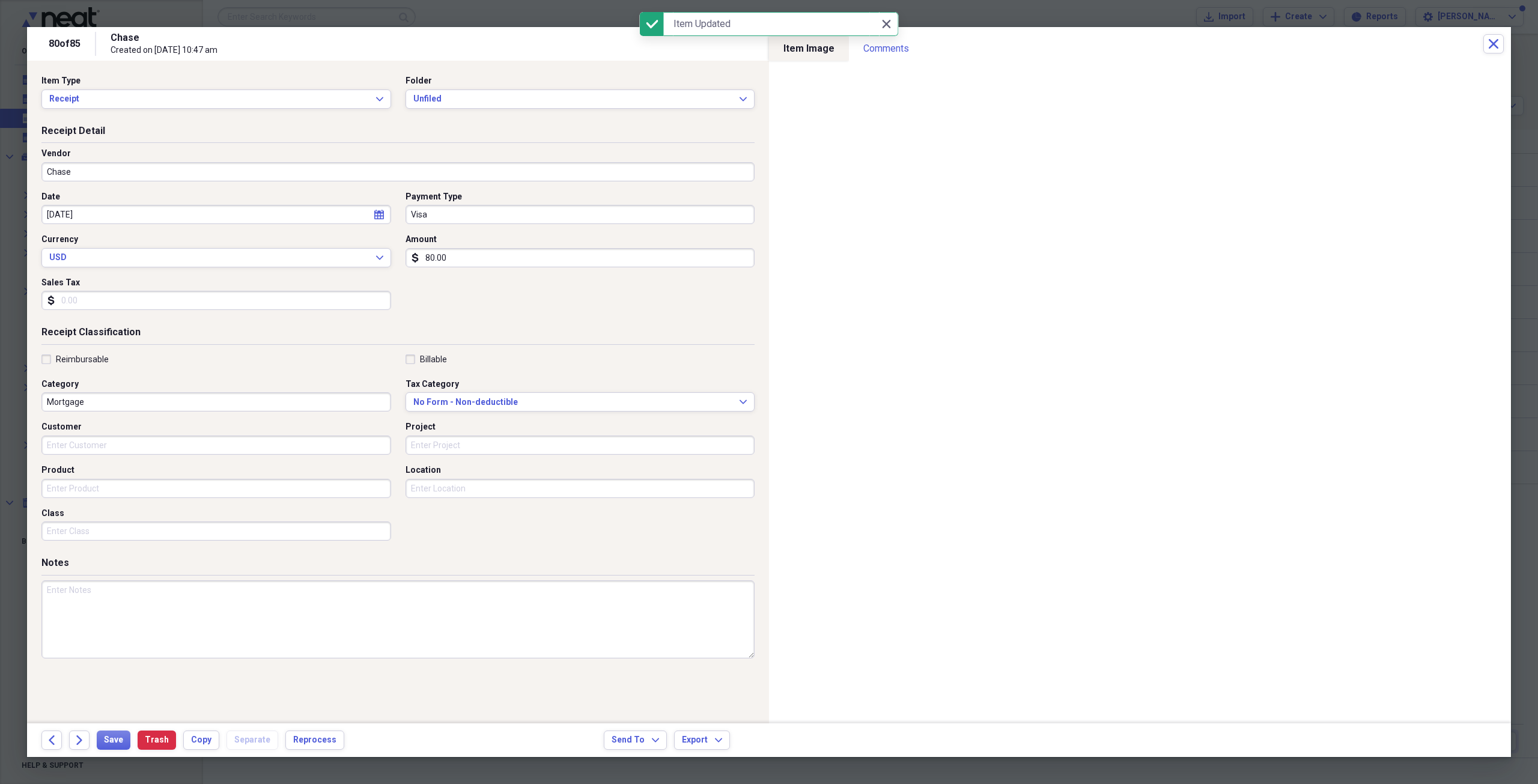 click on "Chase" at bounding box center [398, 172] 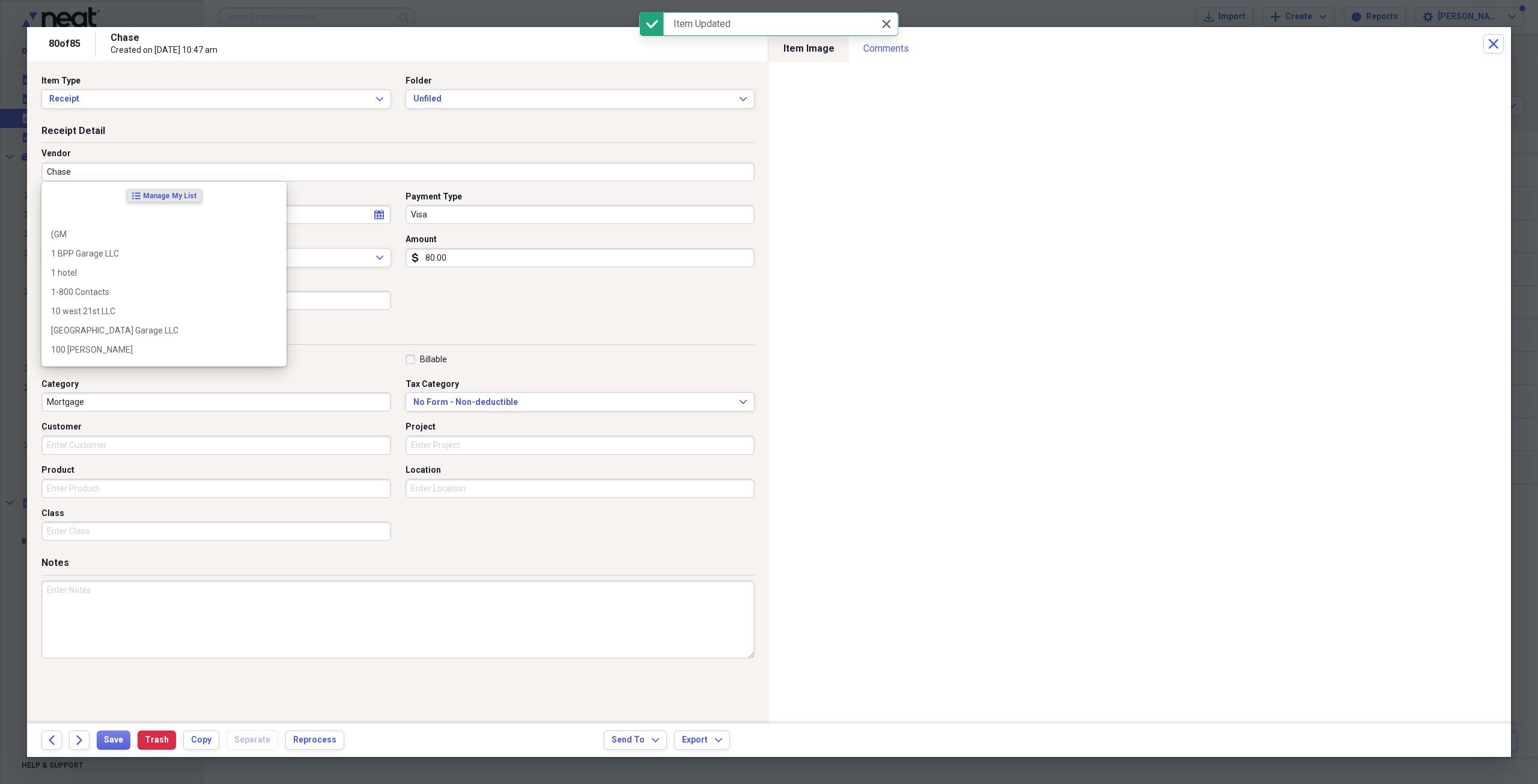 type on "A" 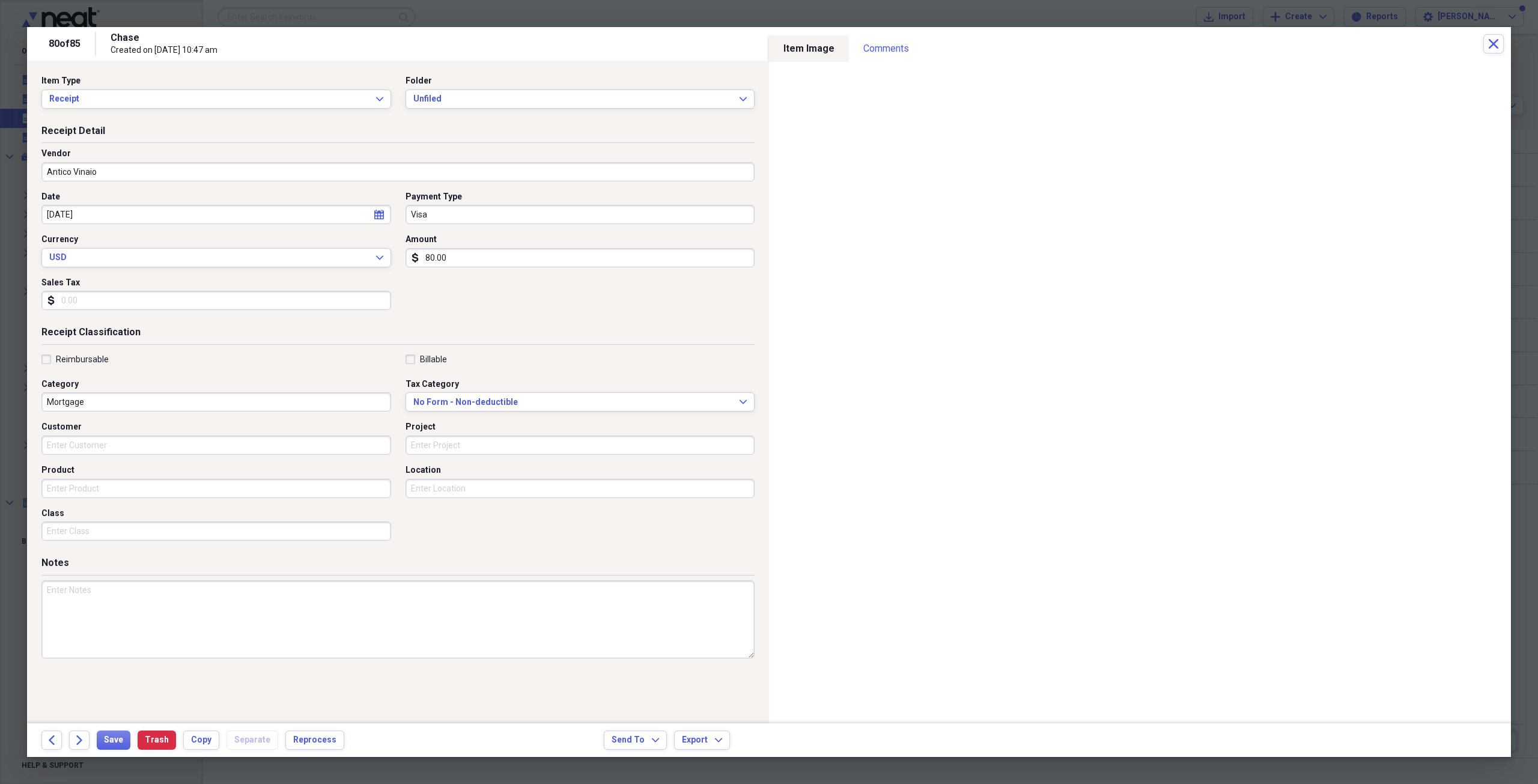 type on "Antico Vinaio" 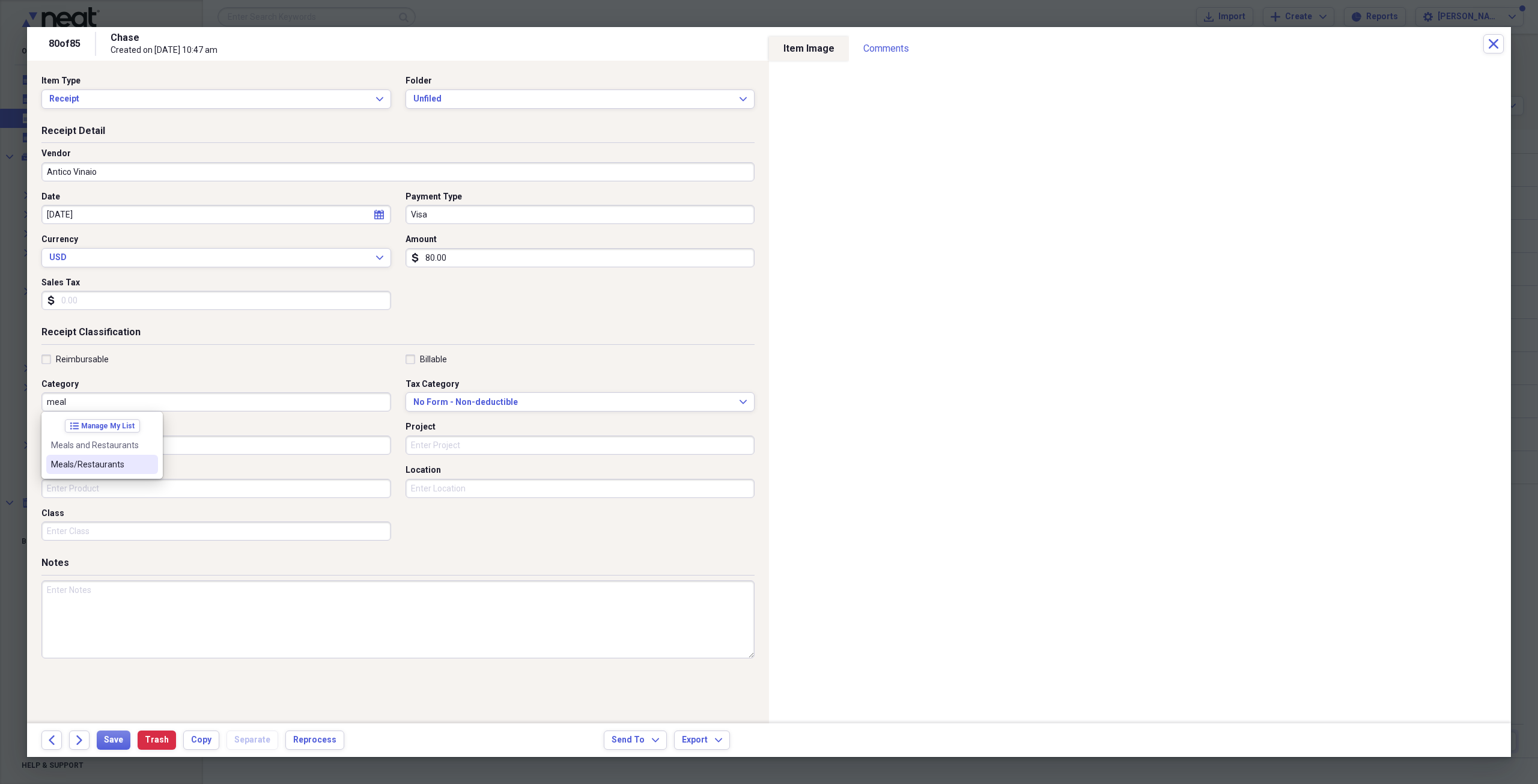 click on "Meals/Restaurants" at bounding box center (95, 464) 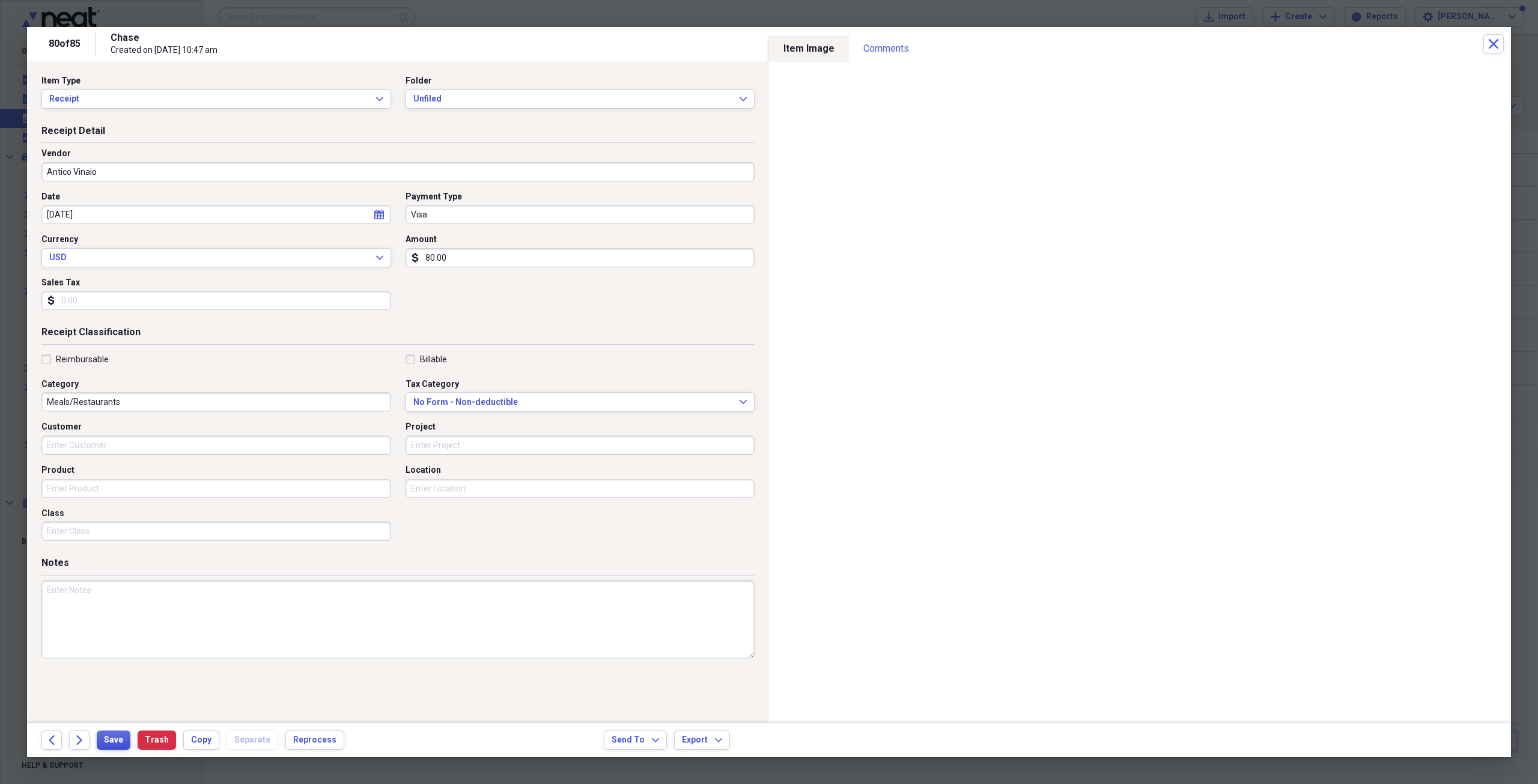 click on "Save" at bounding box center (114, 740) 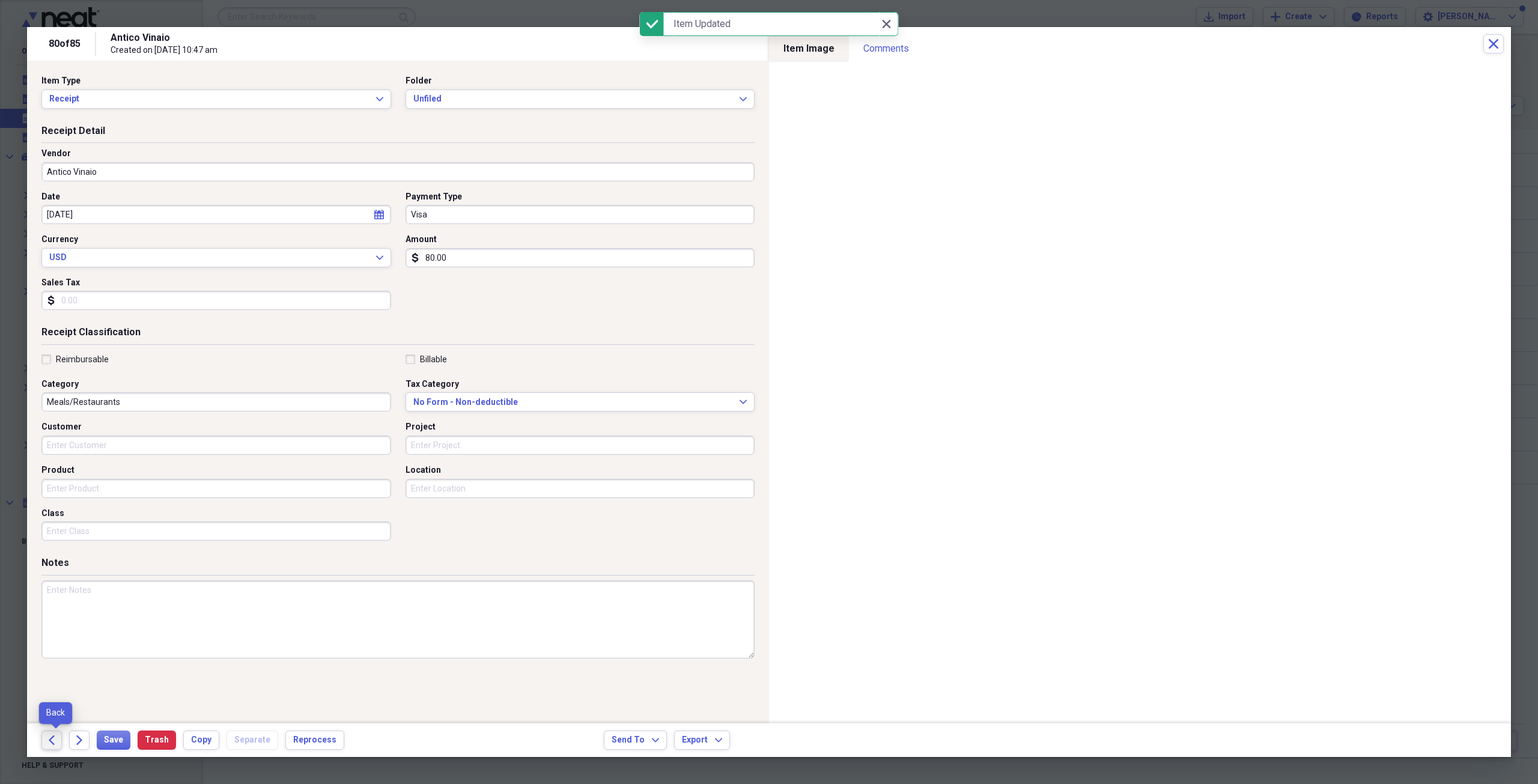 click on "Back" at bounding box center (52, 740) 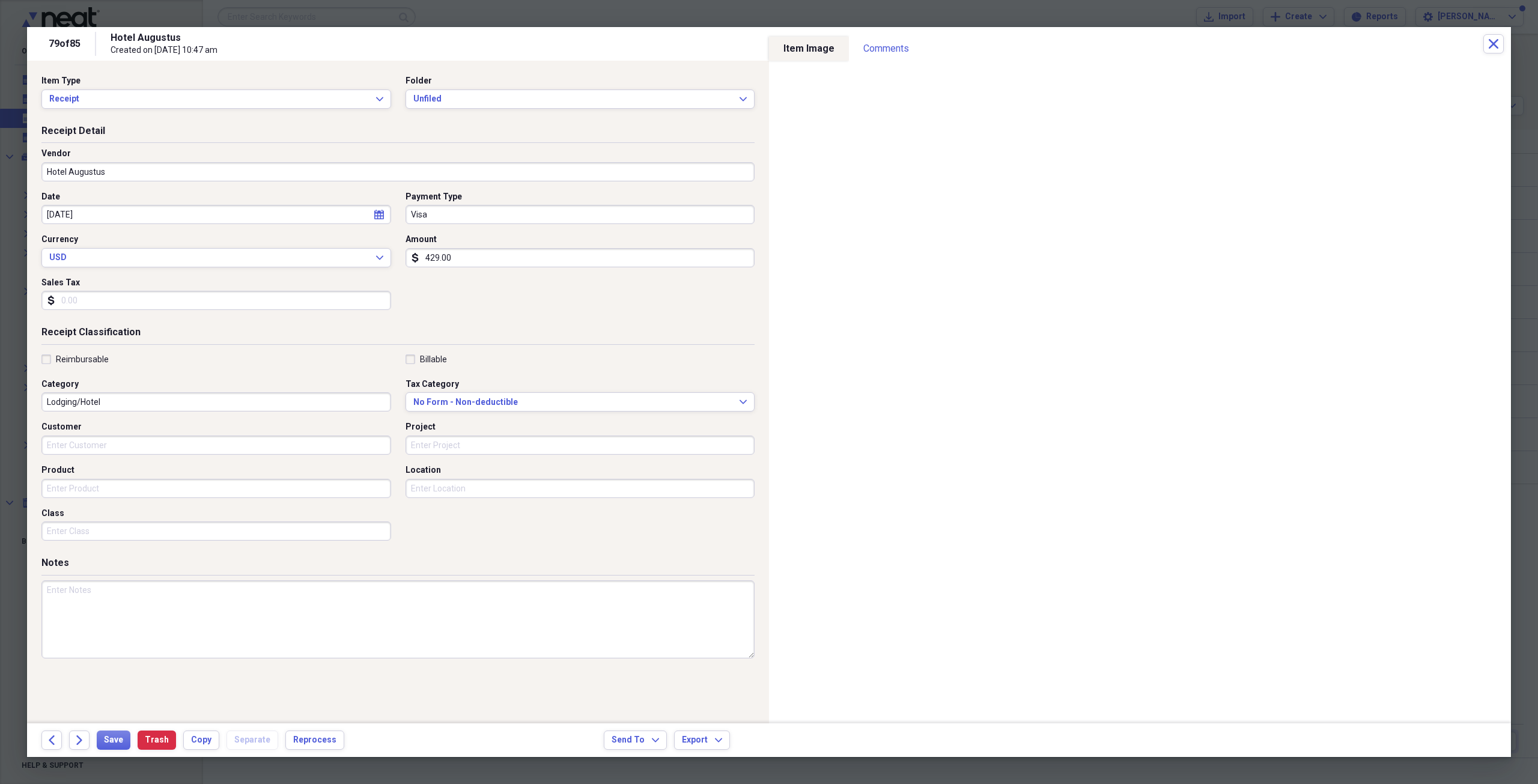 click on "429.00" at bounding box center [580, 258] 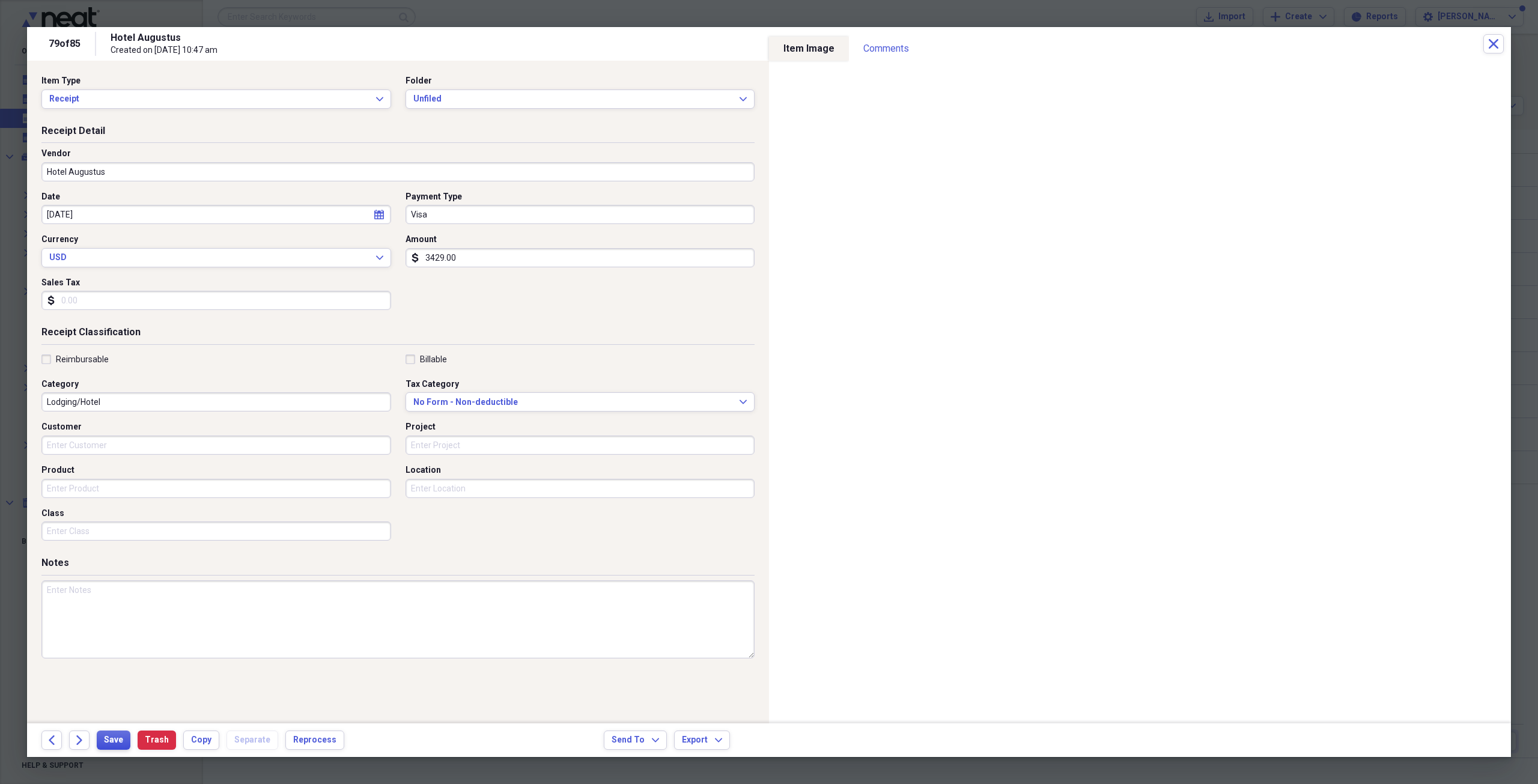 type on "3429.00" 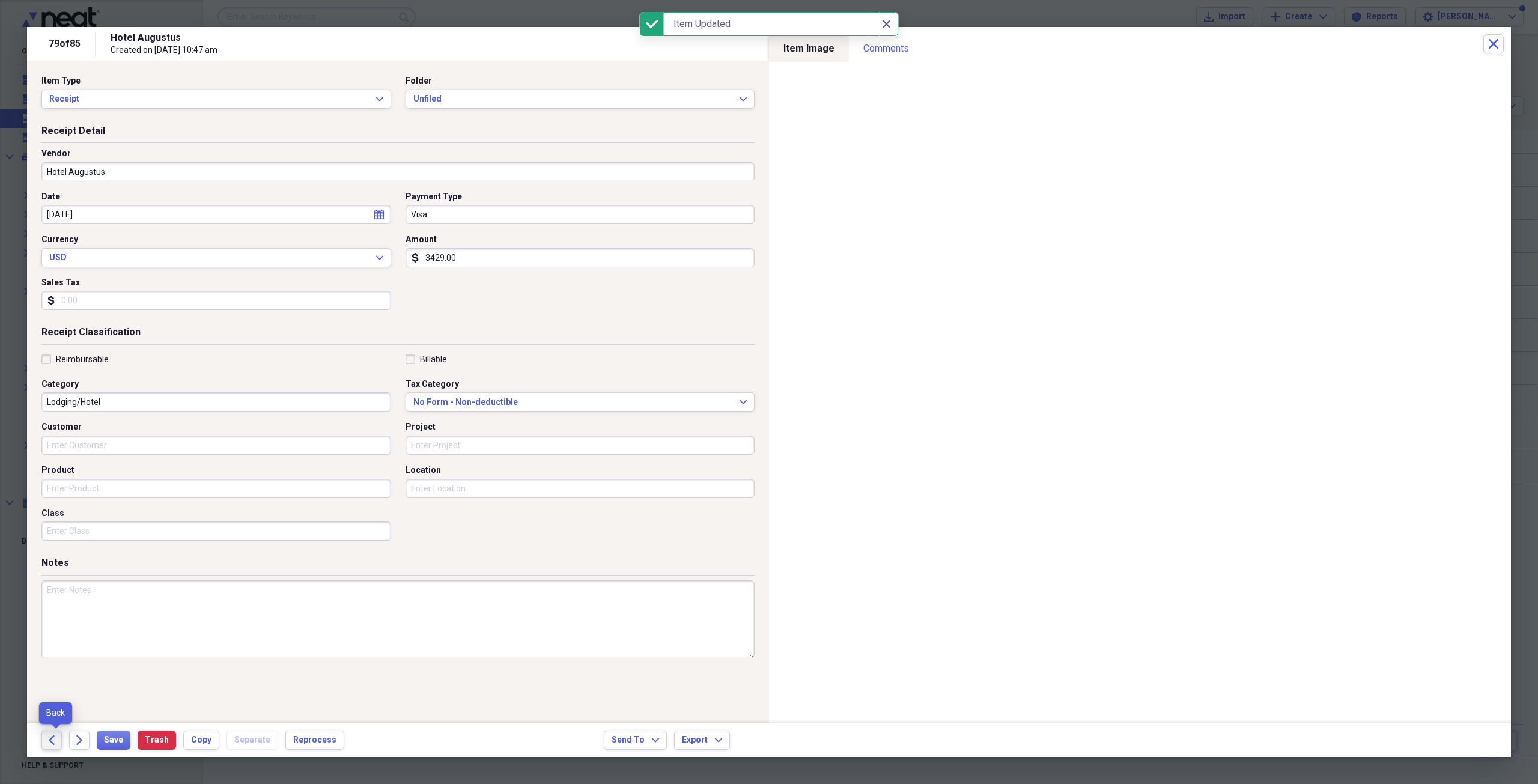 click on "Back" 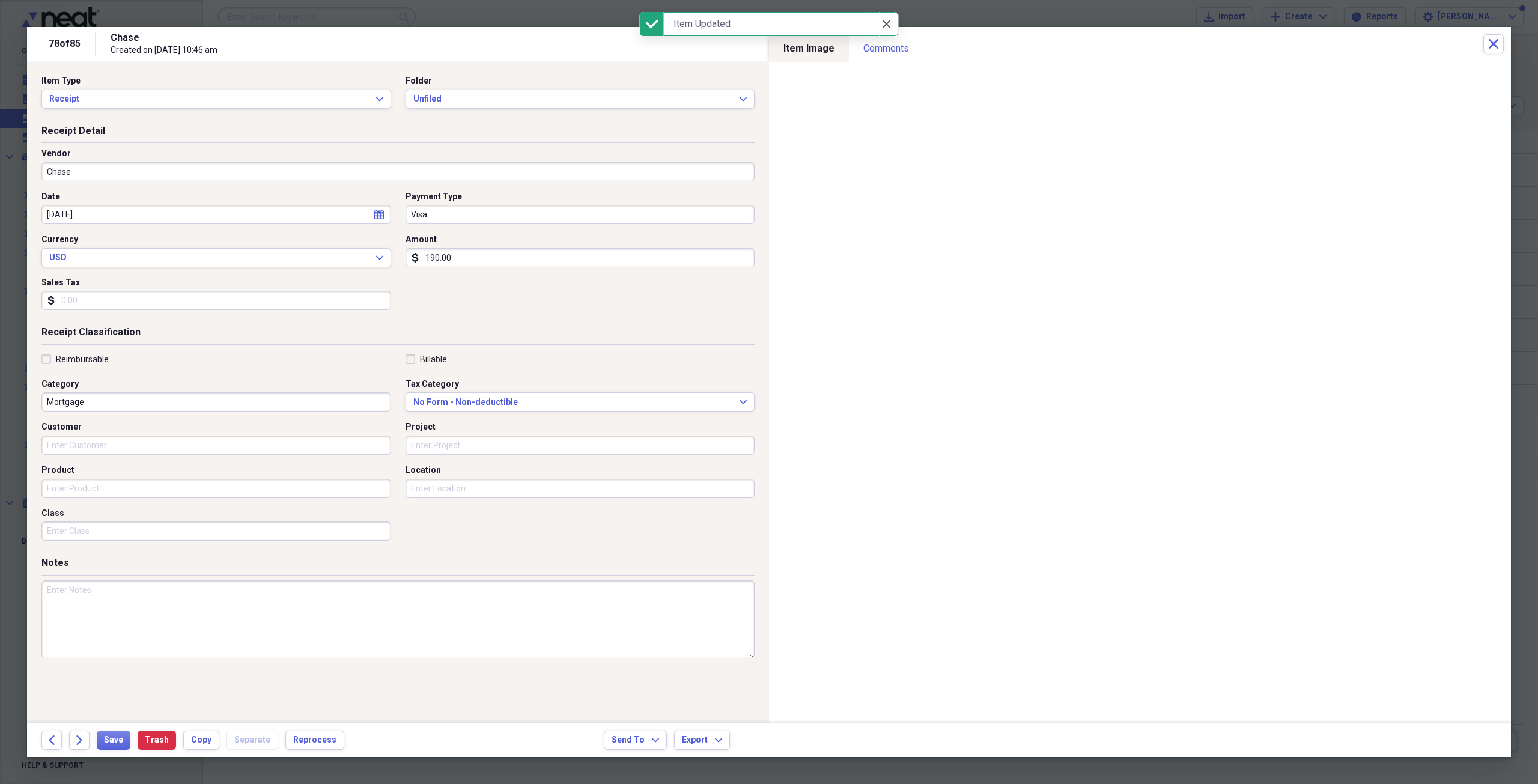 click on "Chase" at bounding box center (398, 172) 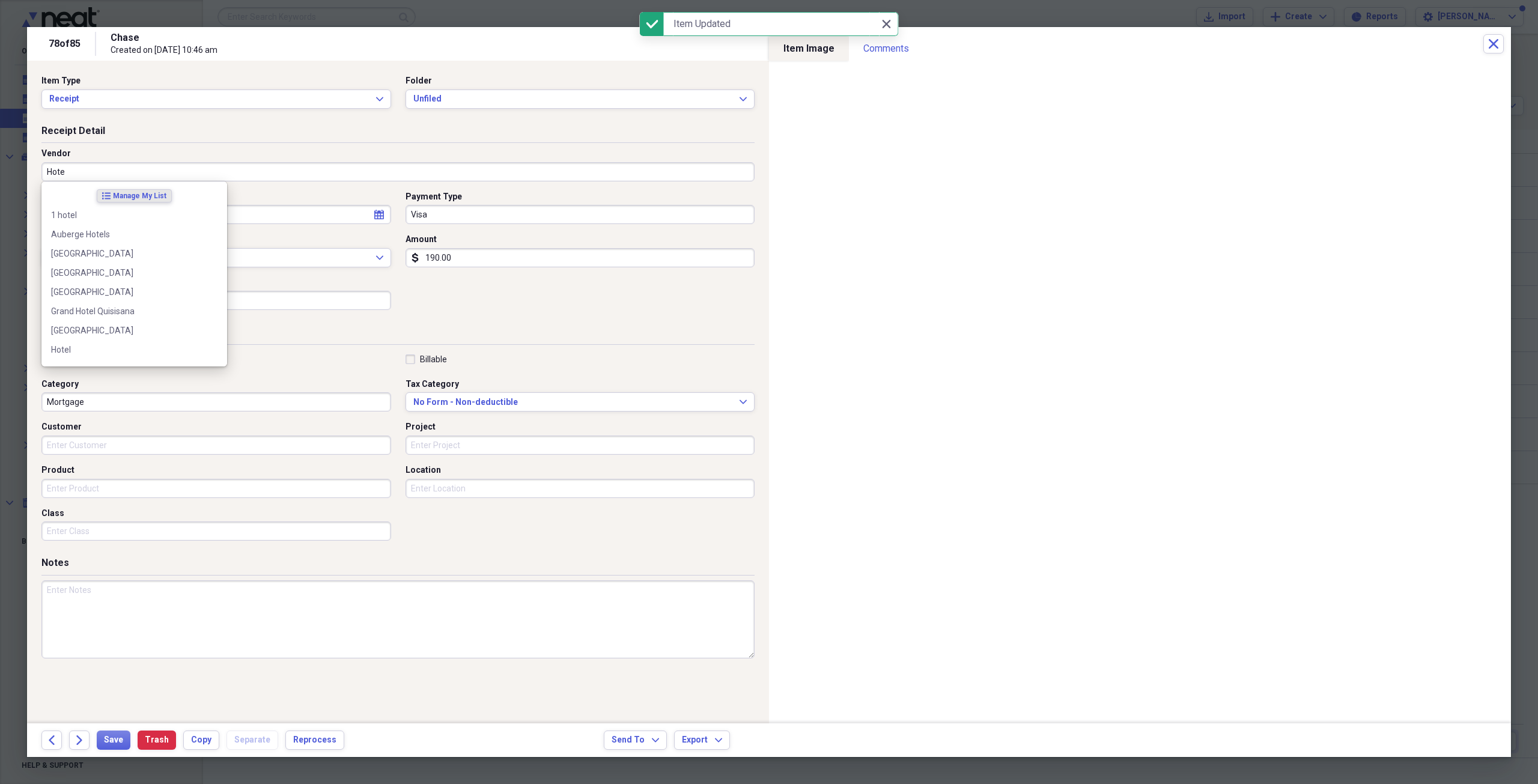 type on "Hotel" 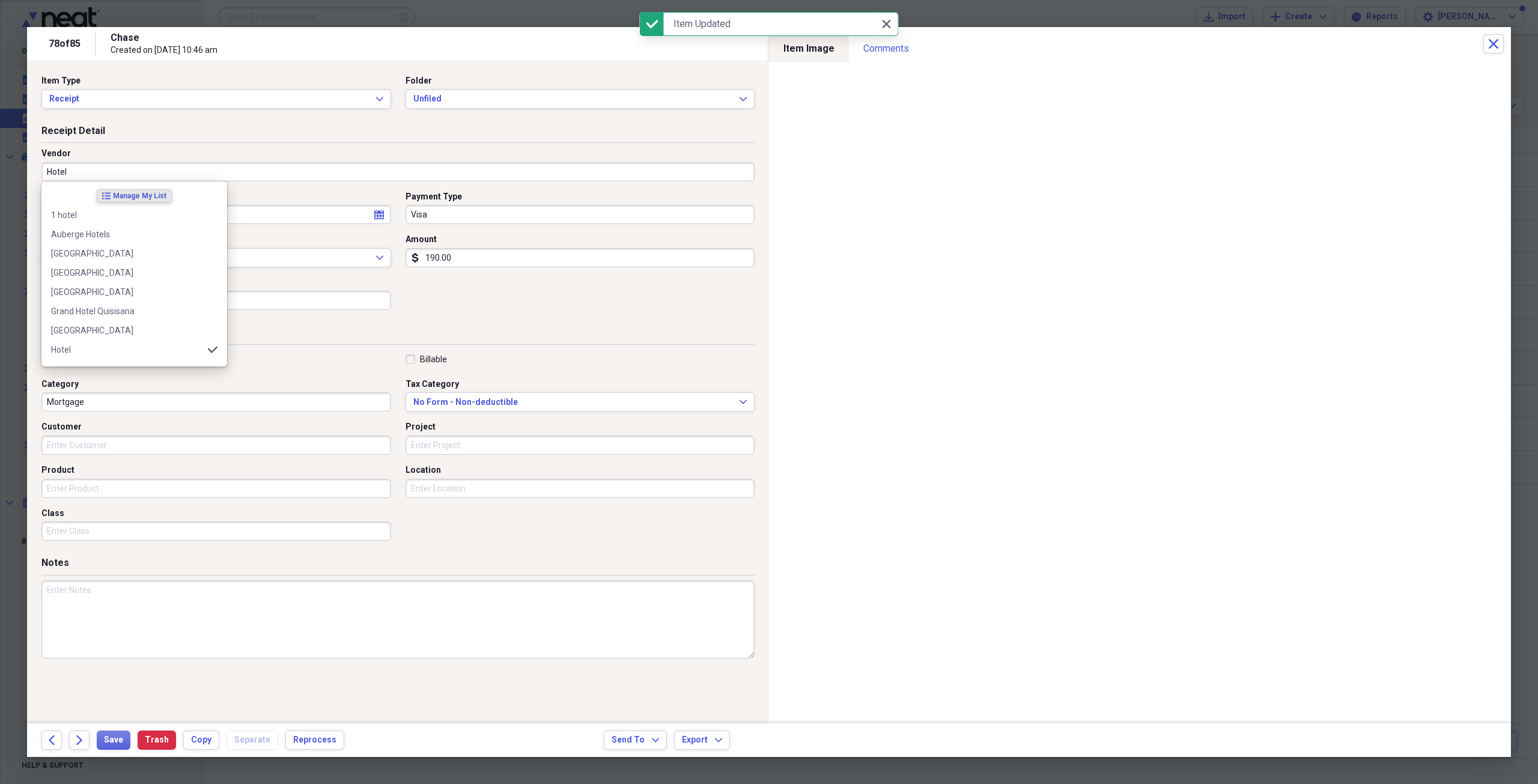 type on "Lodging/Hotel" 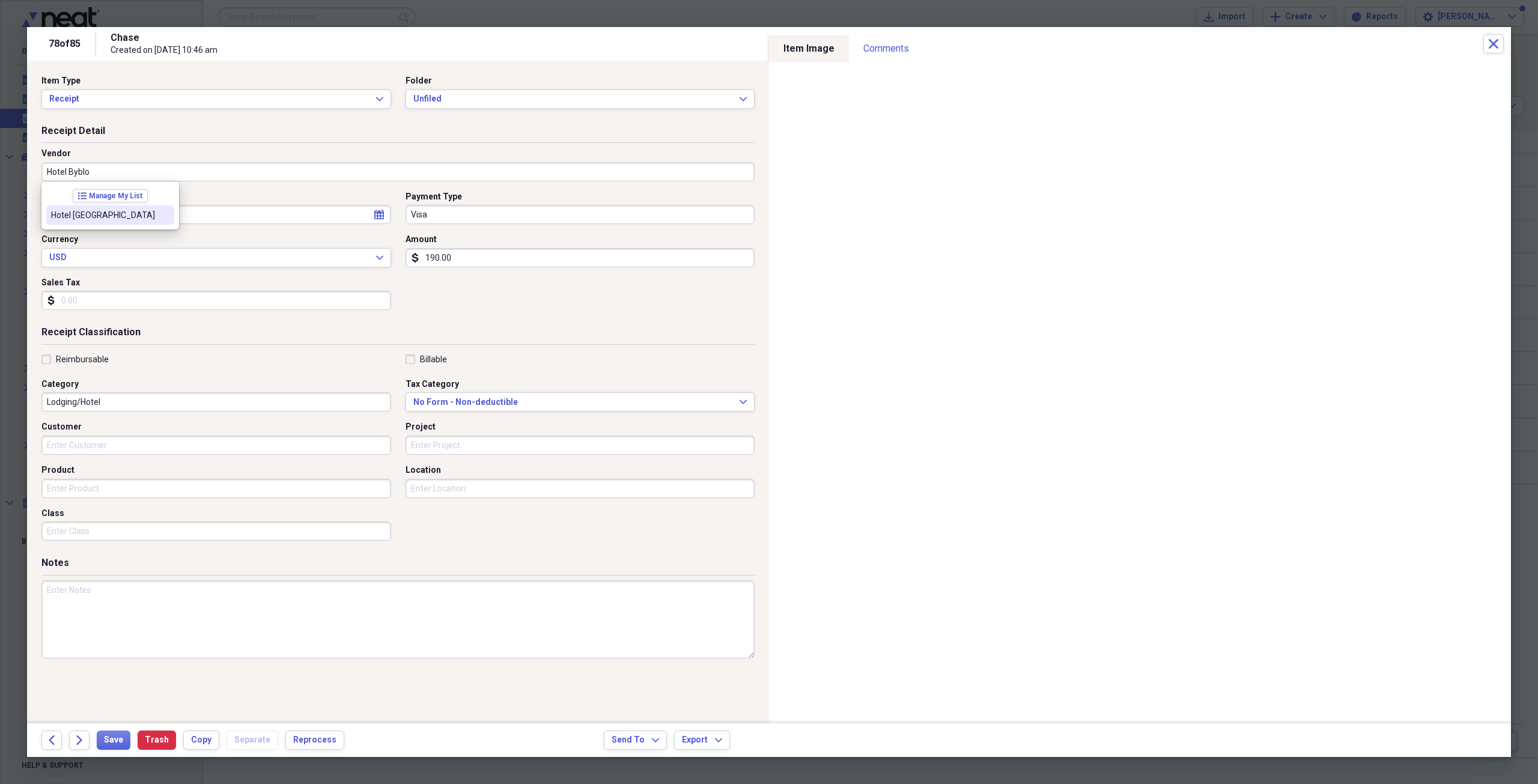 click on "Hotel [GEOGRAPHIC_DATA]" at bounding box center (103, 215) 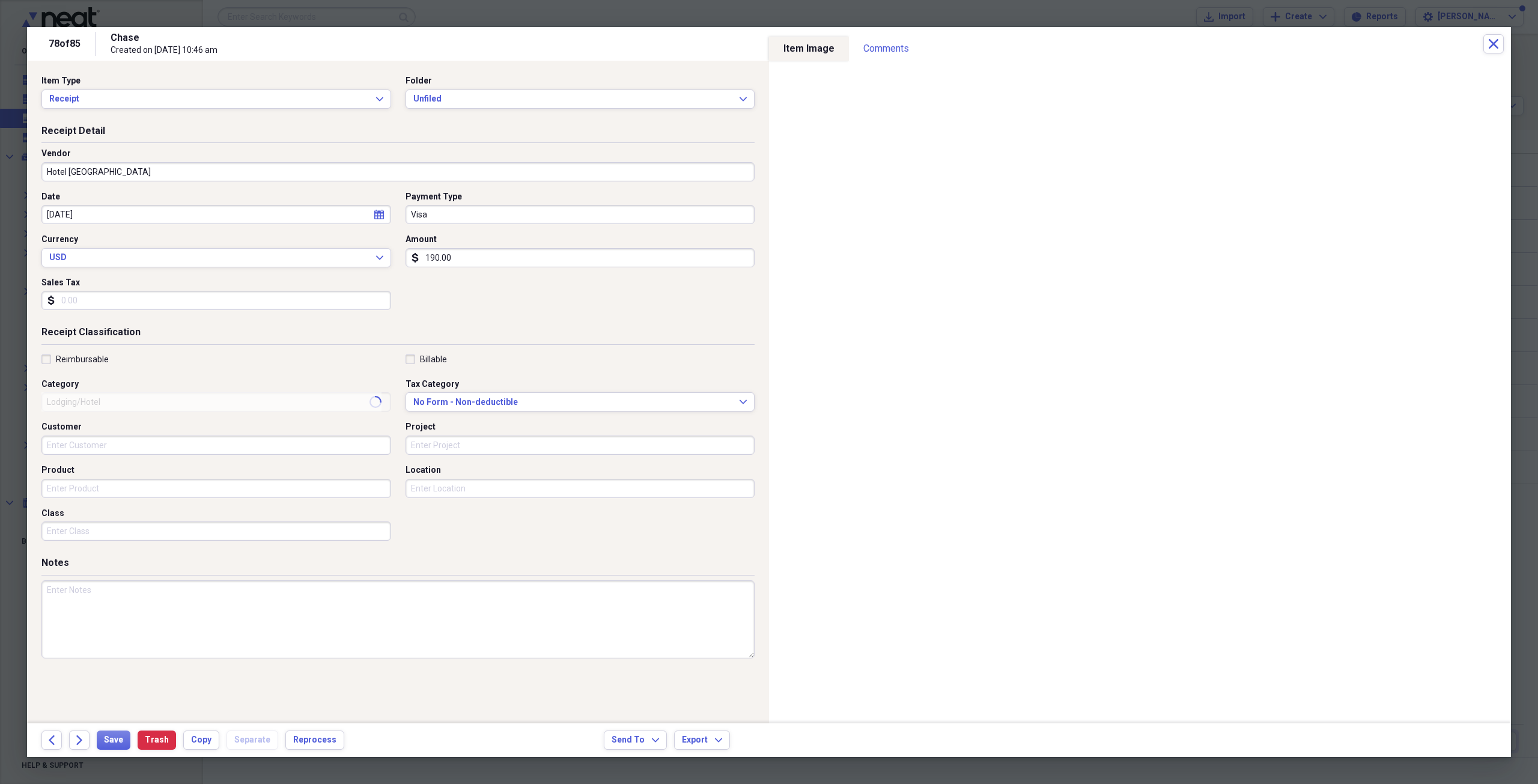 type on "Meals/Restaurants" 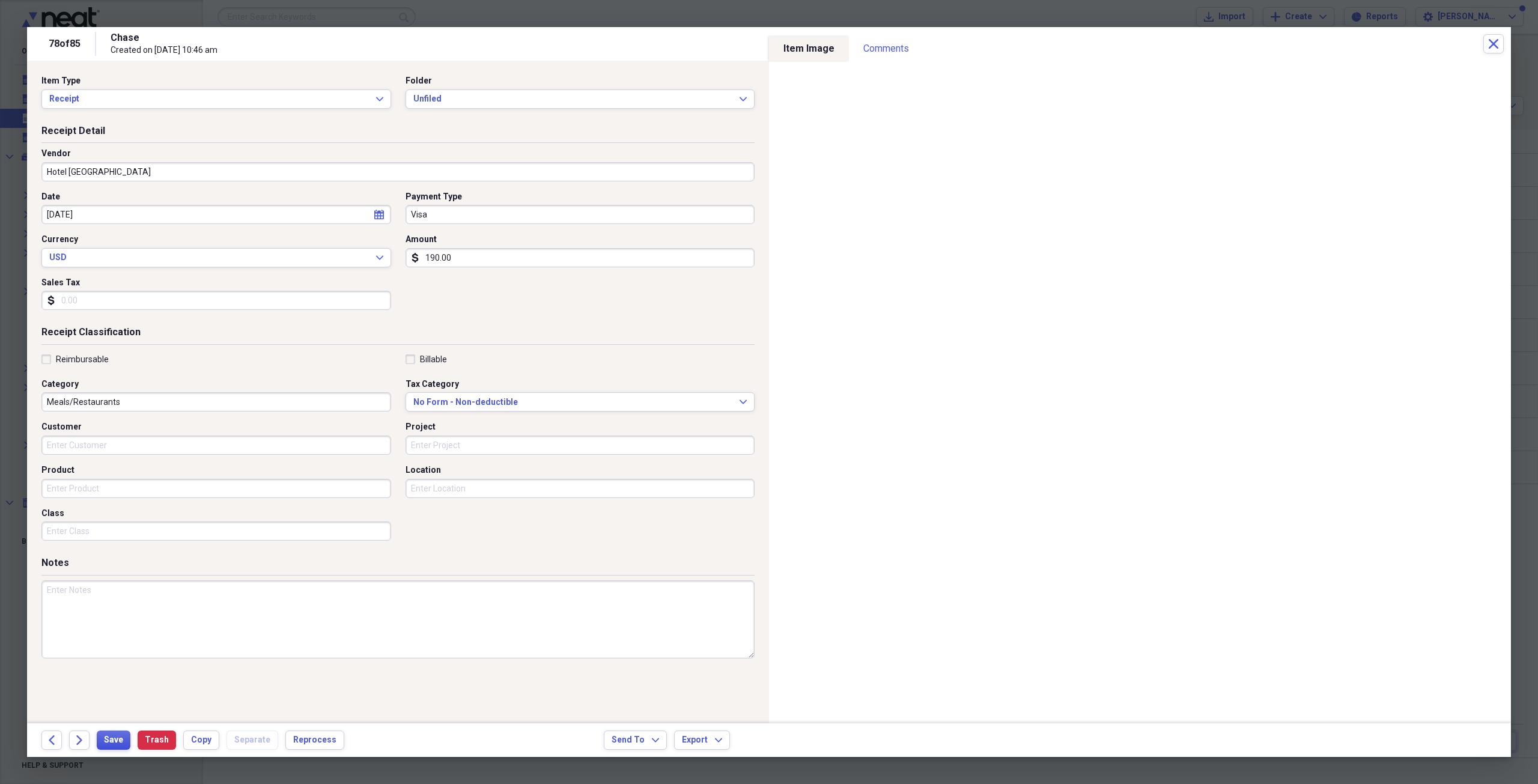 click on "Save" at bounding box center (114, 740) 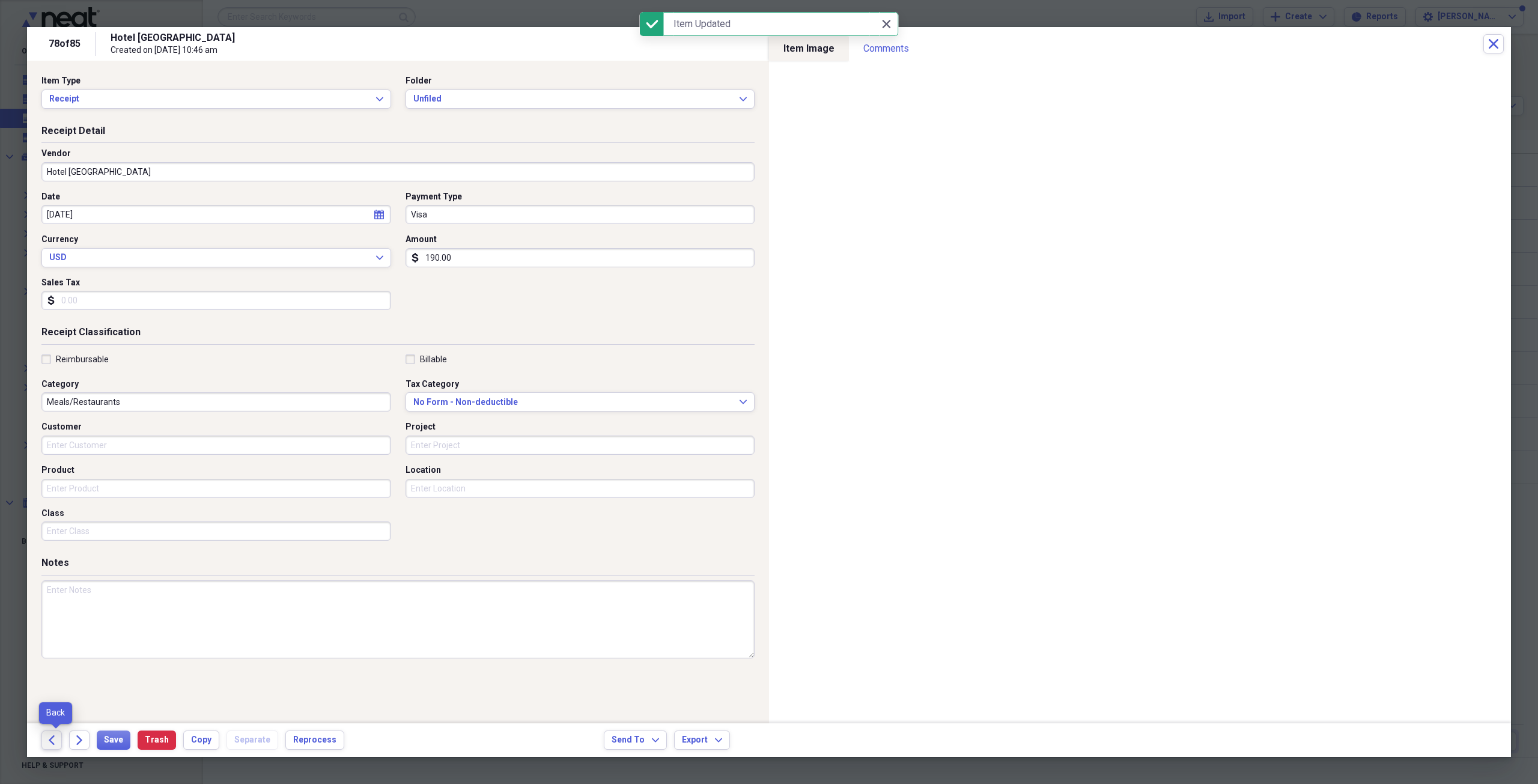 click on "Back" at bounding box center (52, 740) 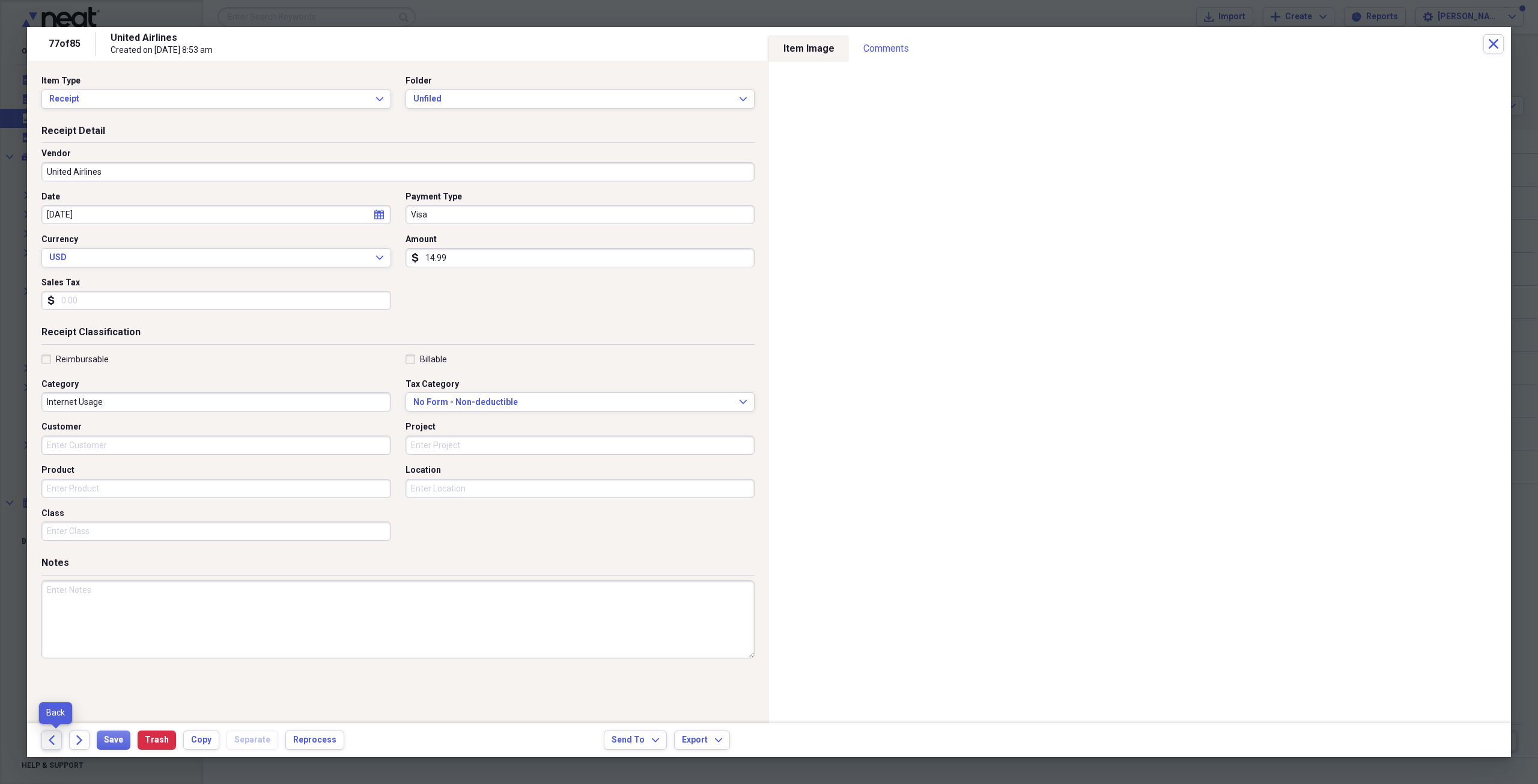 click on "Back" 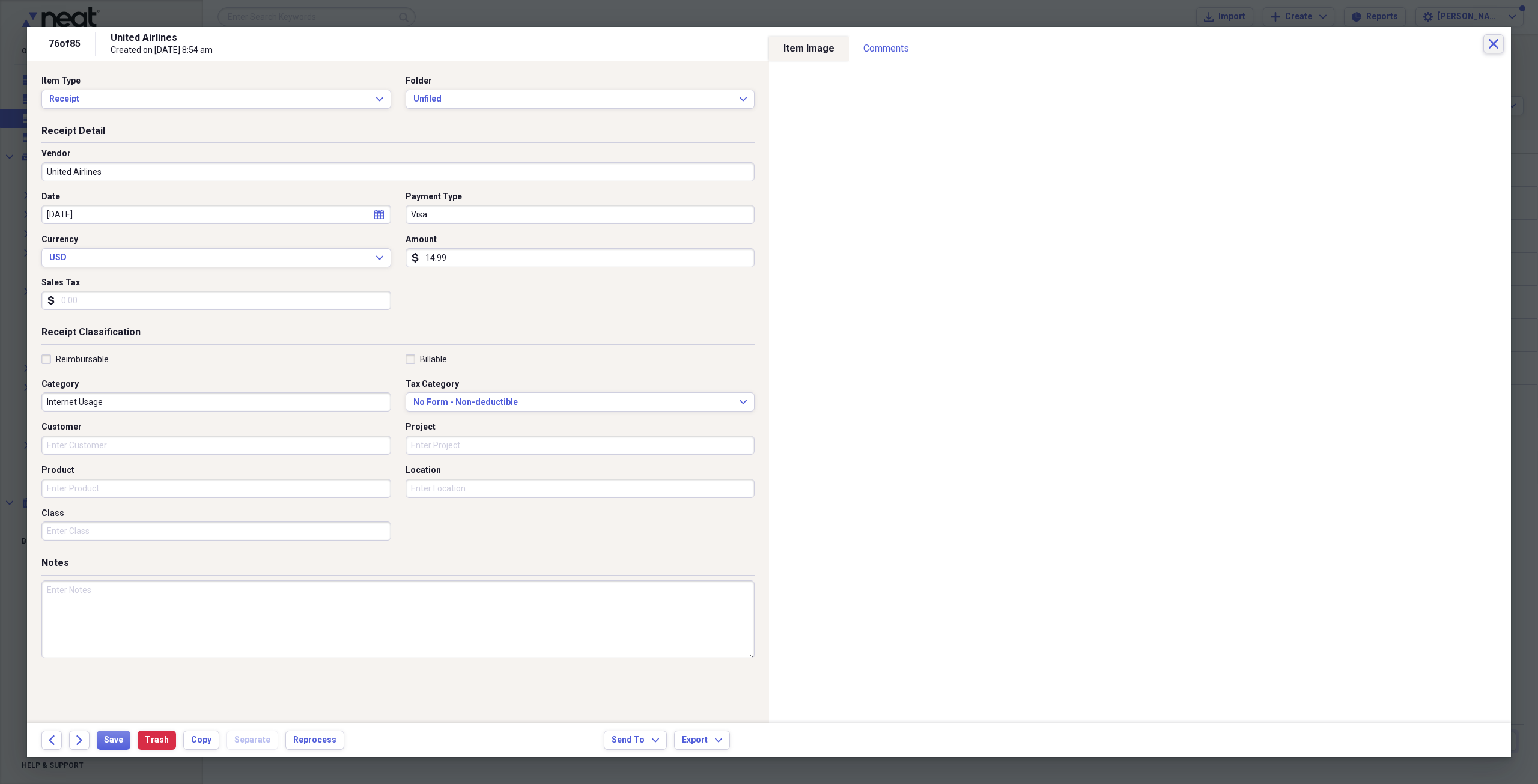 click on "Close" 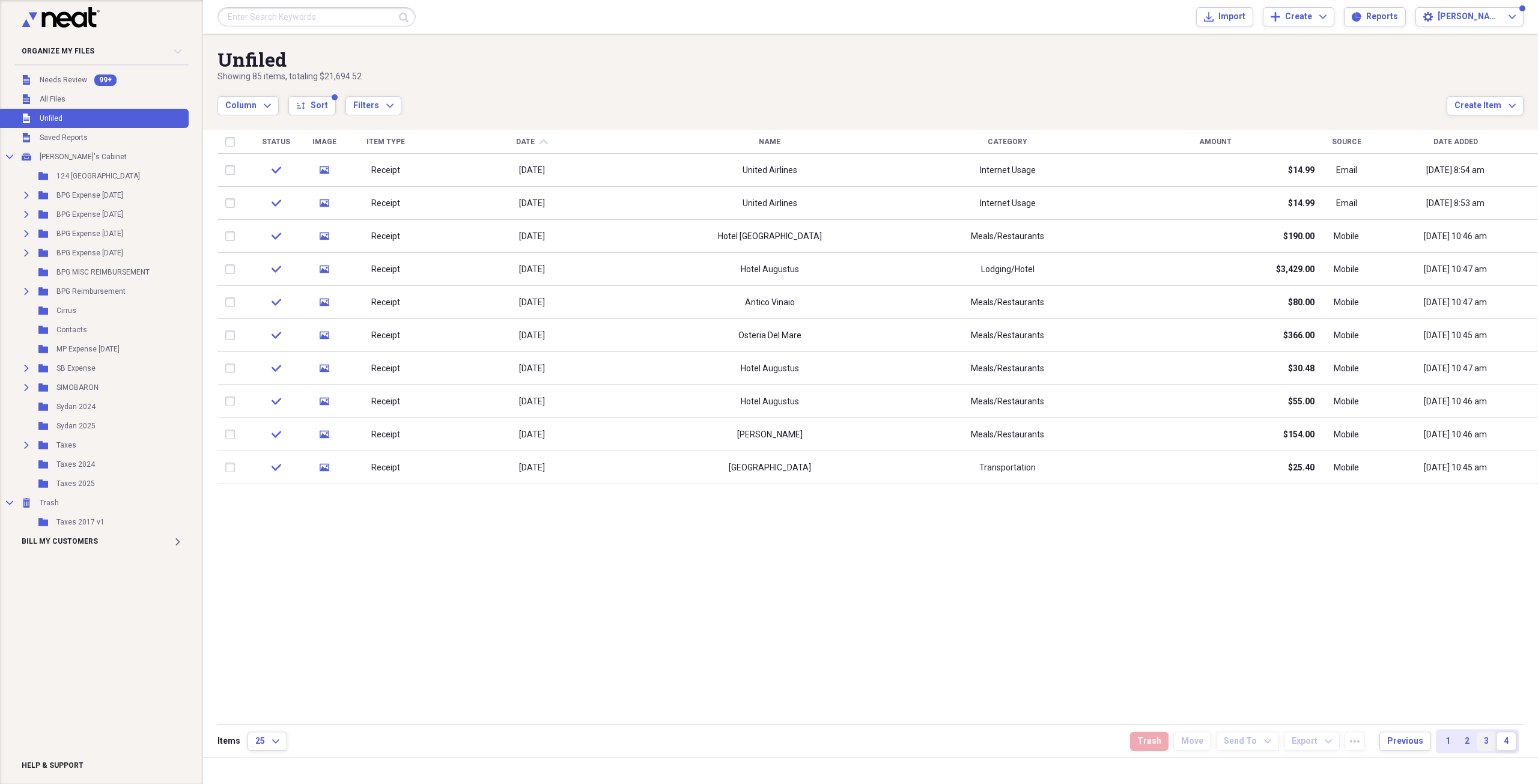 click on "3" at bounding box center [1486, 741] 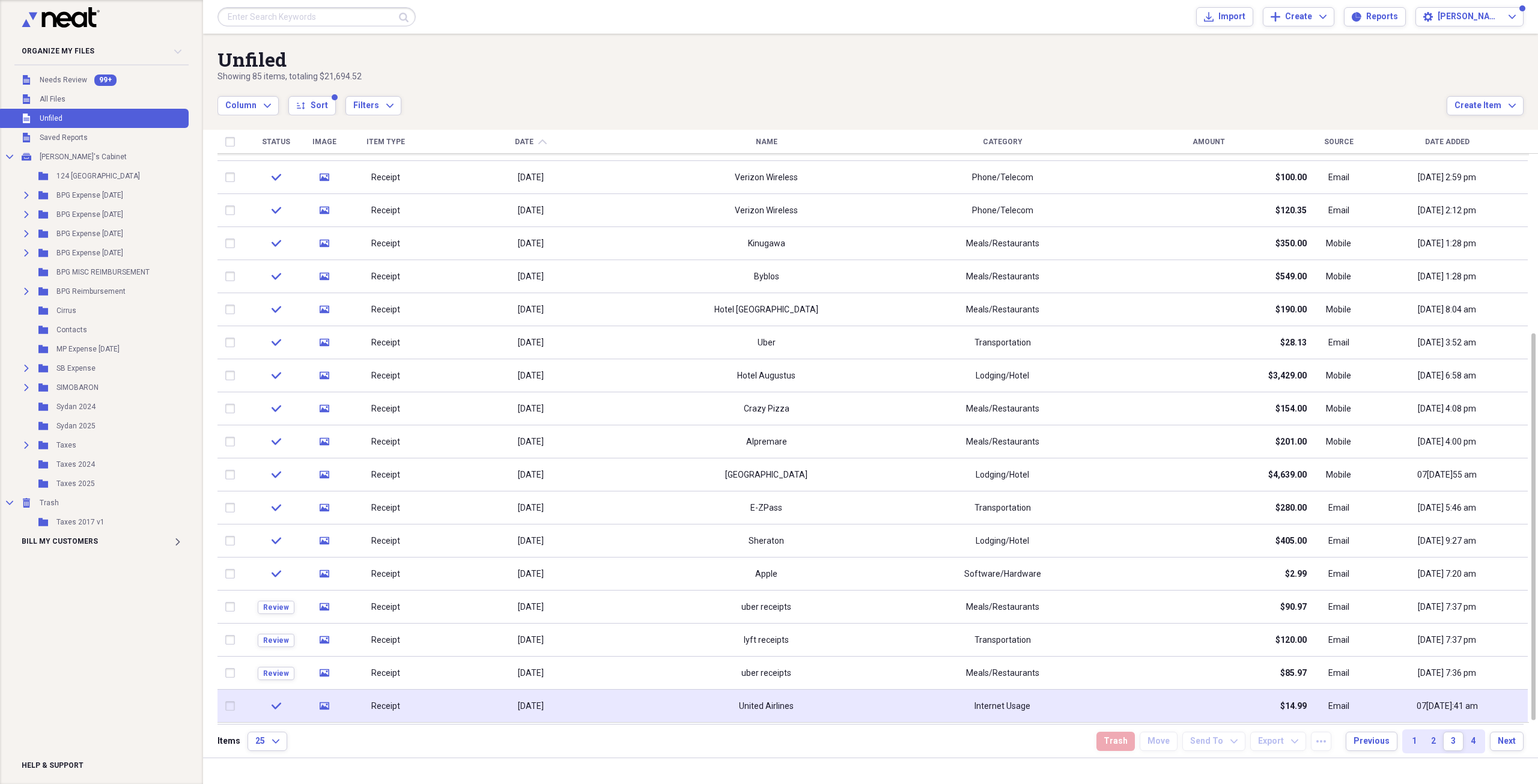 click on "[DATE]" at bounding box center (530, 707) 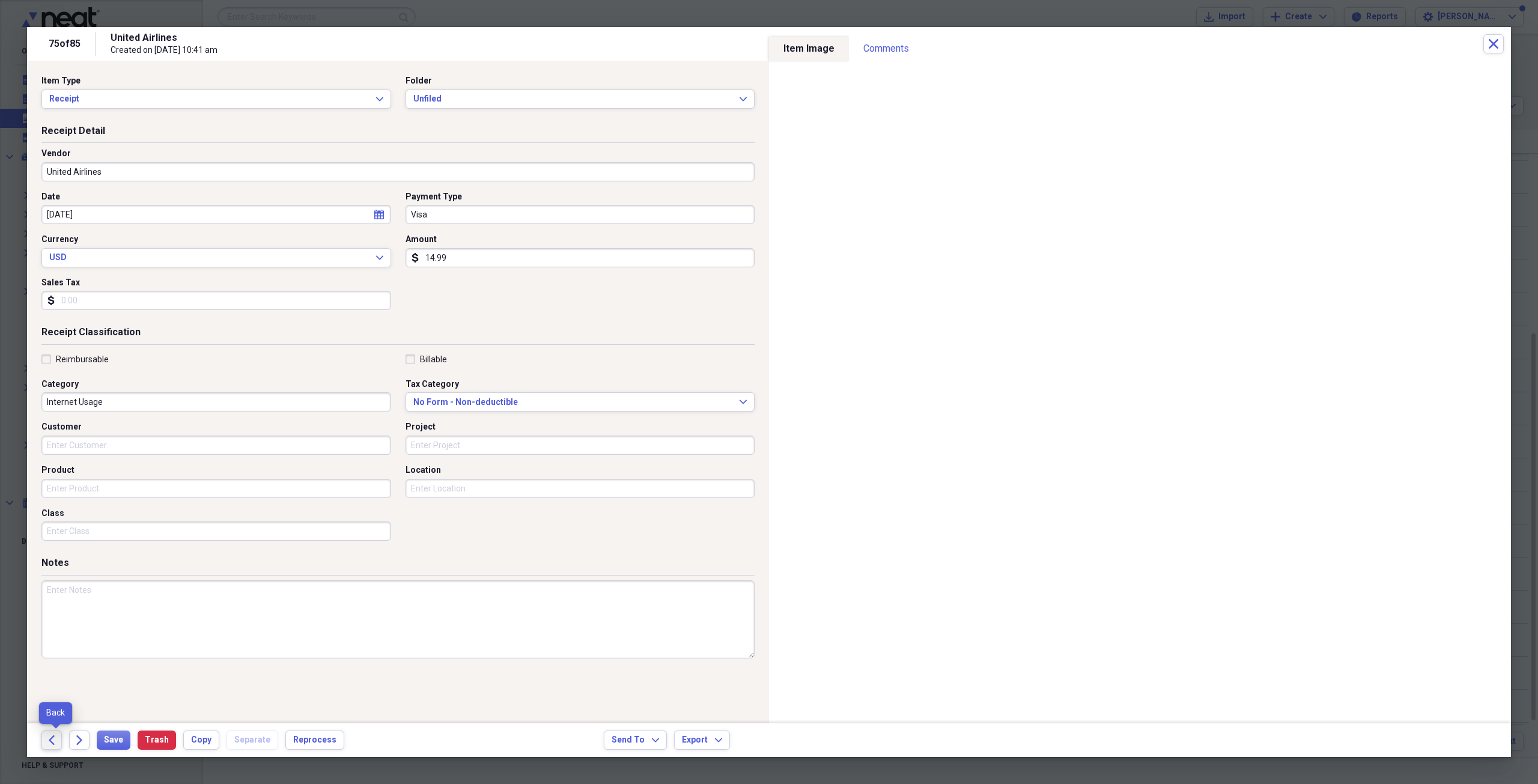 click on "Back" at bounding box center [52, 740] 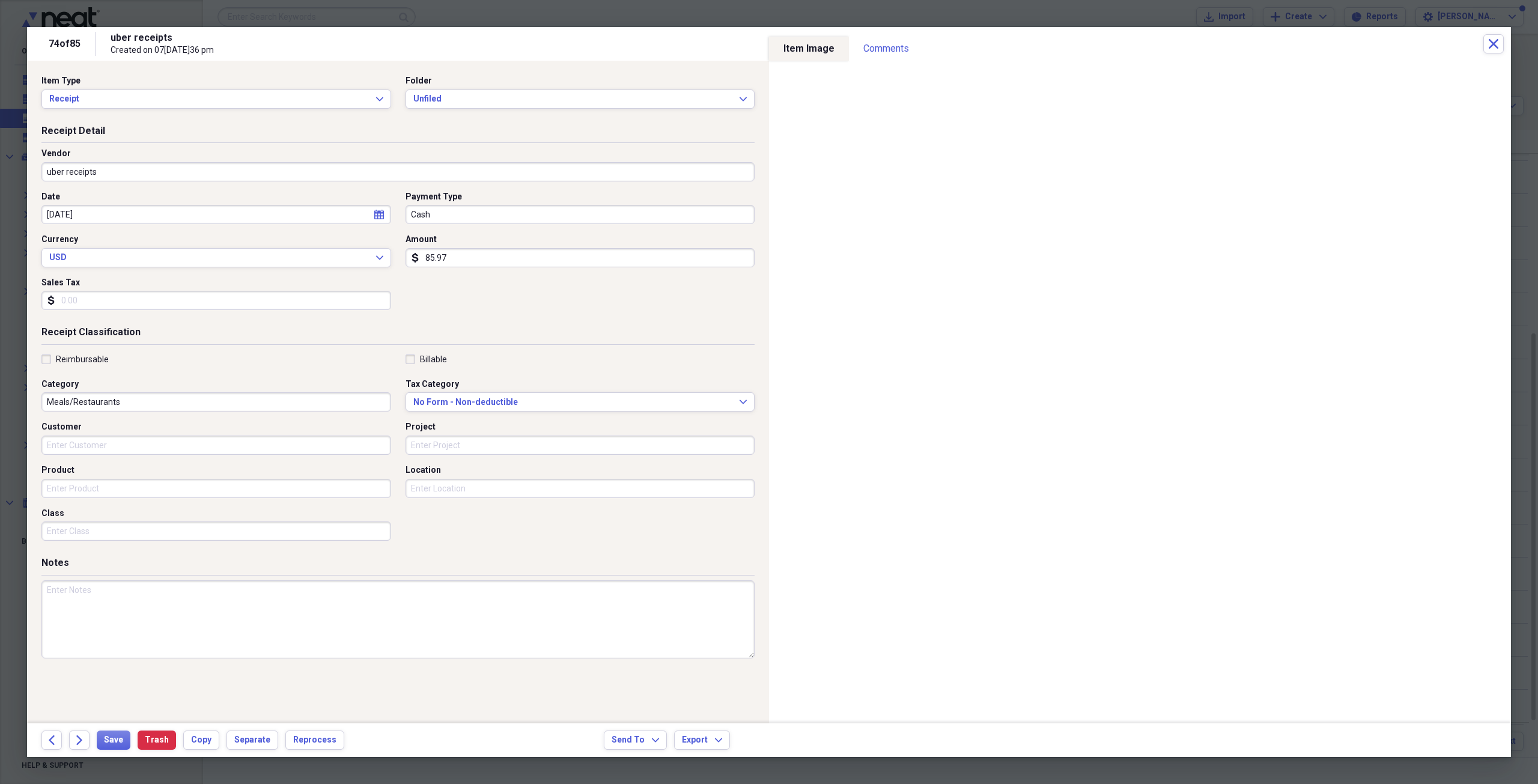 click on "uber receipts" at bounding box center (398, 172) 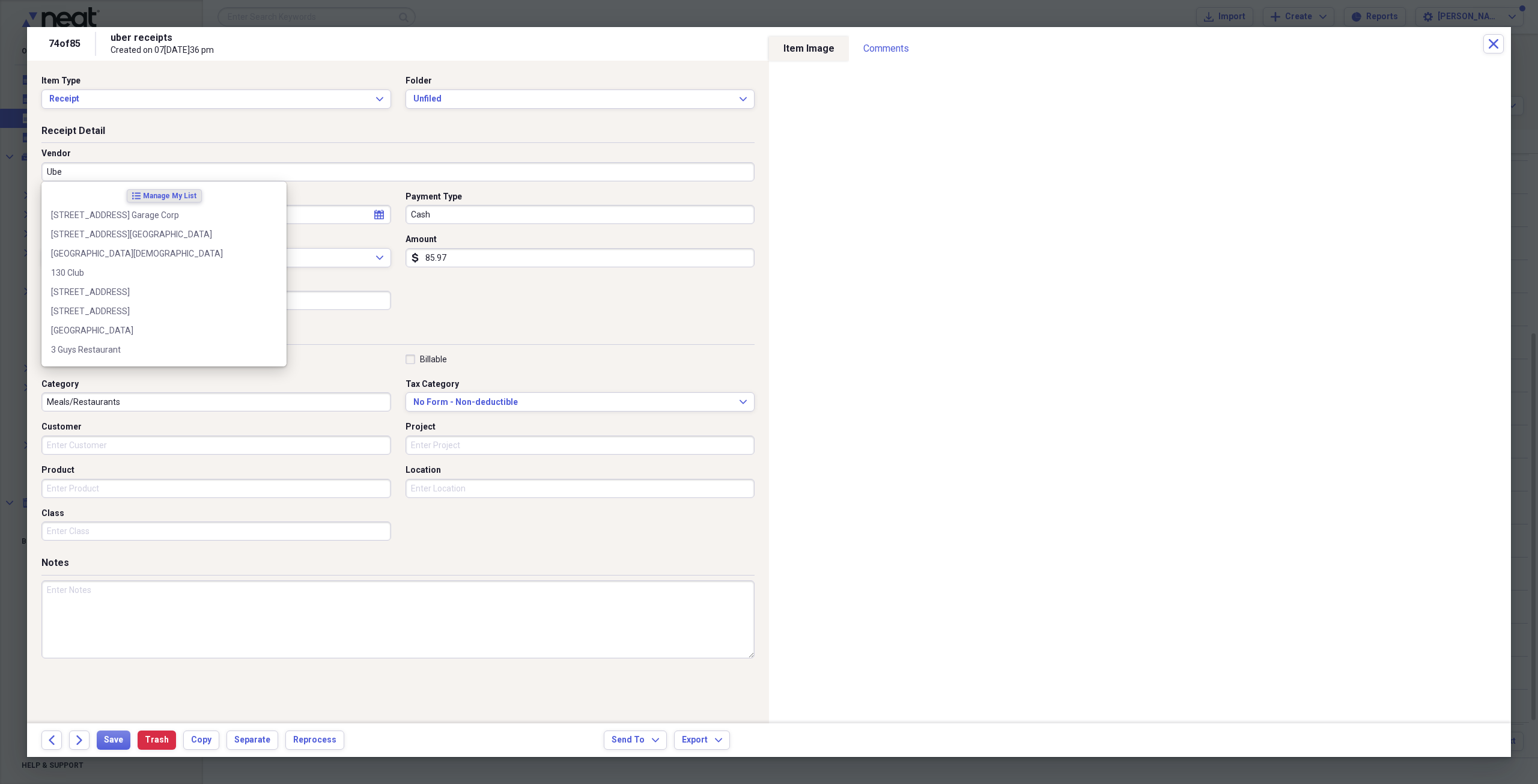 type on "Uber" 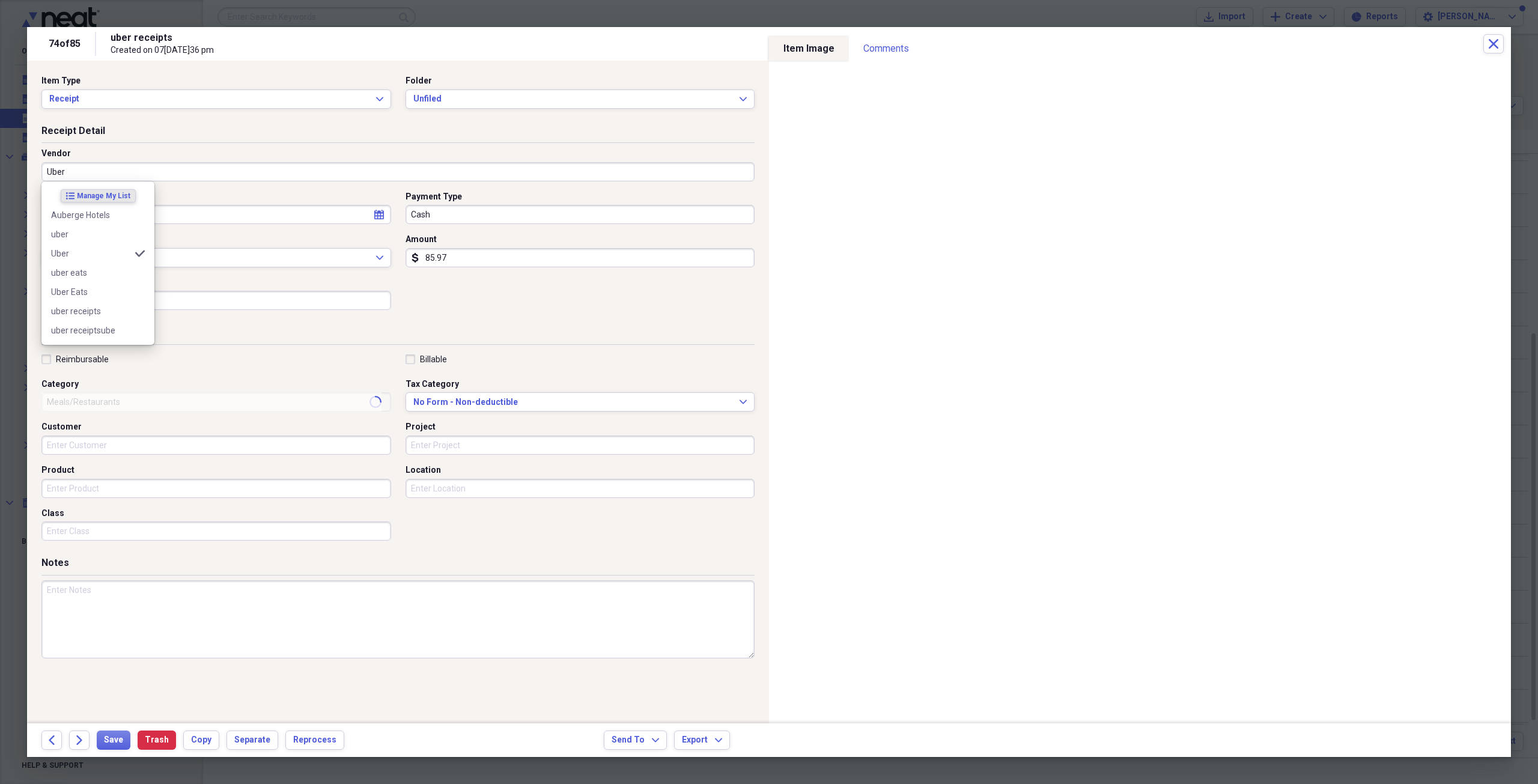 type on "Transportation" 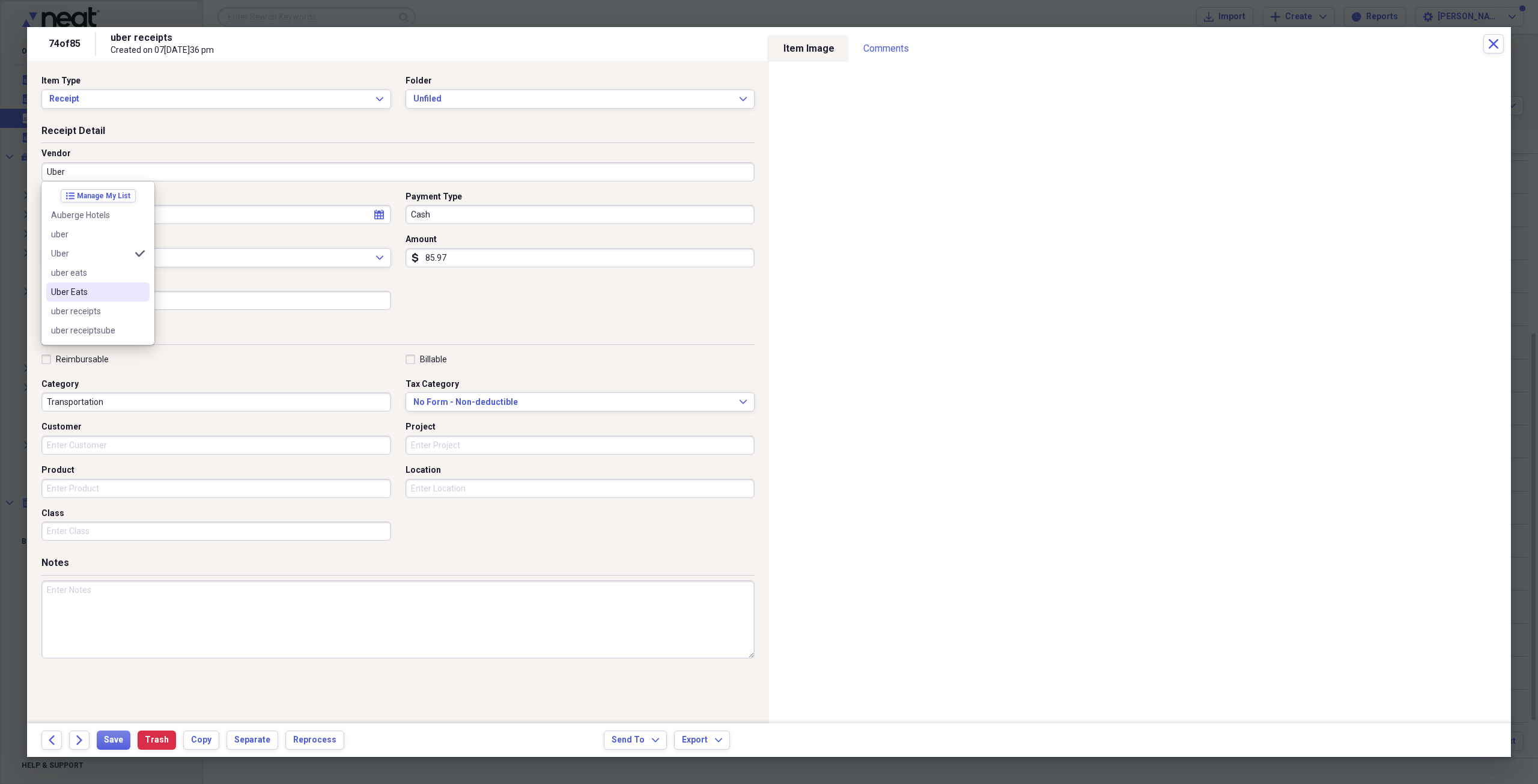 click on "Uber Eats" at bounding box center [91, 292] 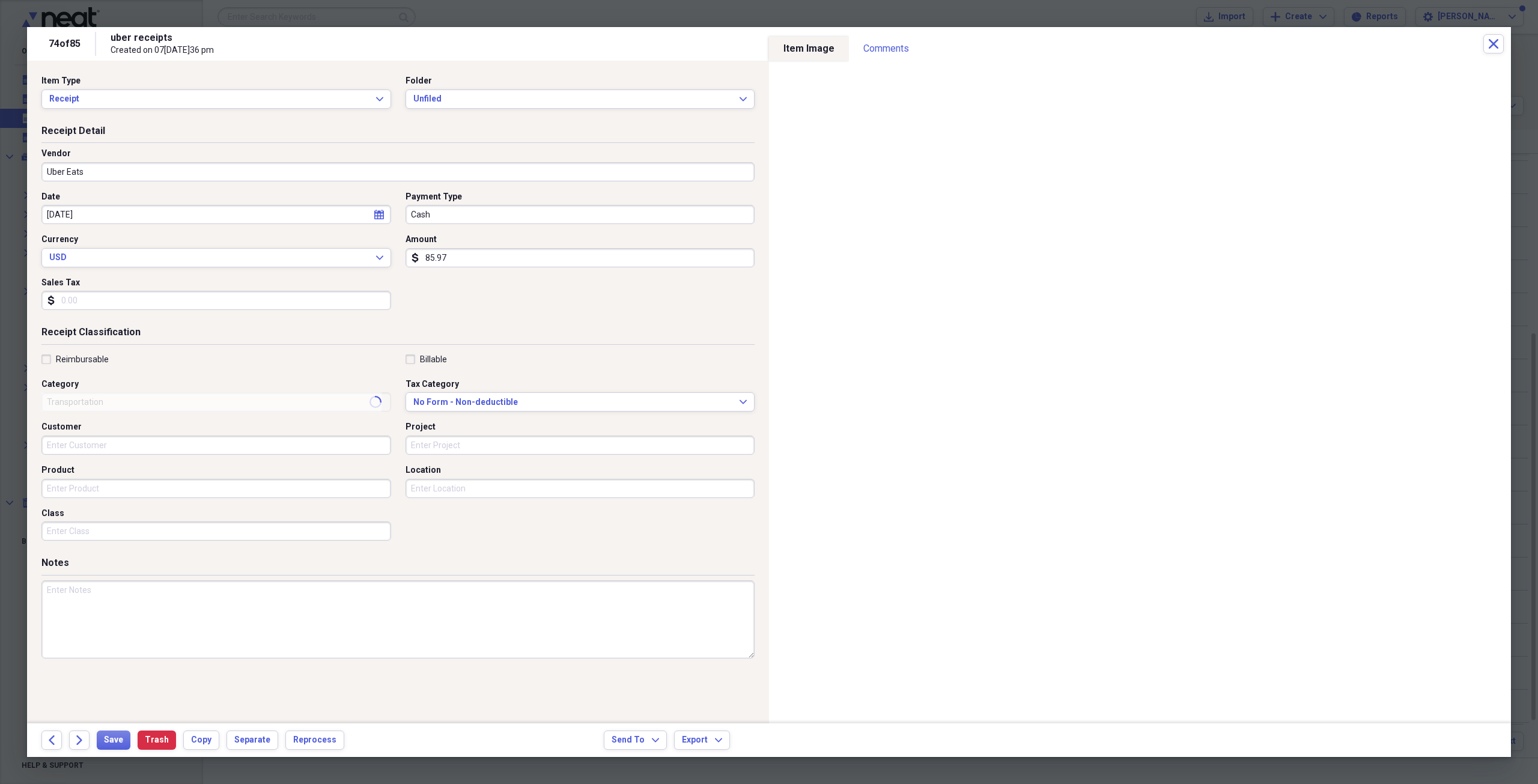 type on "Meals/Restaurants" 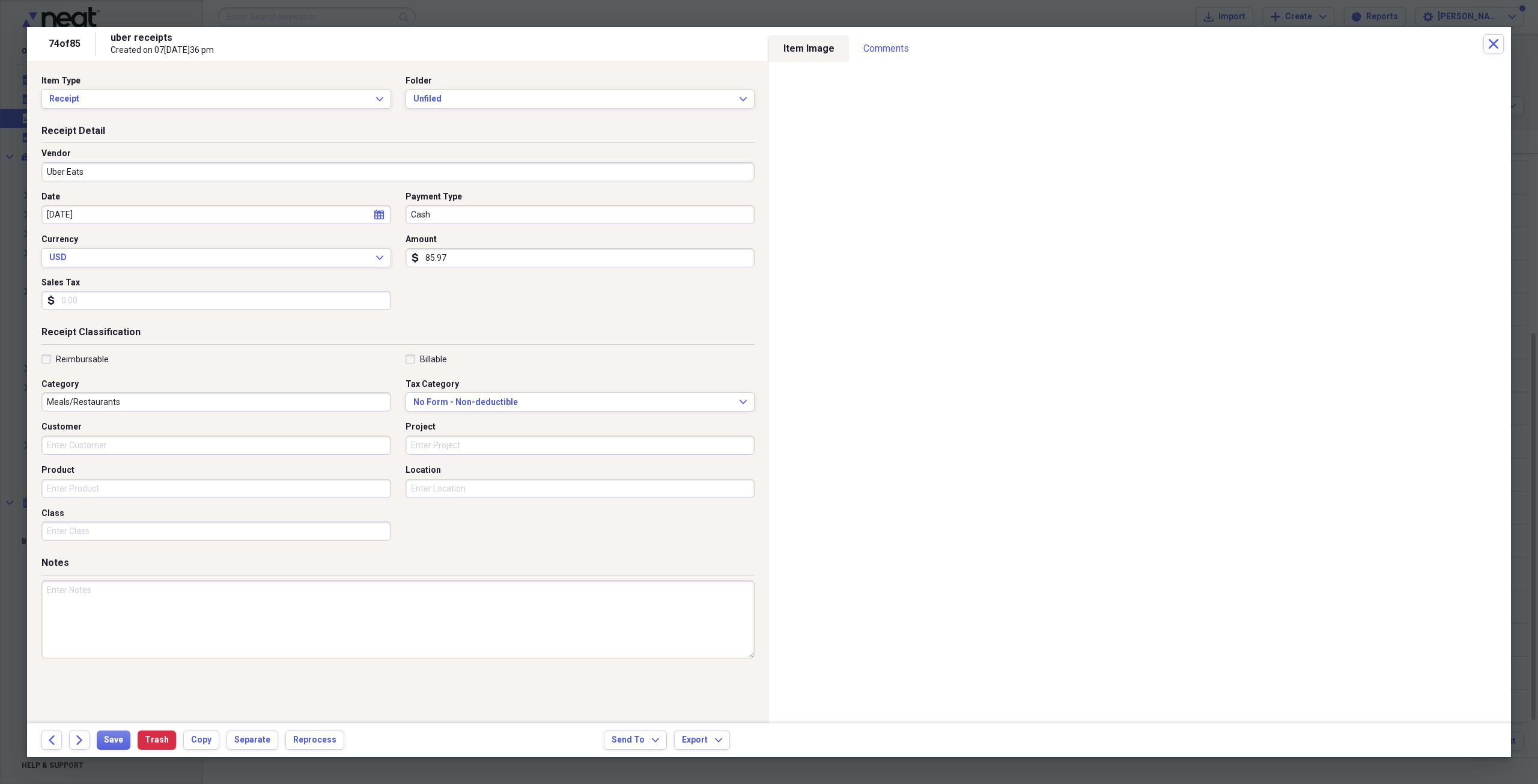 click on "Created on 07[DATE]36 pm" at bounding box center [427, 50] 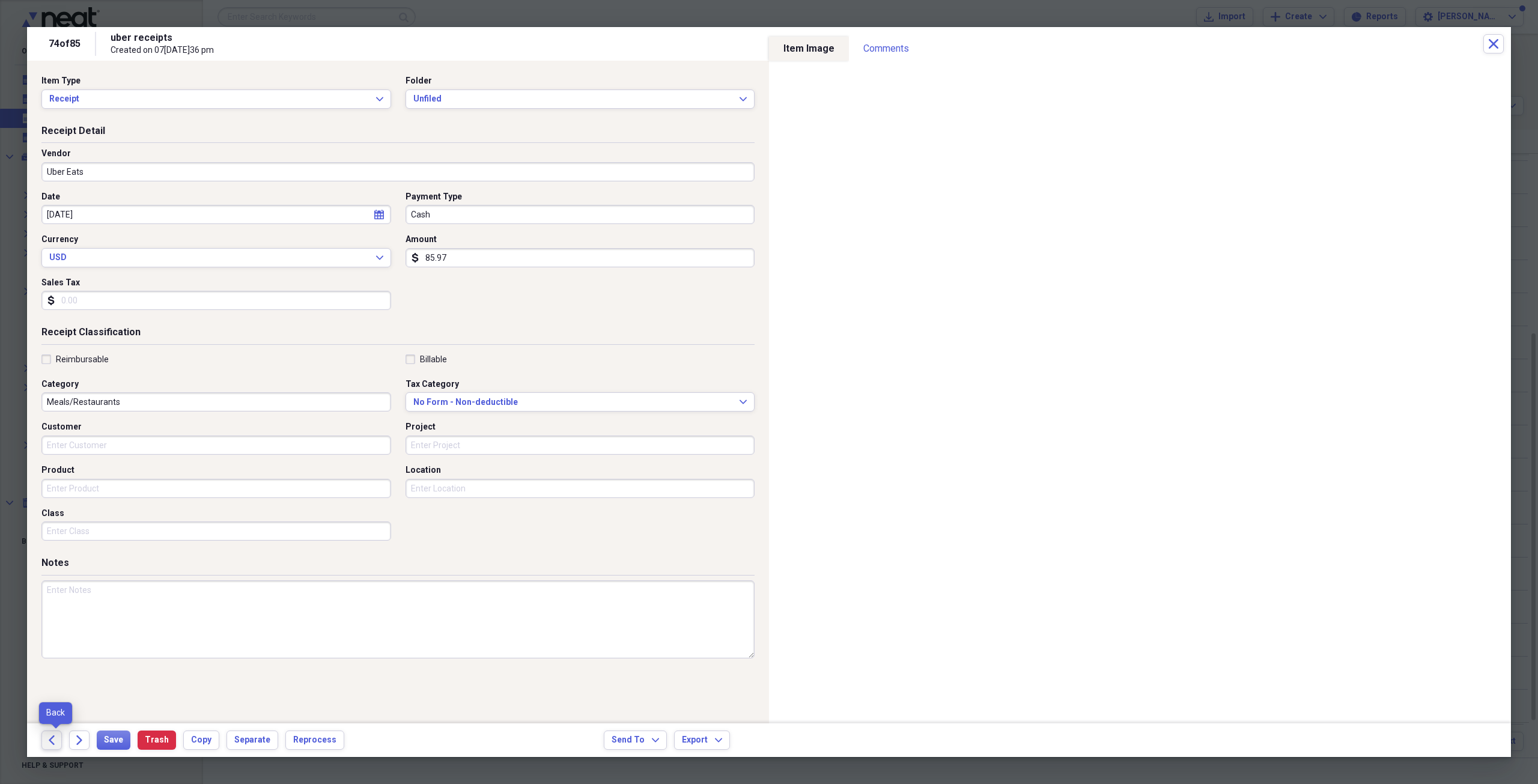 click on "Back" at bounding box center [52, 740] 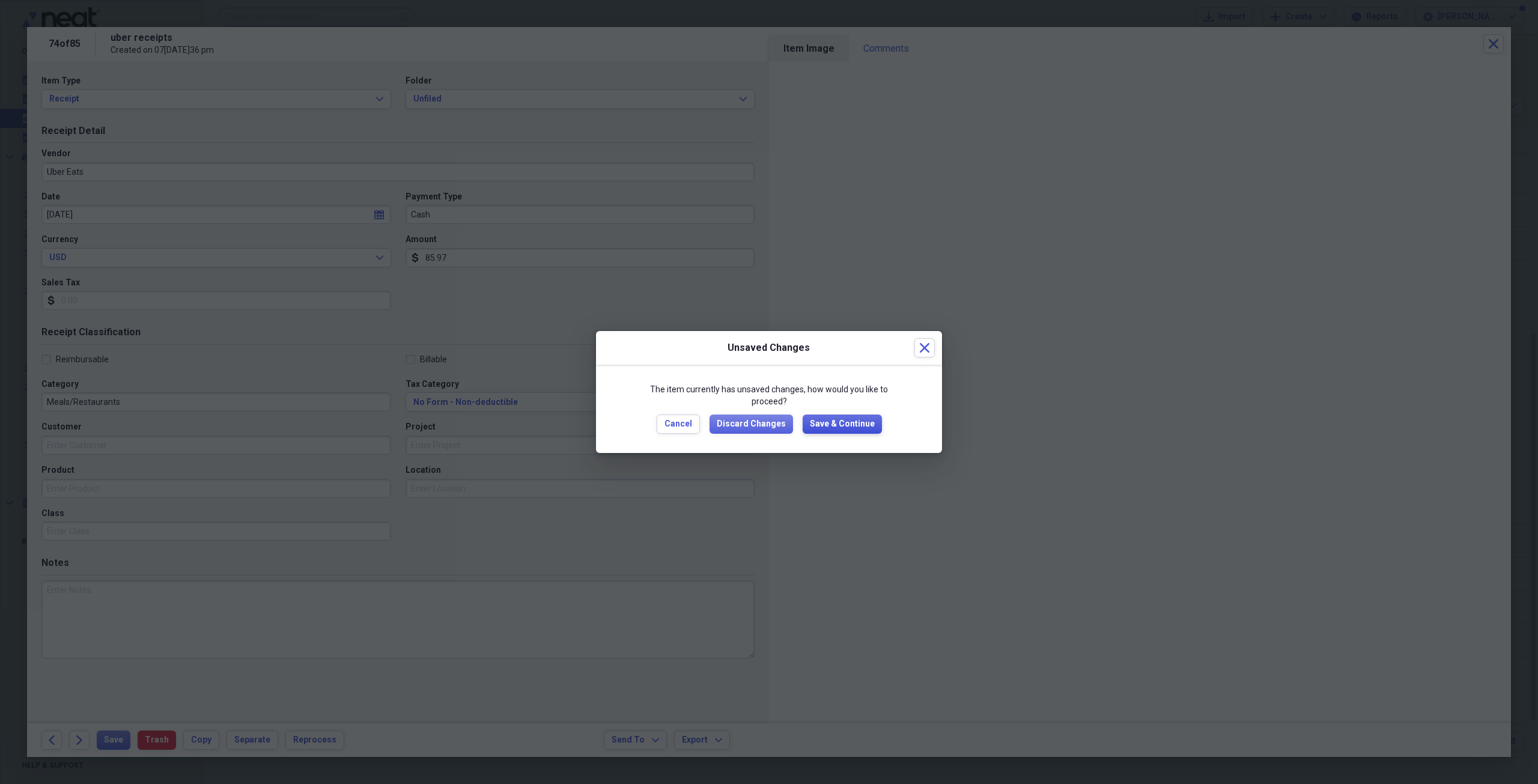 click on "Save & Continue" at bounding box center [842, 424] 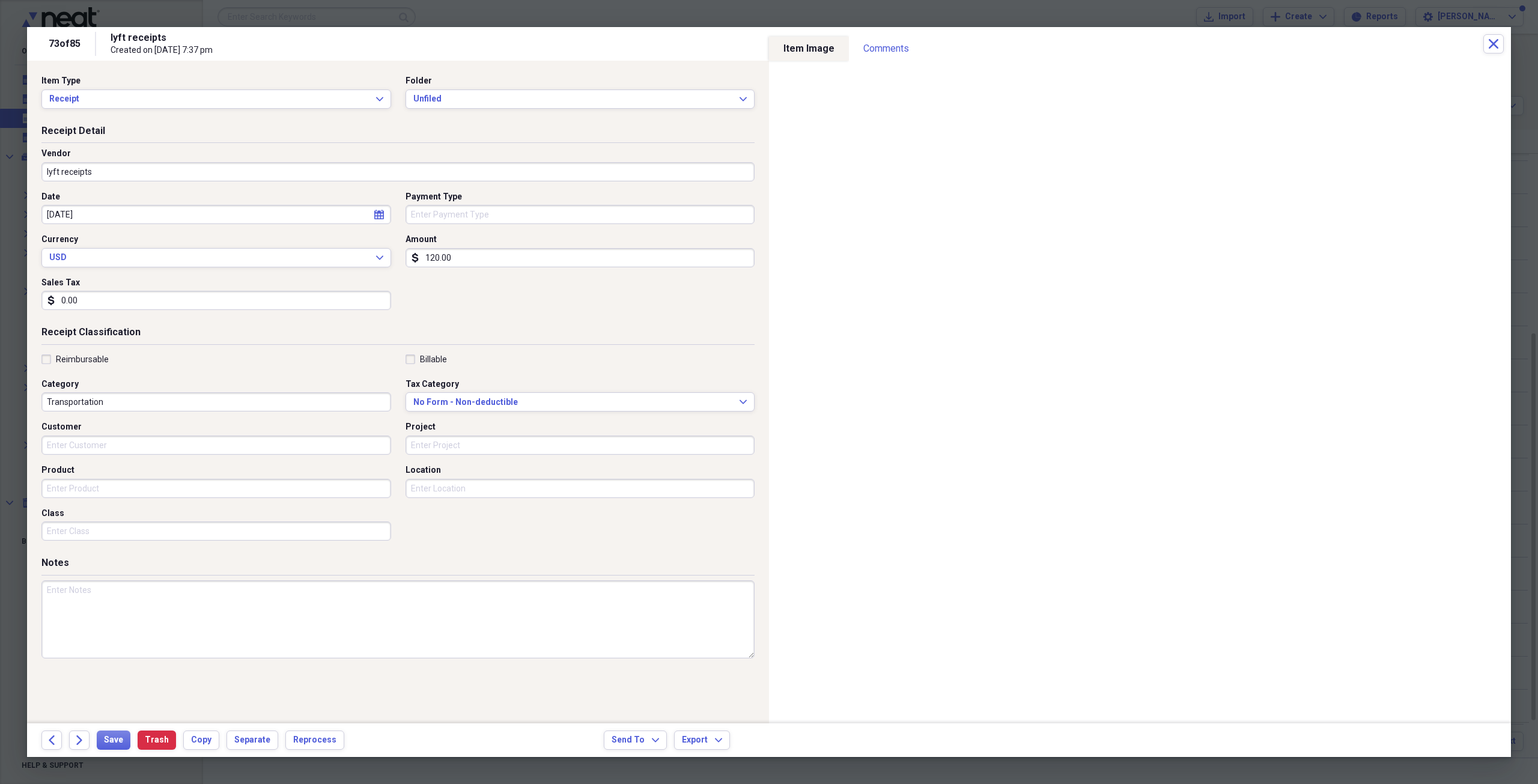 click on "lyft receipts" at bounding box center [398, 172] 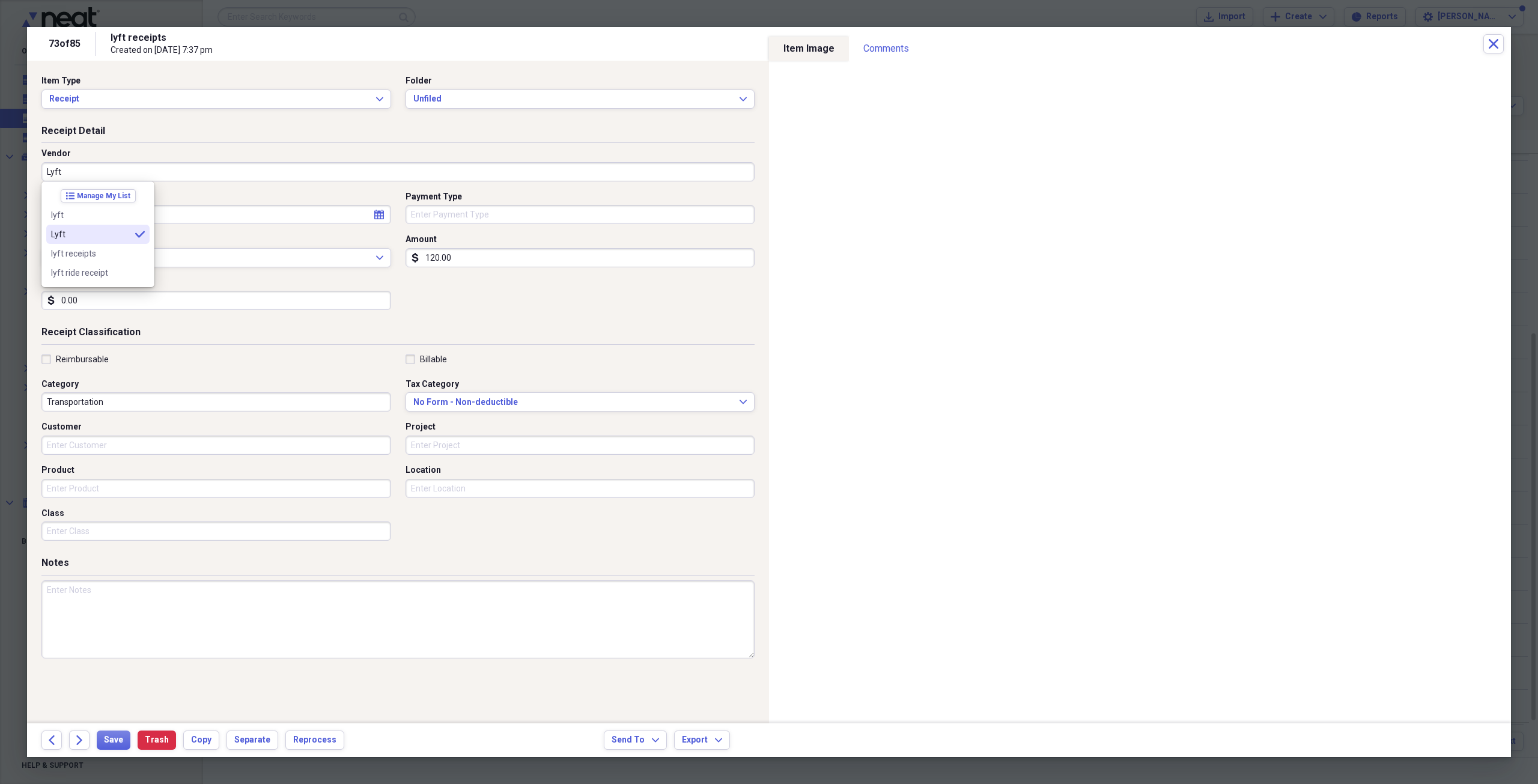 type on "Lyft" 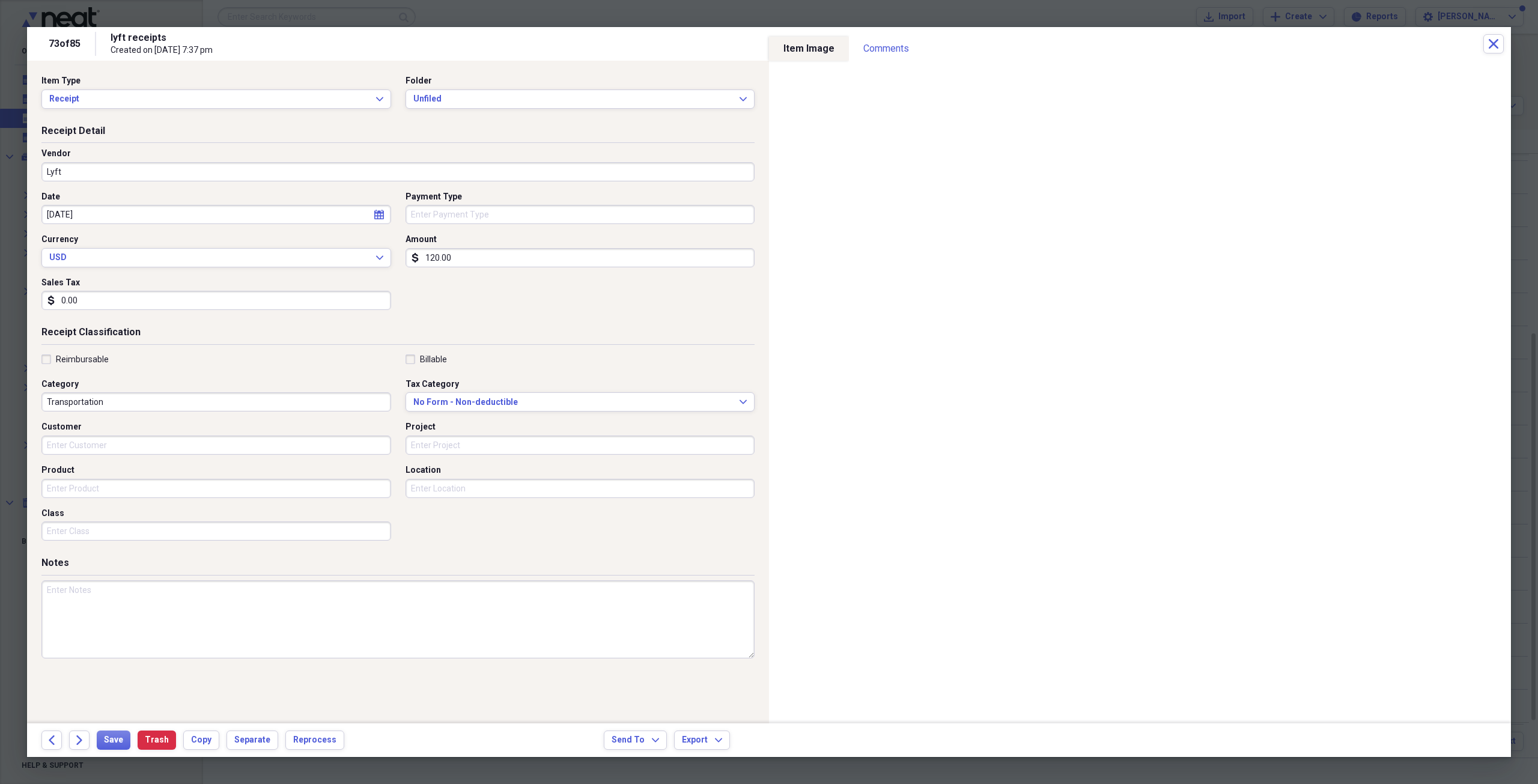 click on "Date [DATE] calendar Calendar Payment Type Currency USD Expand Amount dollar-sign 120.00 Sales Tax dollar-sign 0.00" at bounding box center (398, 255) 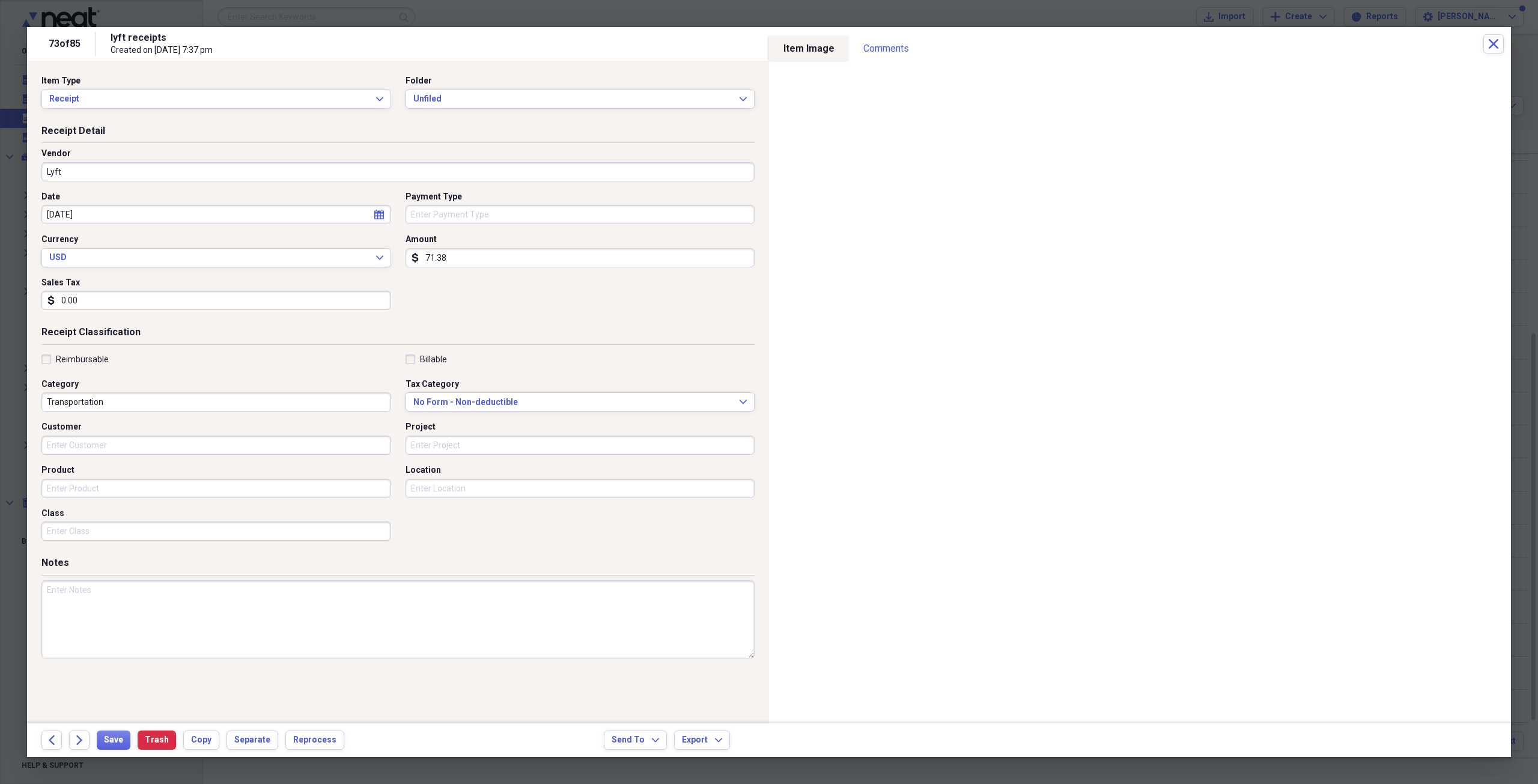 type on "71.38" 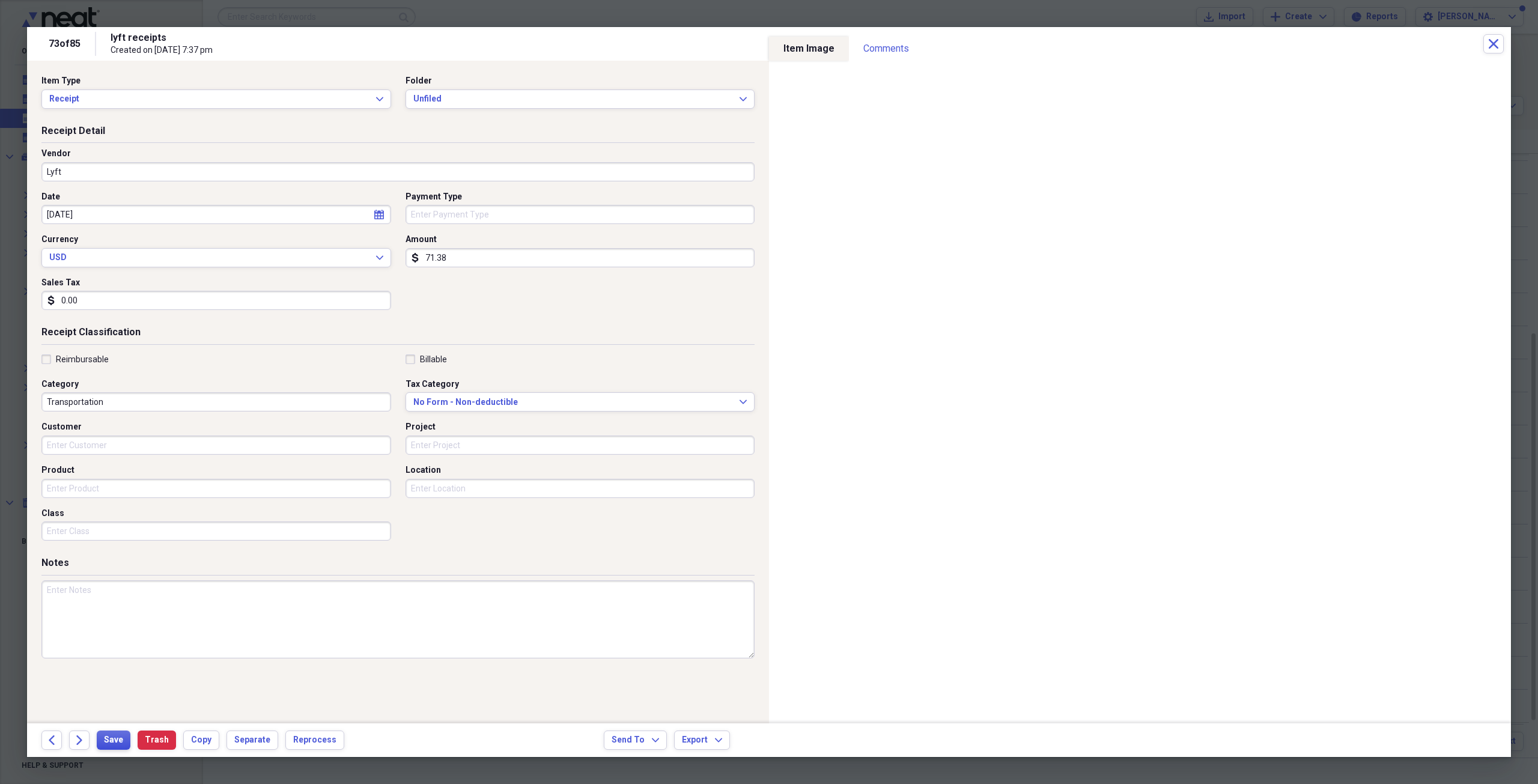 click on "Save" at bounding box center [114, 740] 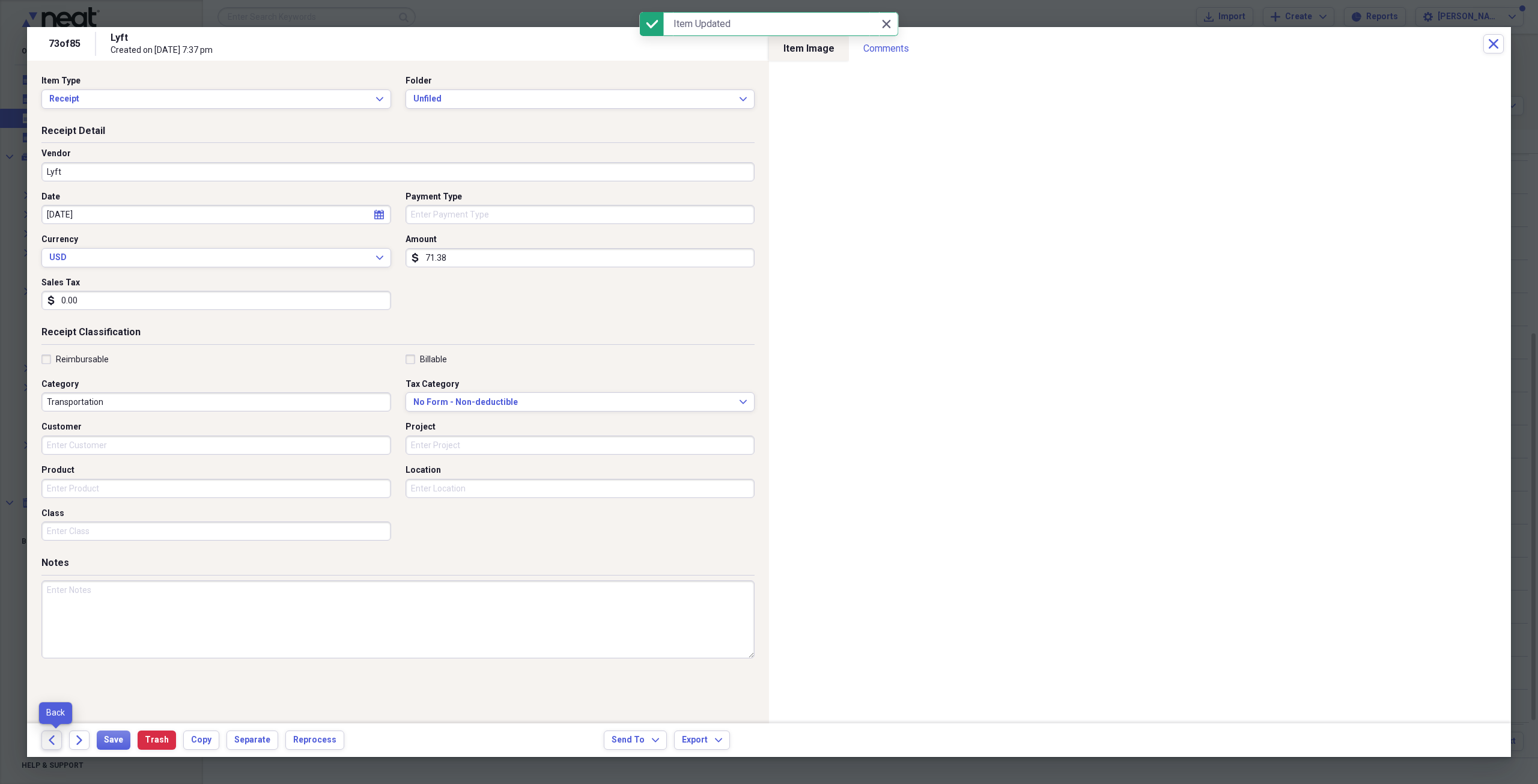 click on "Back" at bounding box center [52, 740] 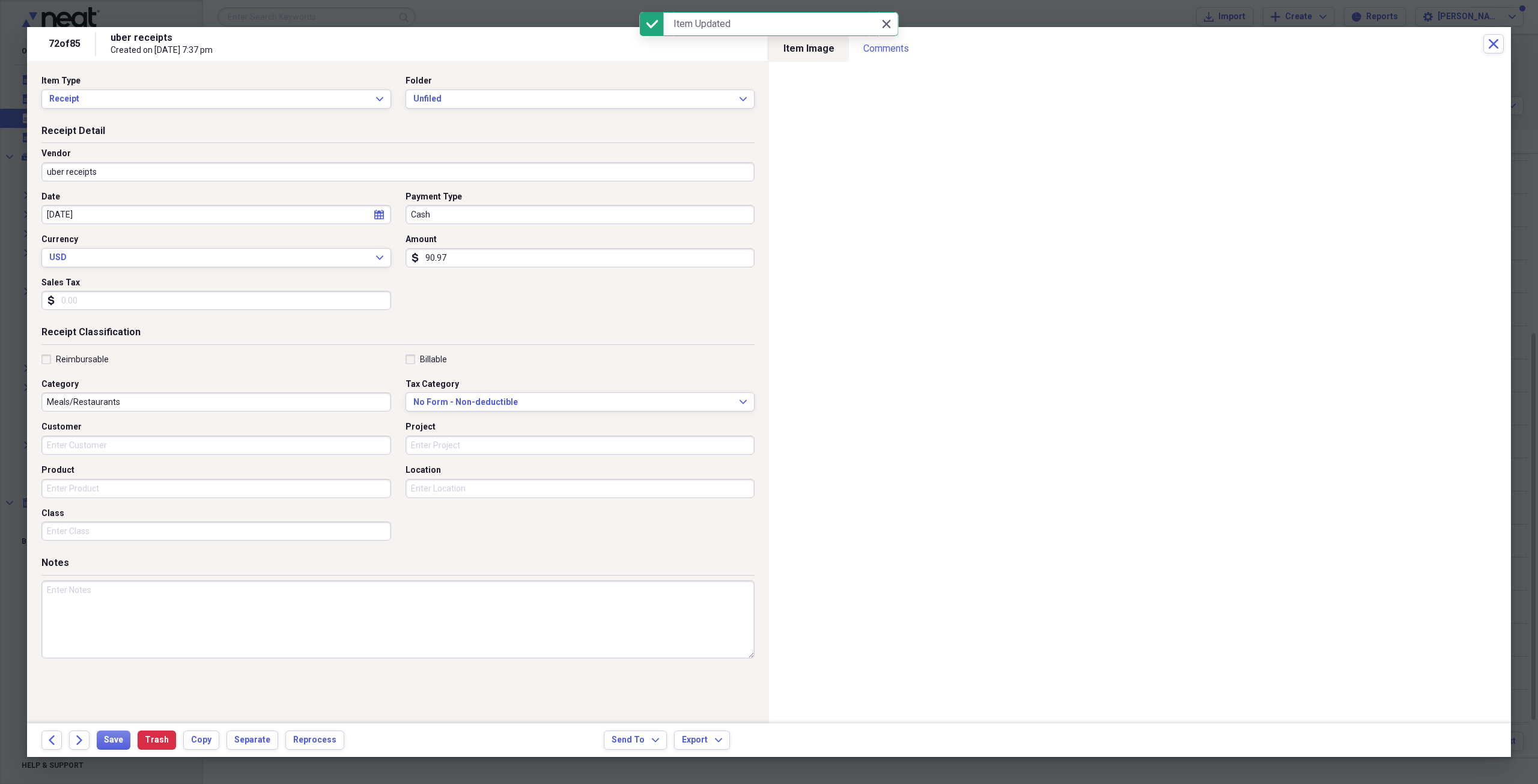 click on "uber receipts" at bounding box center [398, 172] 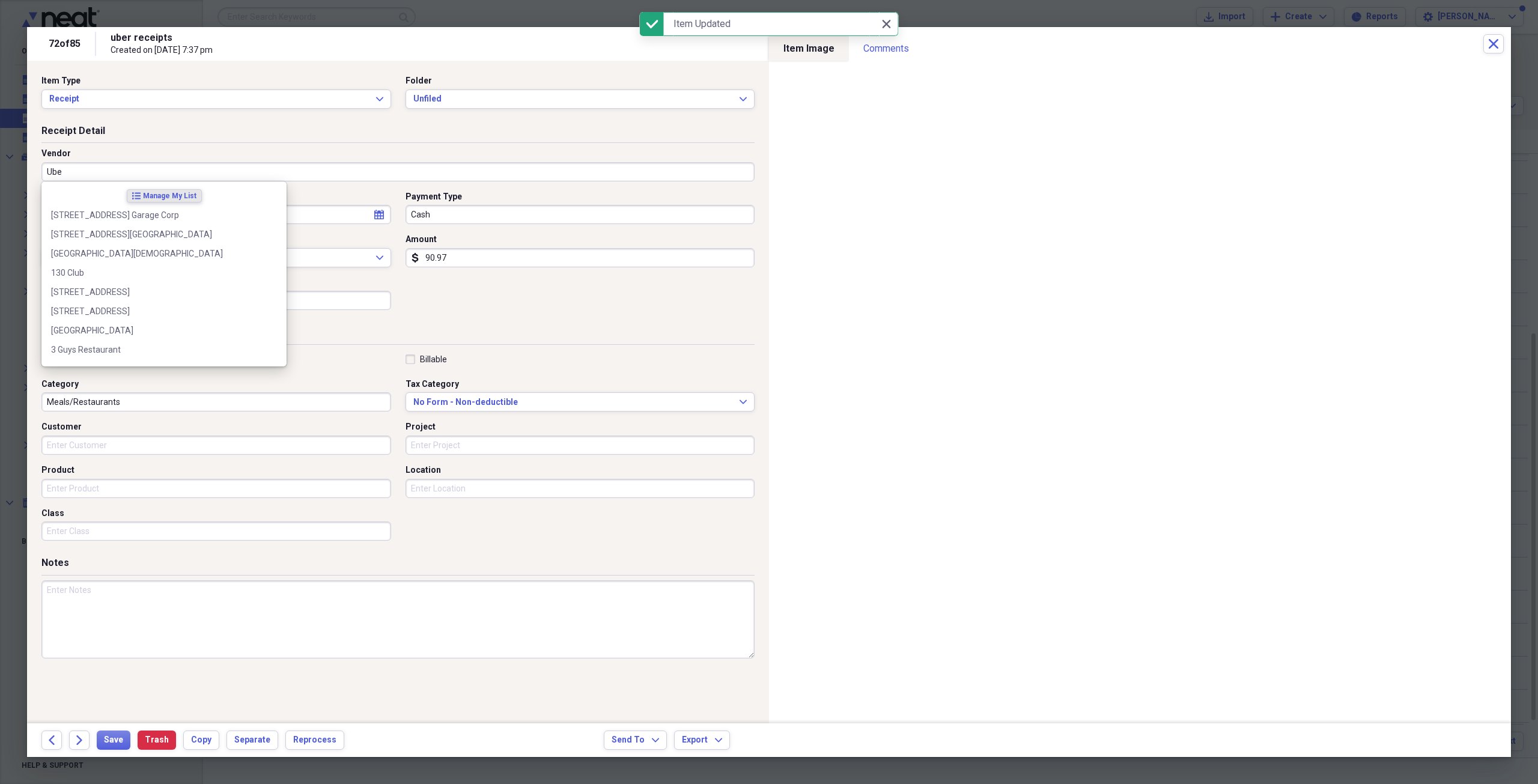 type on "Uber" 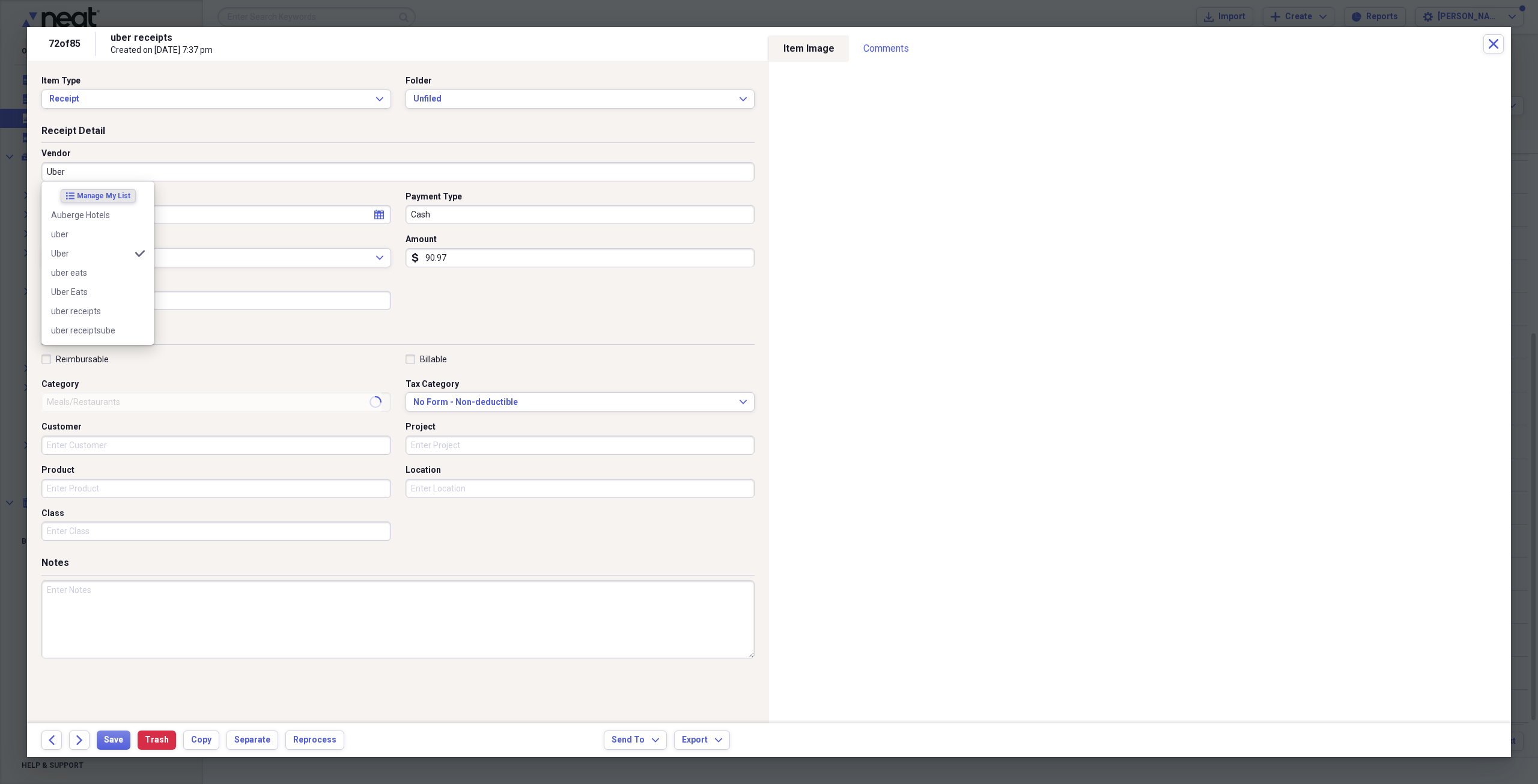 type on "Transportation" 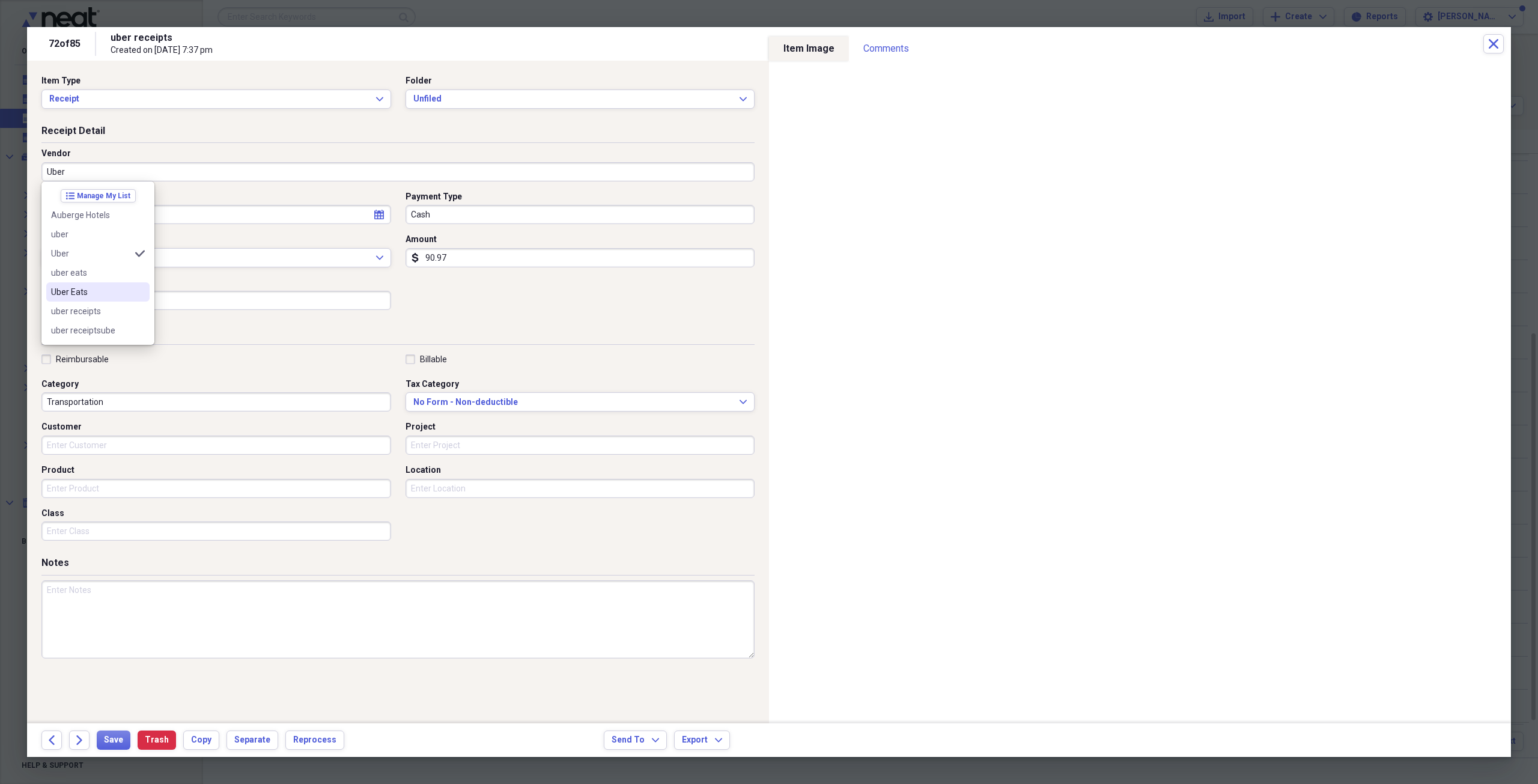 click on "Uber Eats" at bounding box center [91, 292] 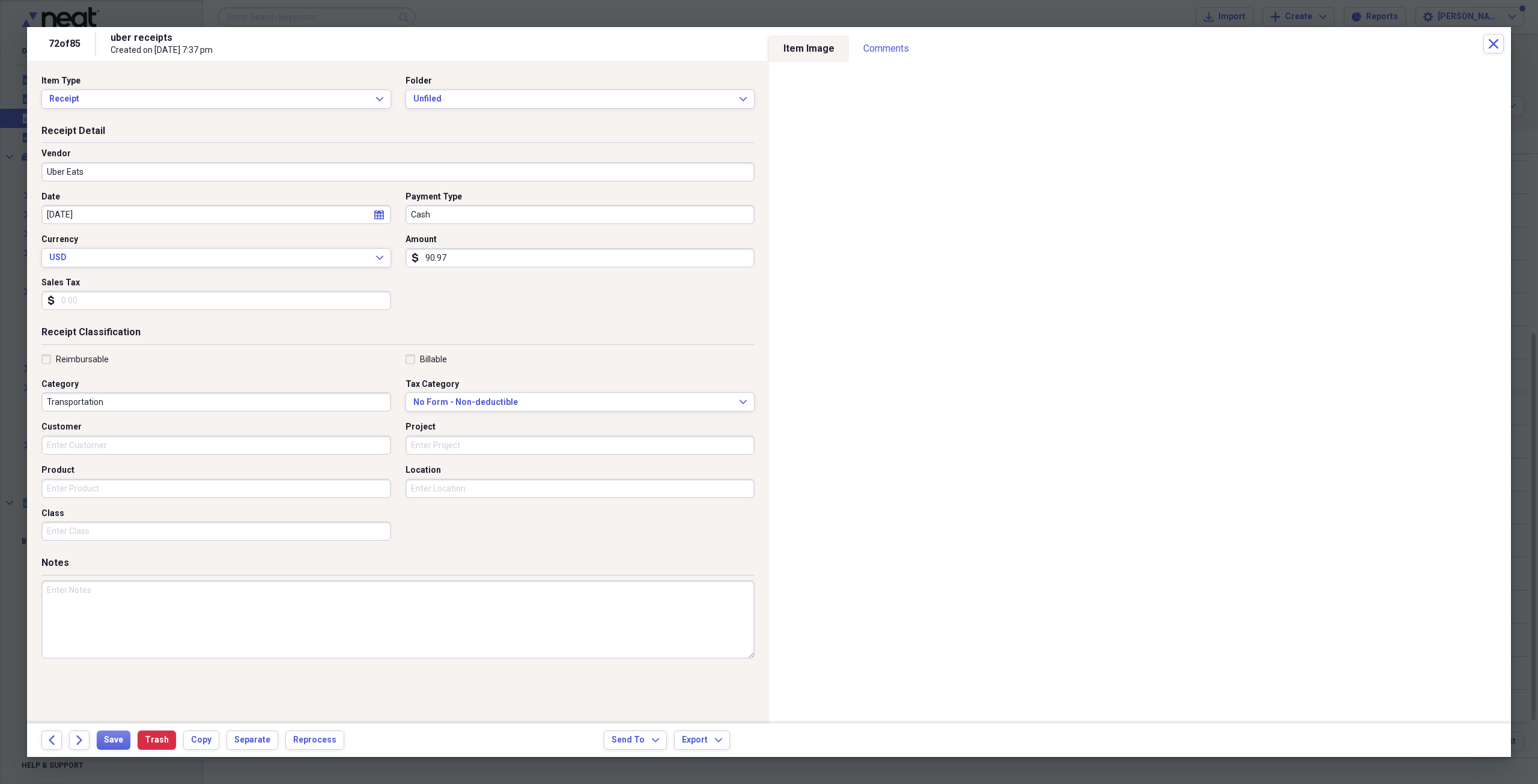 type on "Meals/Restaurants" 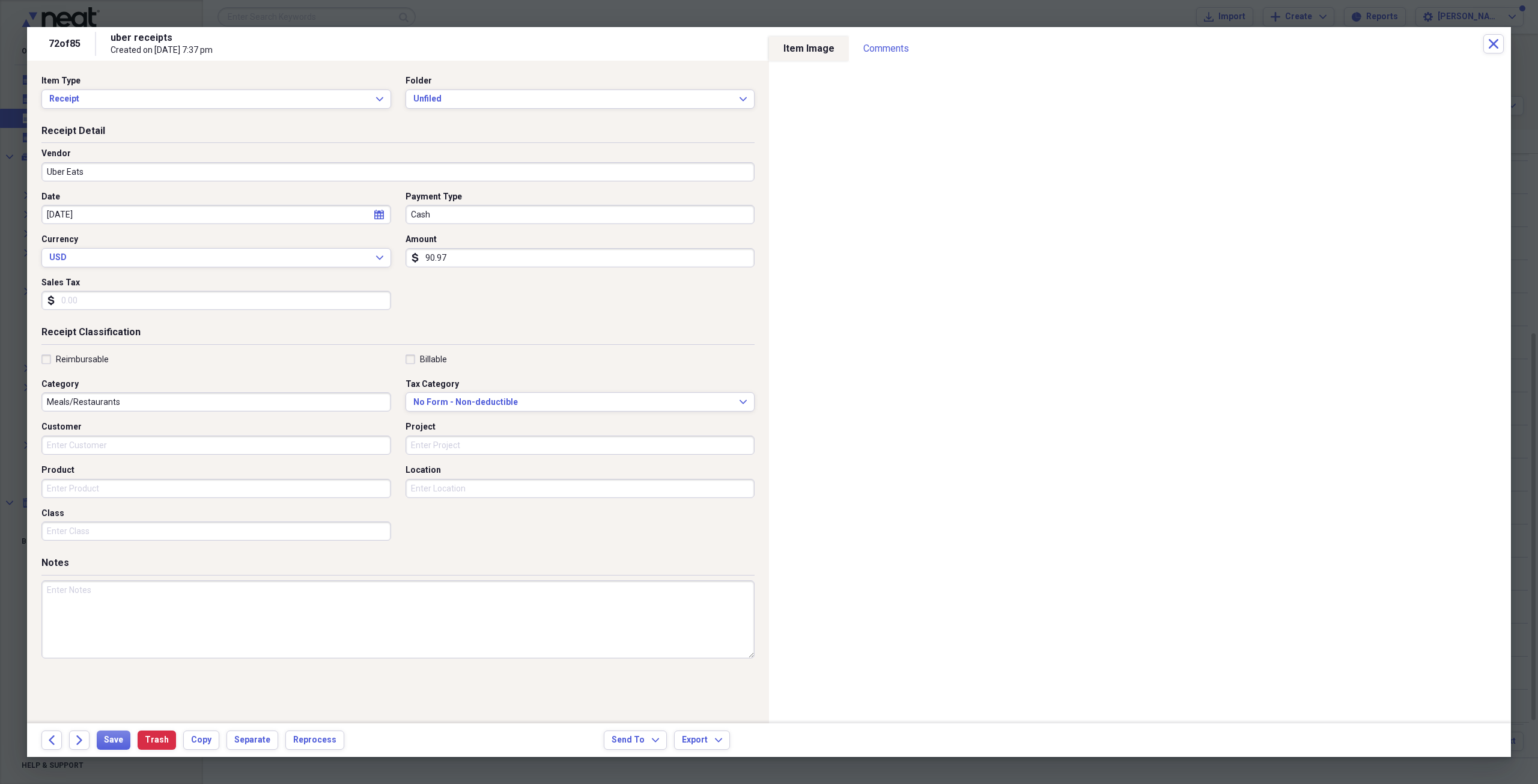 click on "90.97" at bounding box center [580, 258] 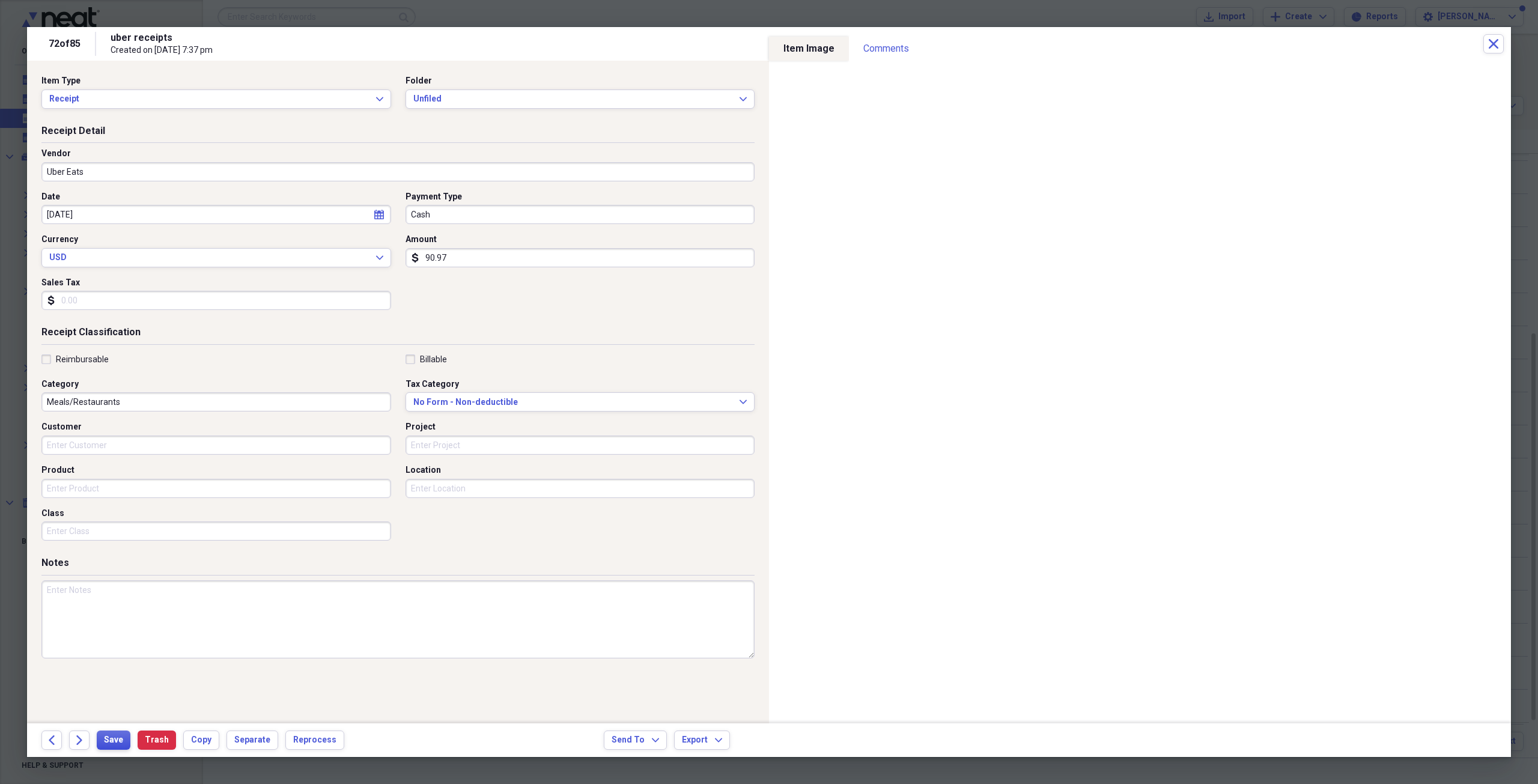 click on "Save" at bounding box center [114, 740] 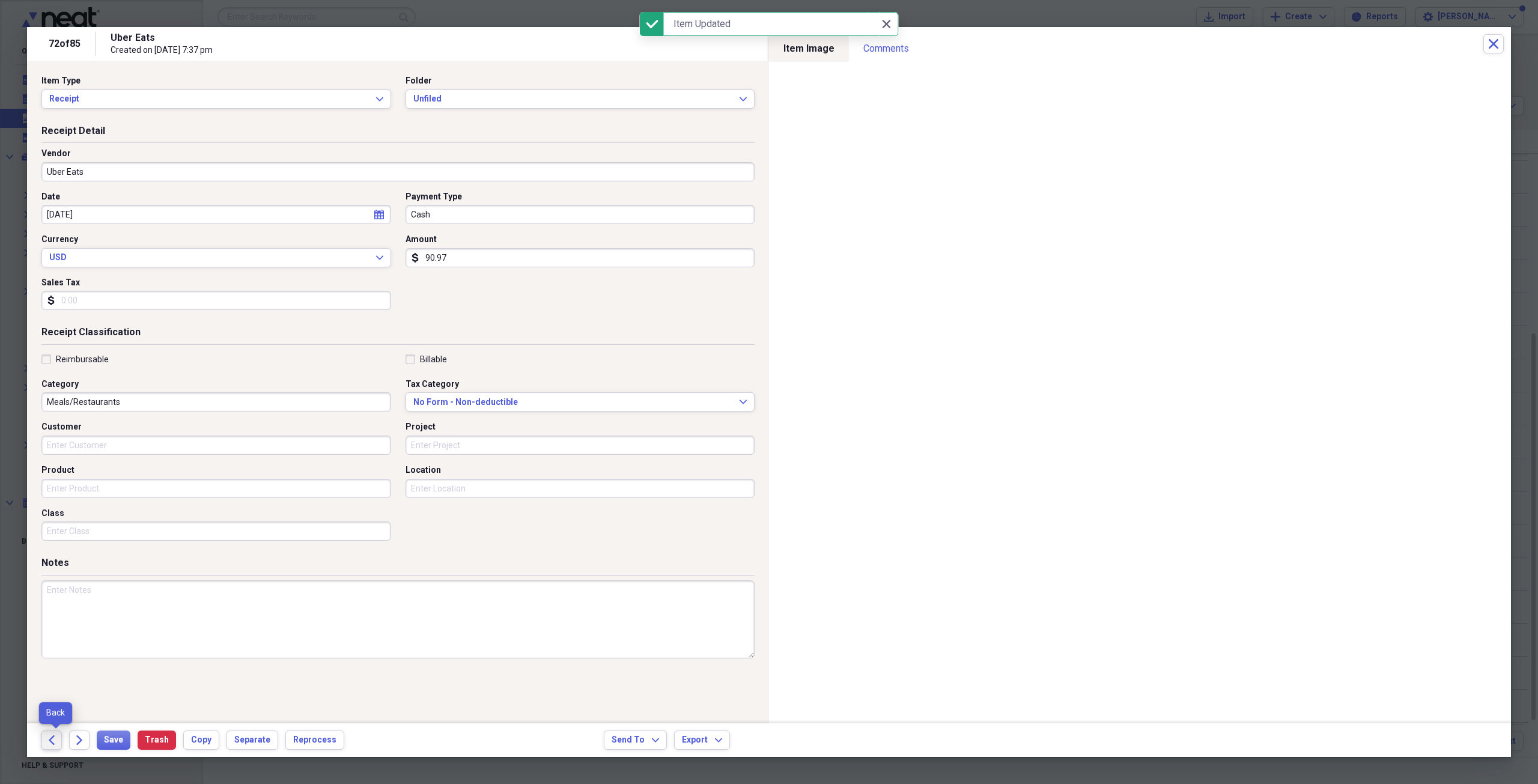 click on "Back" 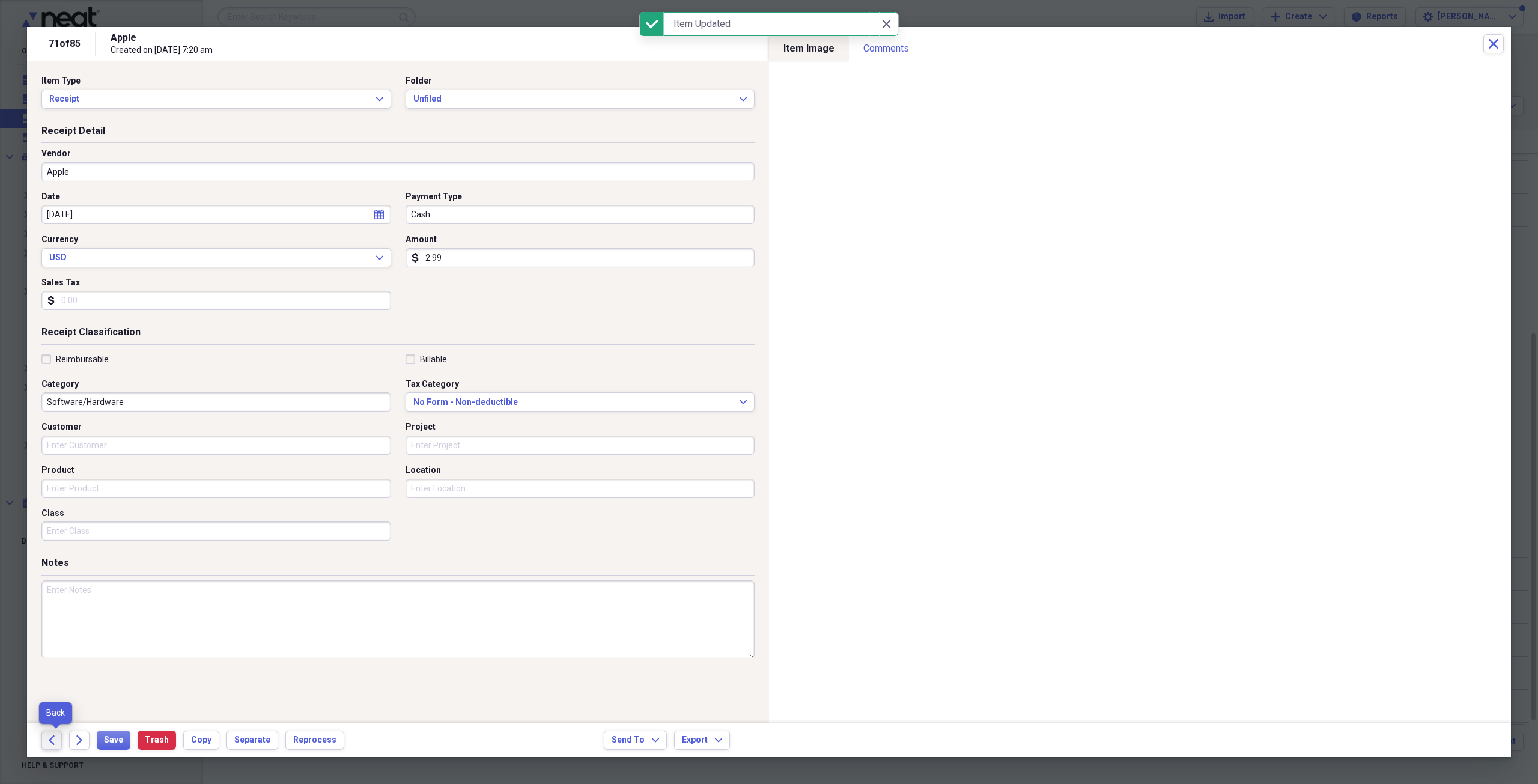 click on "Back" at bounding box center [52, 740] 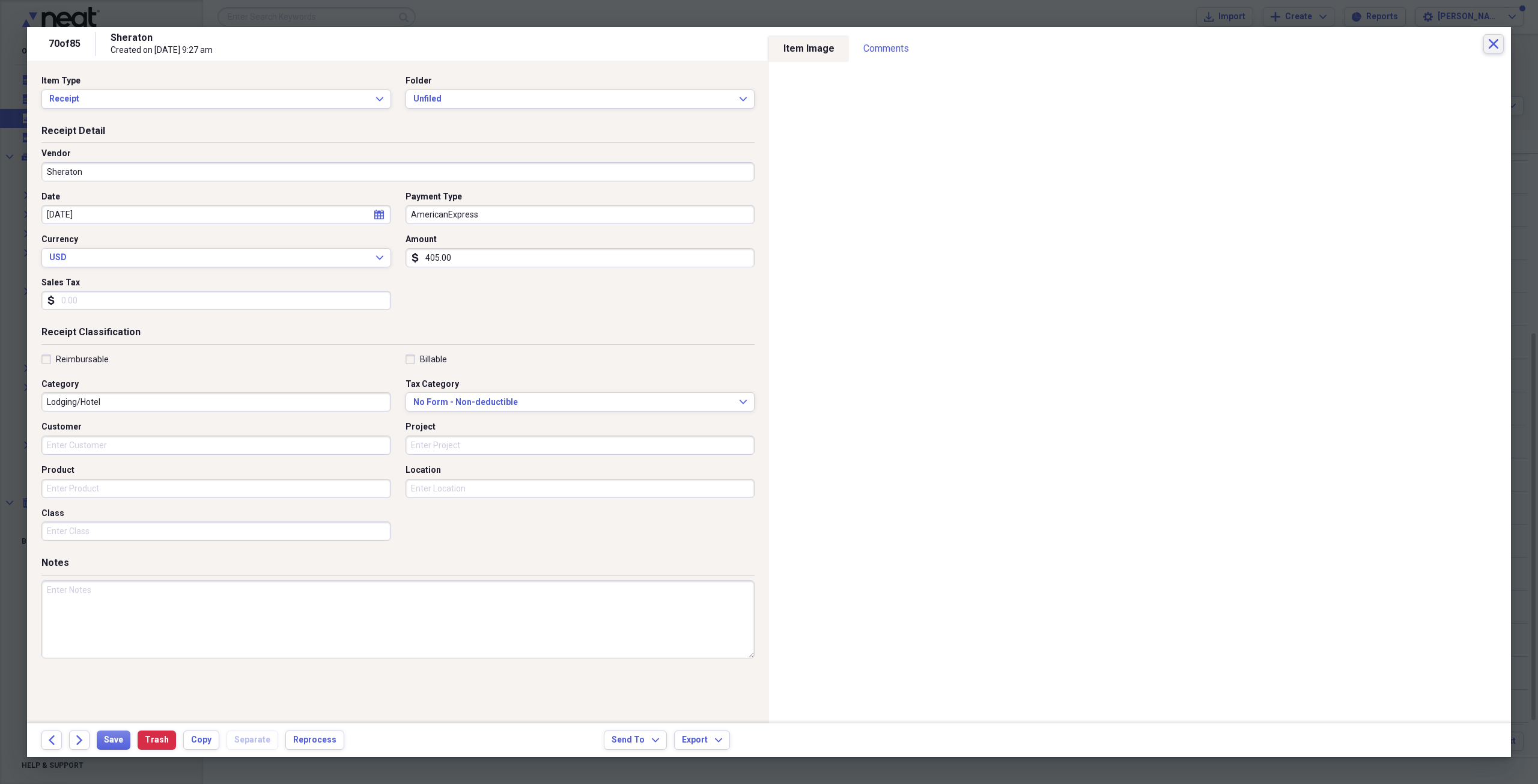 click on "Close" 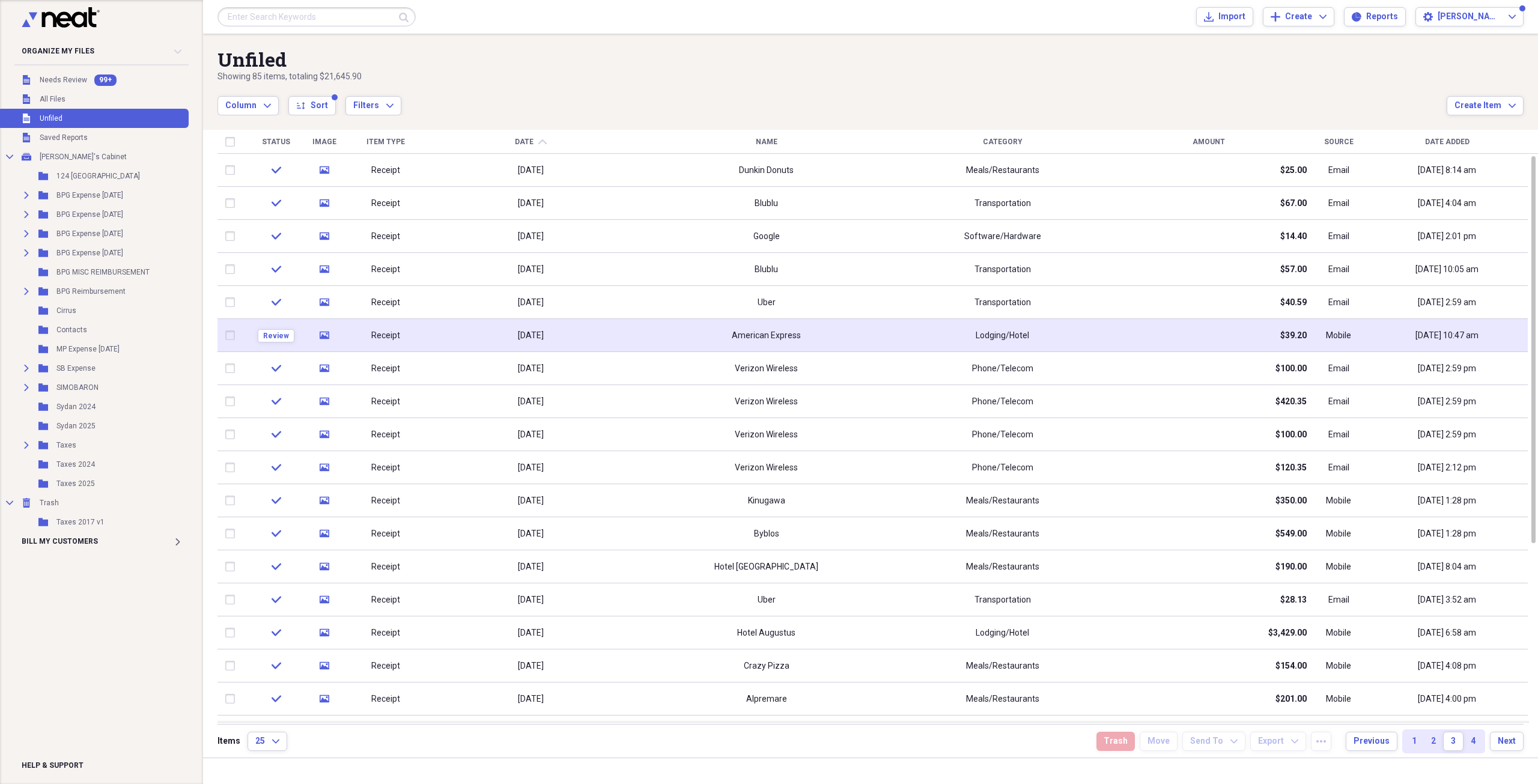 click on "[DATE]" at bounding box center [530, 335] 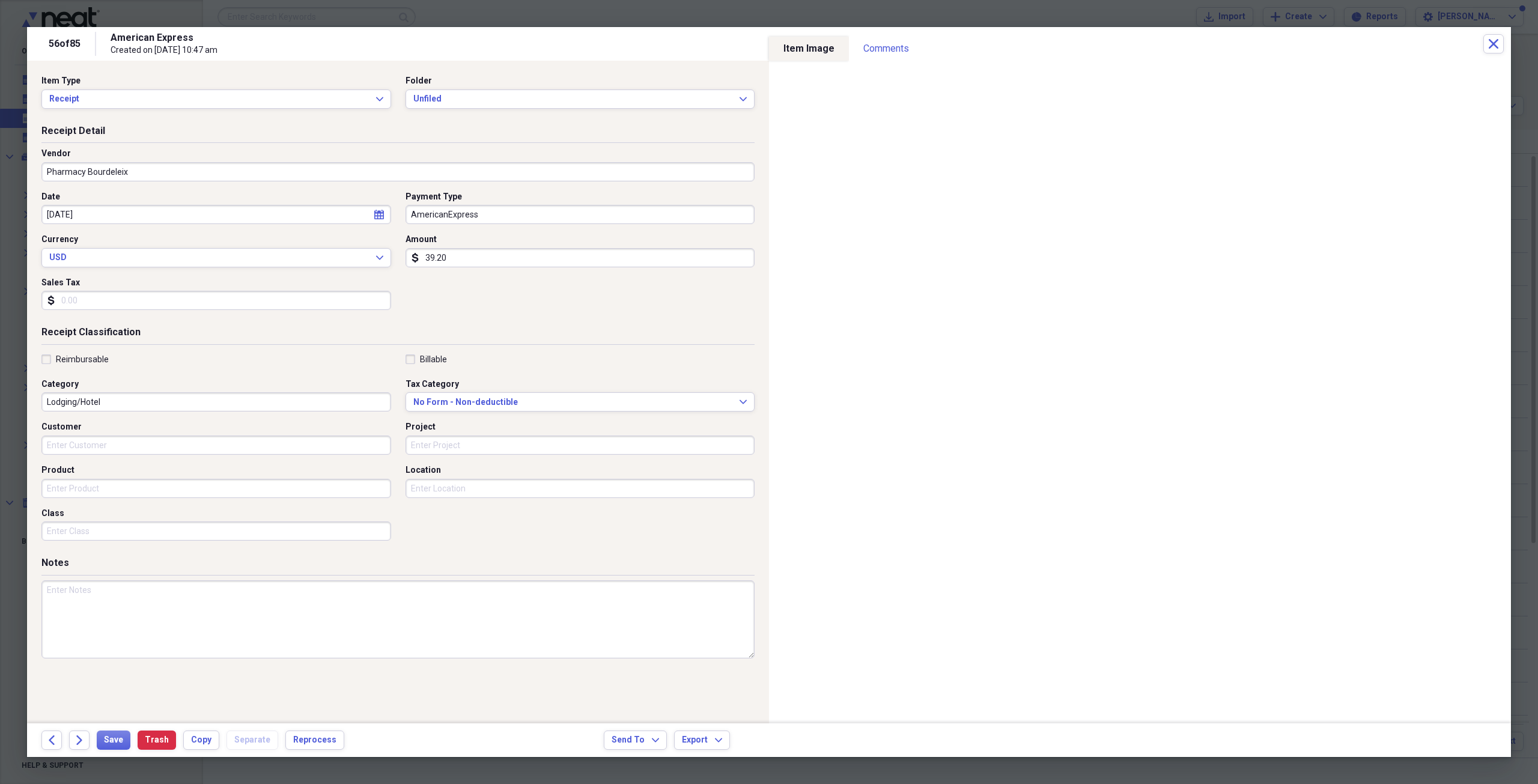 type on "Pharmacy Bourdeleix" 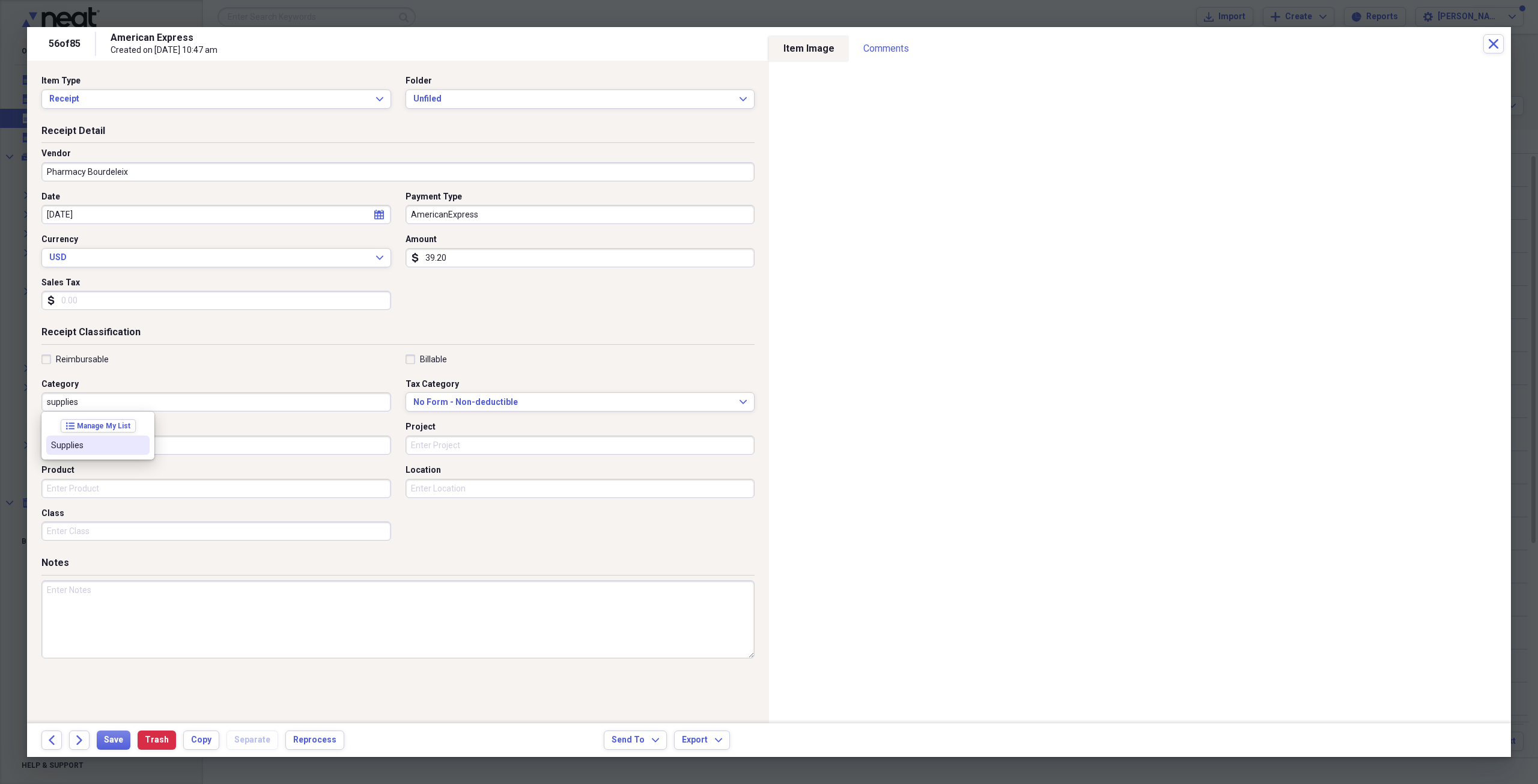 click on "list Manage My List Supplies" at bounding box center (98, 436) 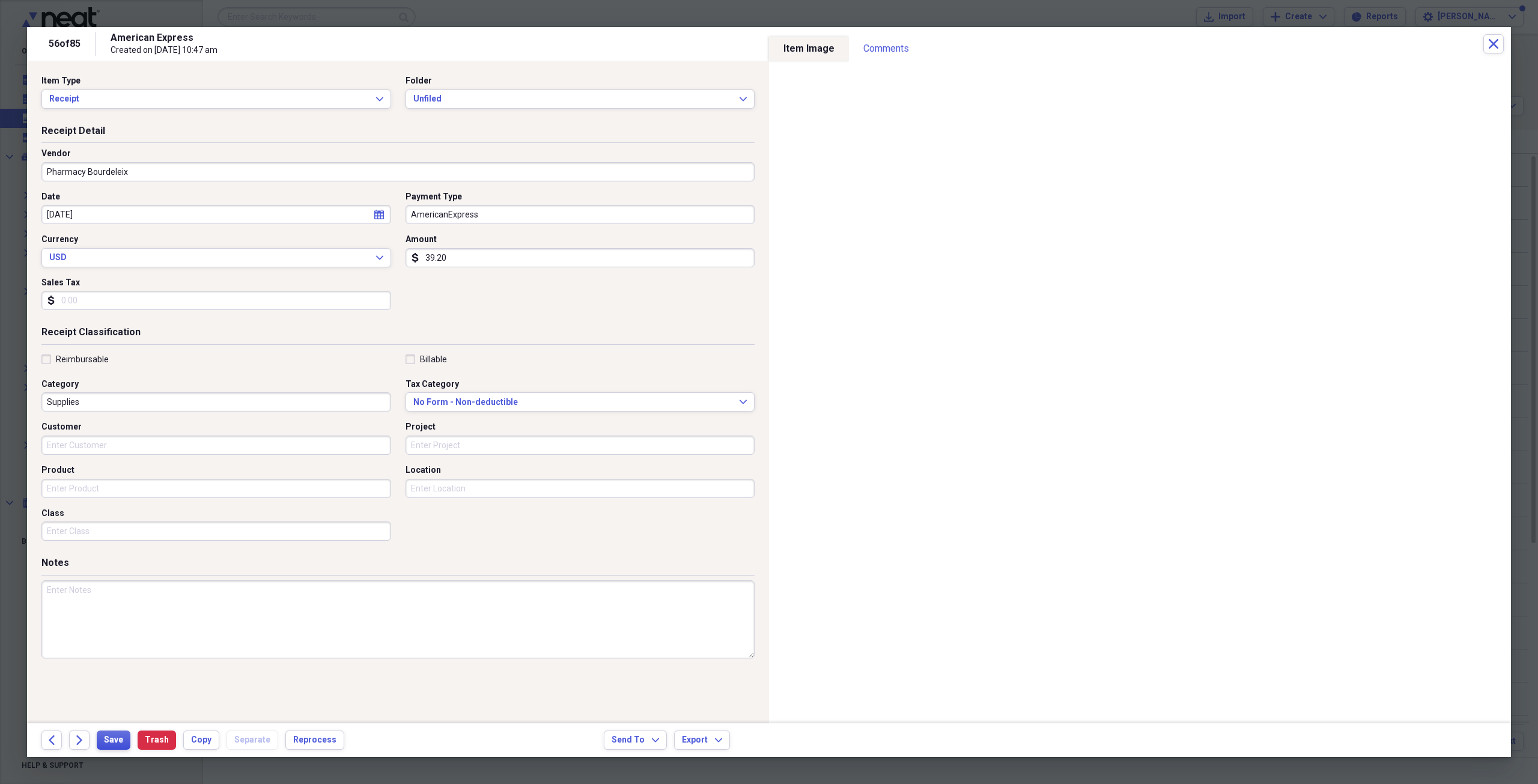 click on "Save" at bounding box center [114, 740] 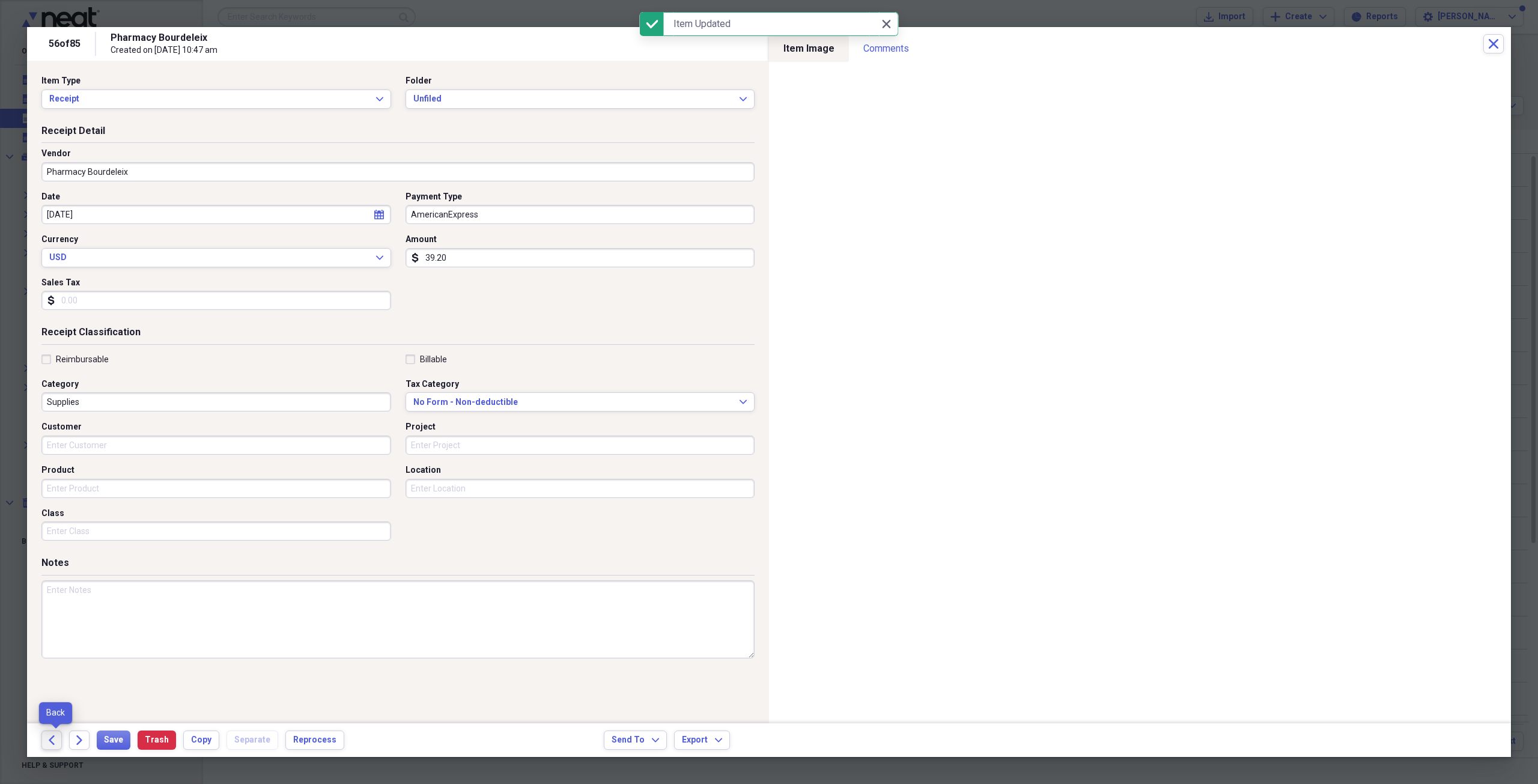 click on "Back" at bounding box center [52, 740] 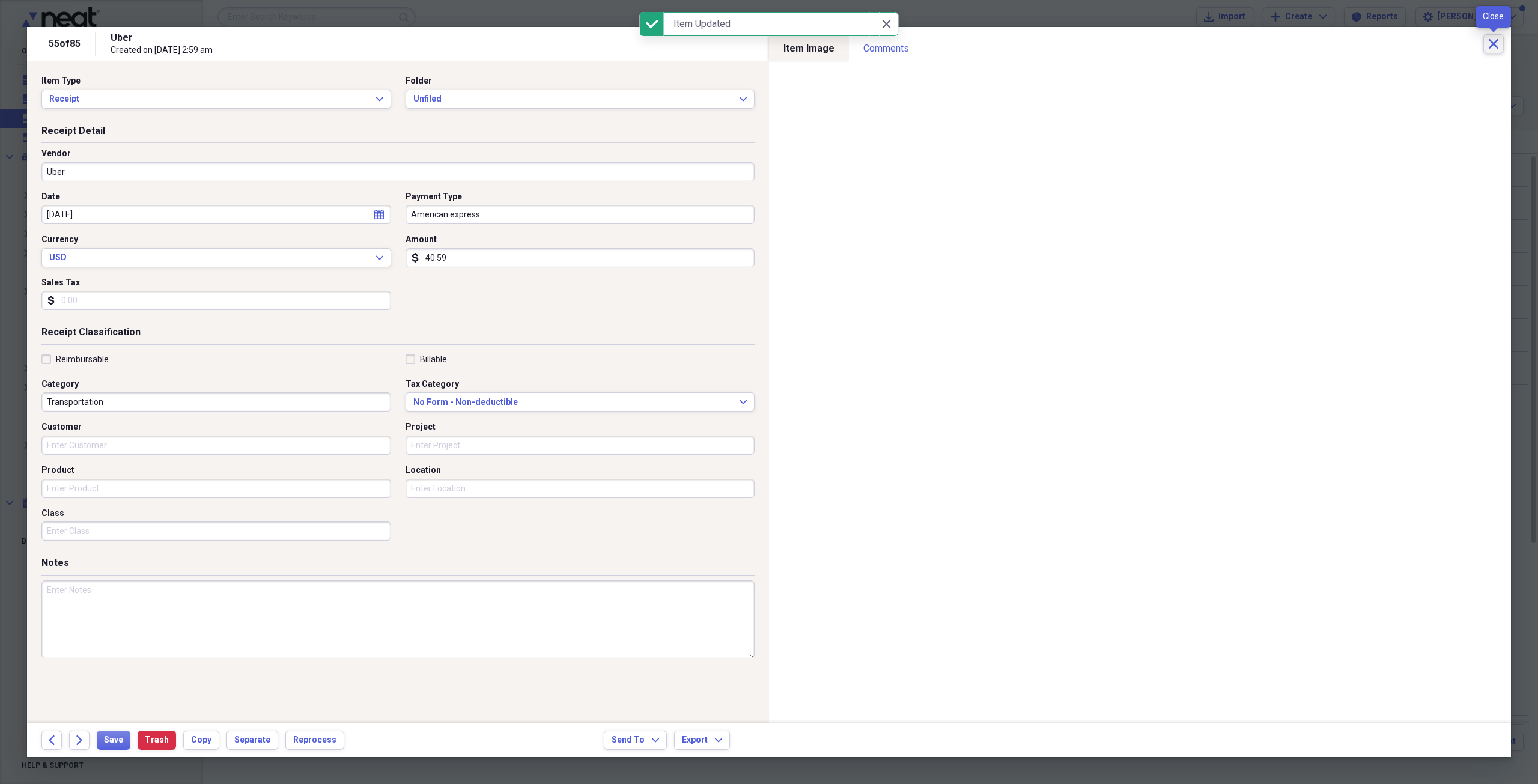 click on "Close" 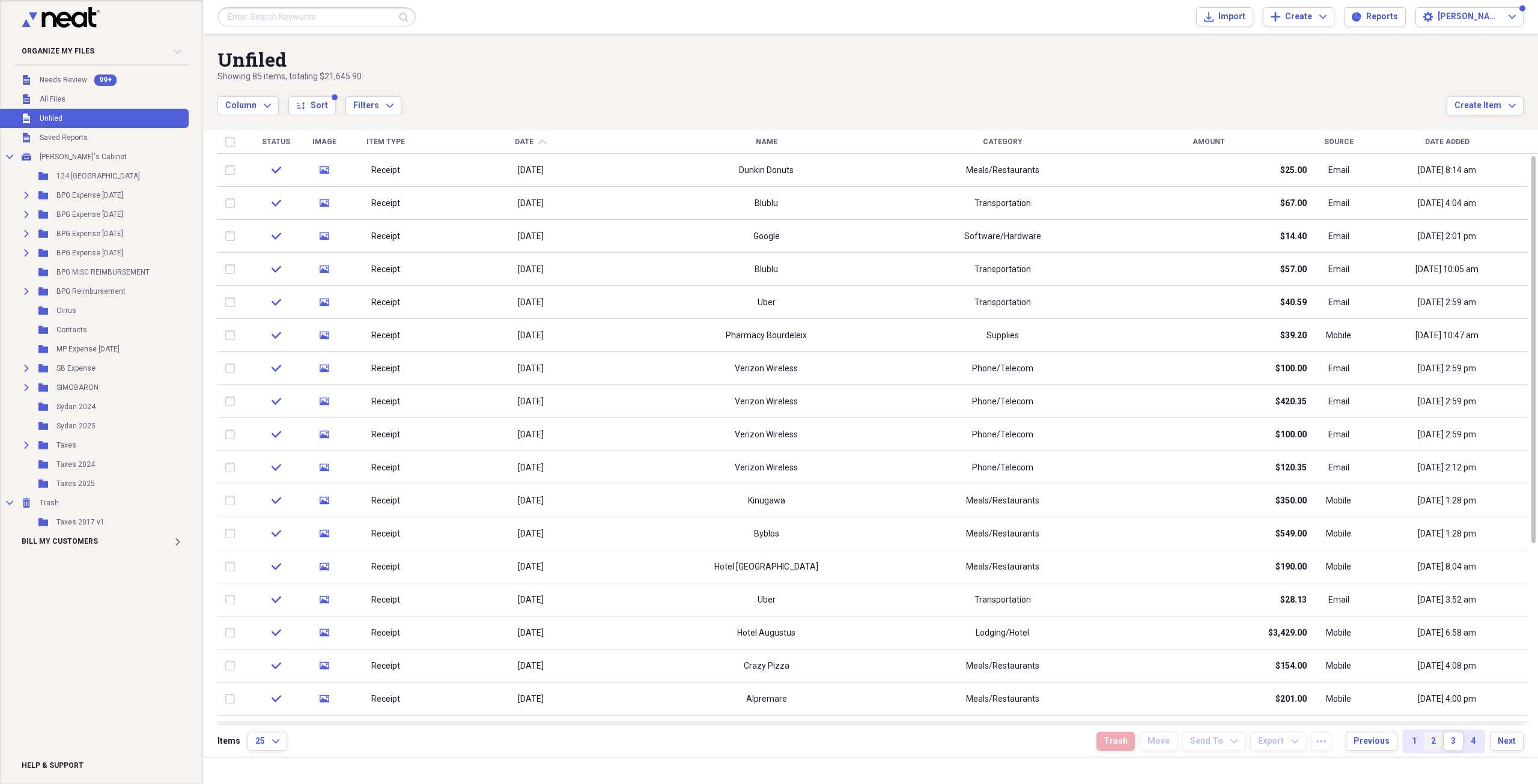 click on "2" at bounding box center [1433, 741] 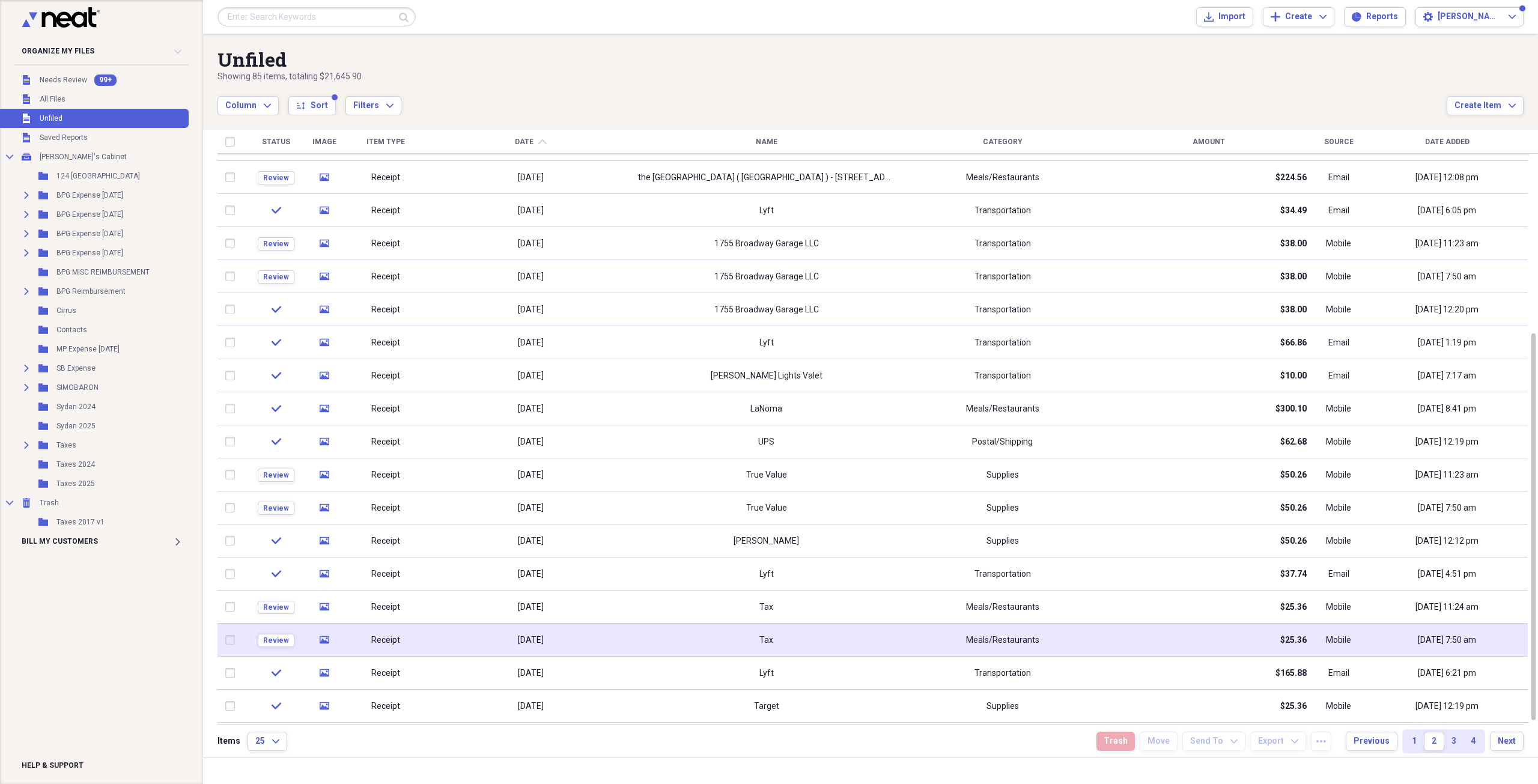 click on "[DATE]" at bounding box center (530, 640) 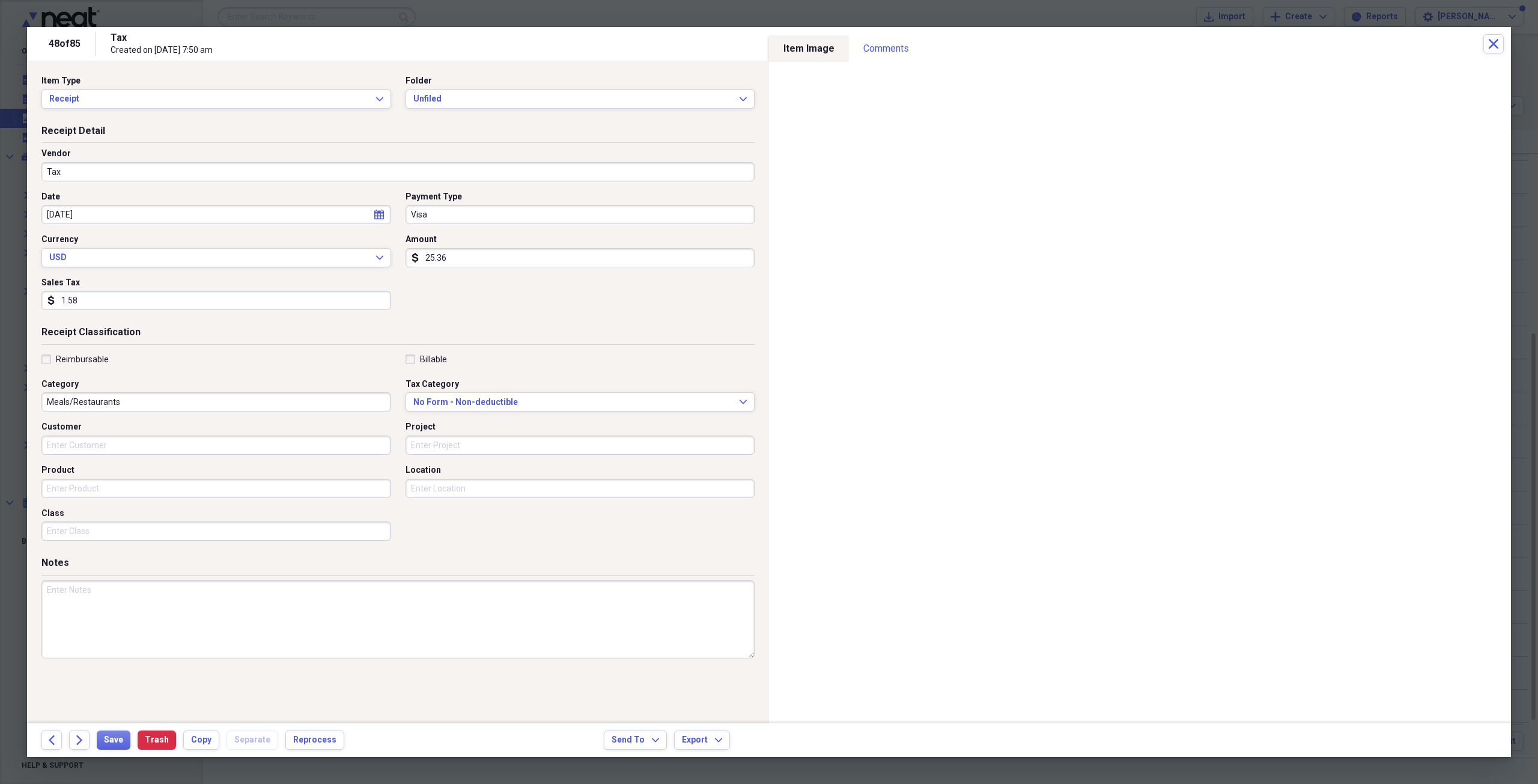 click on "Tax" at bounding box center [398, 172] 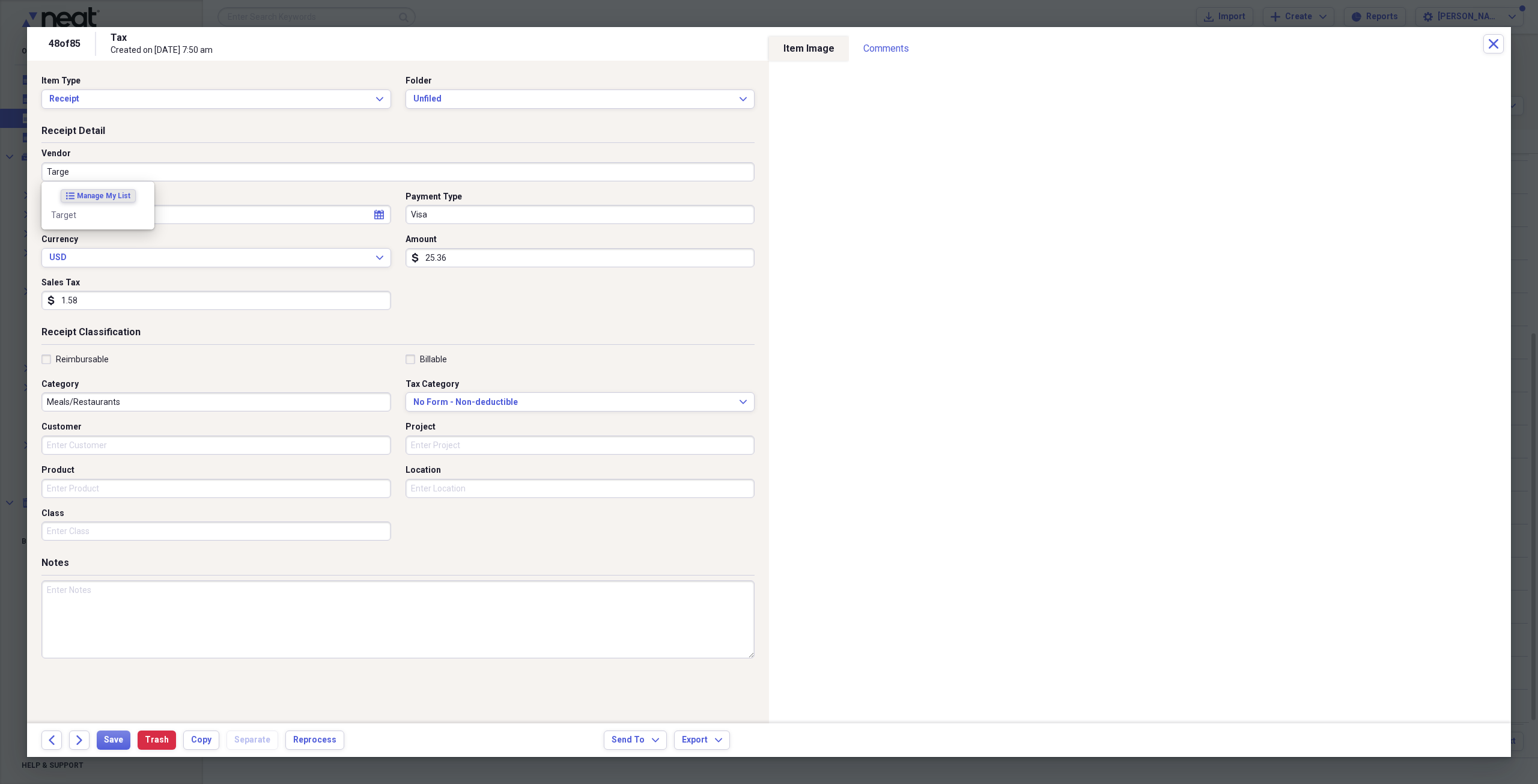 type on "Target" 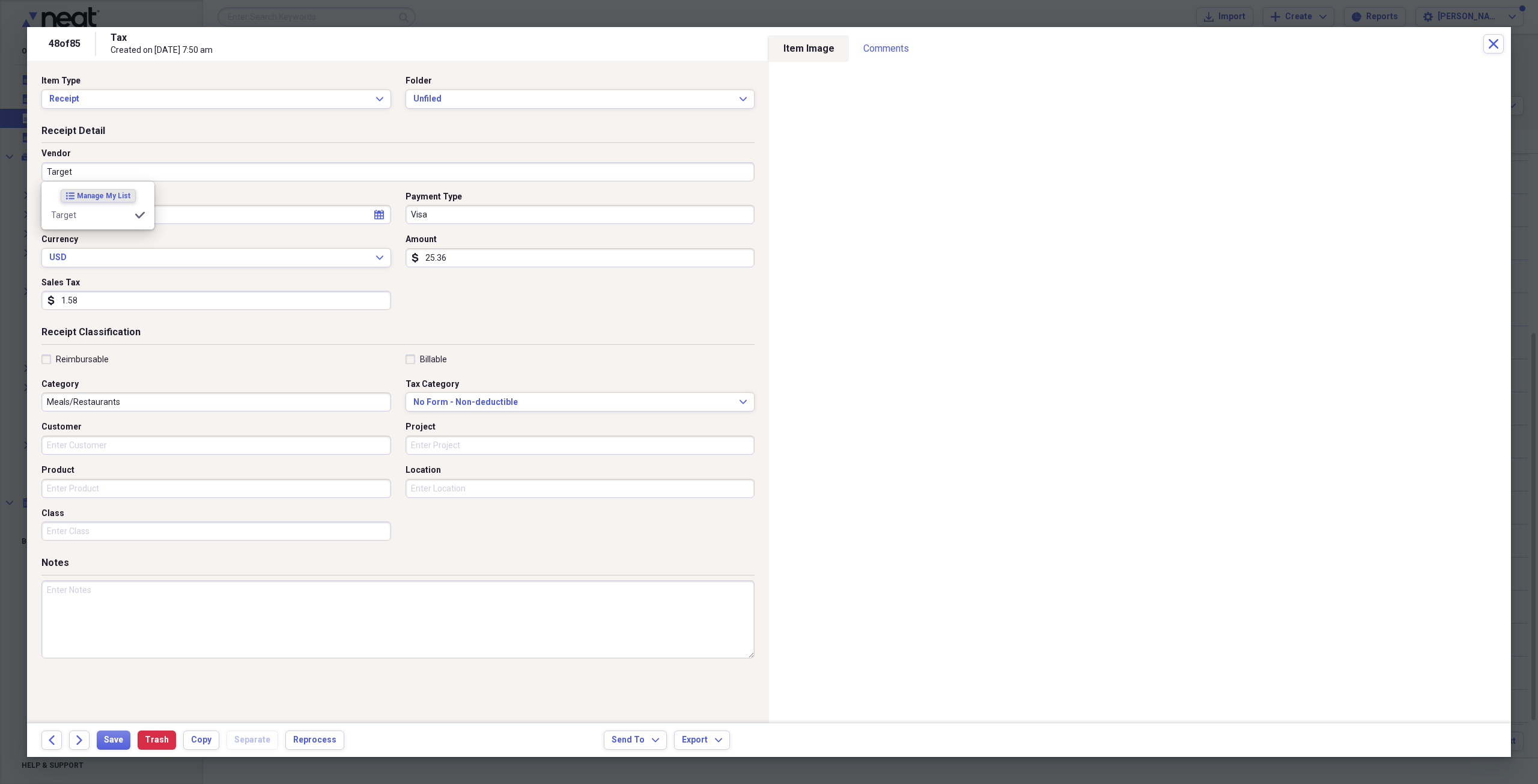 type on "Supplies" 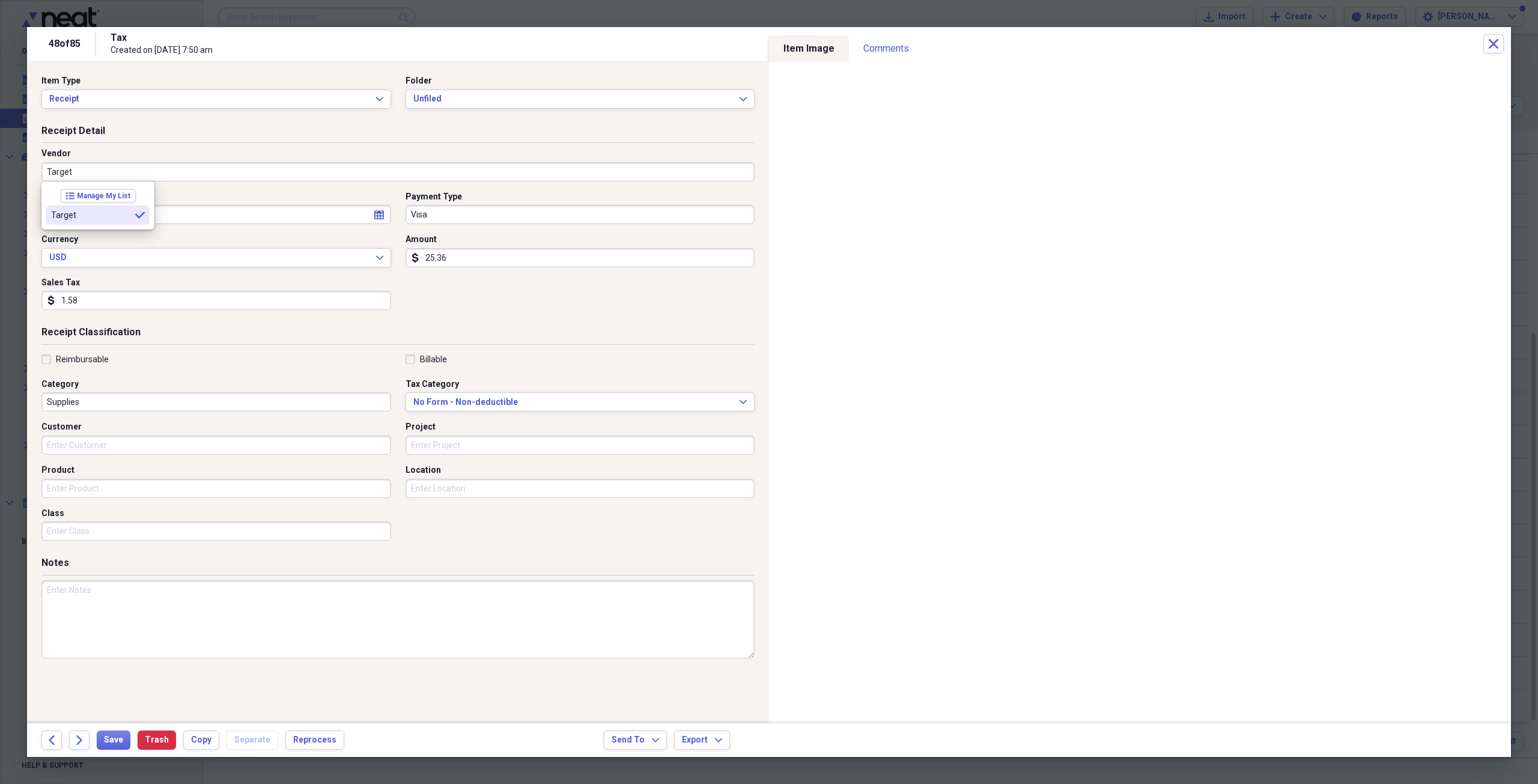 type on "Target" 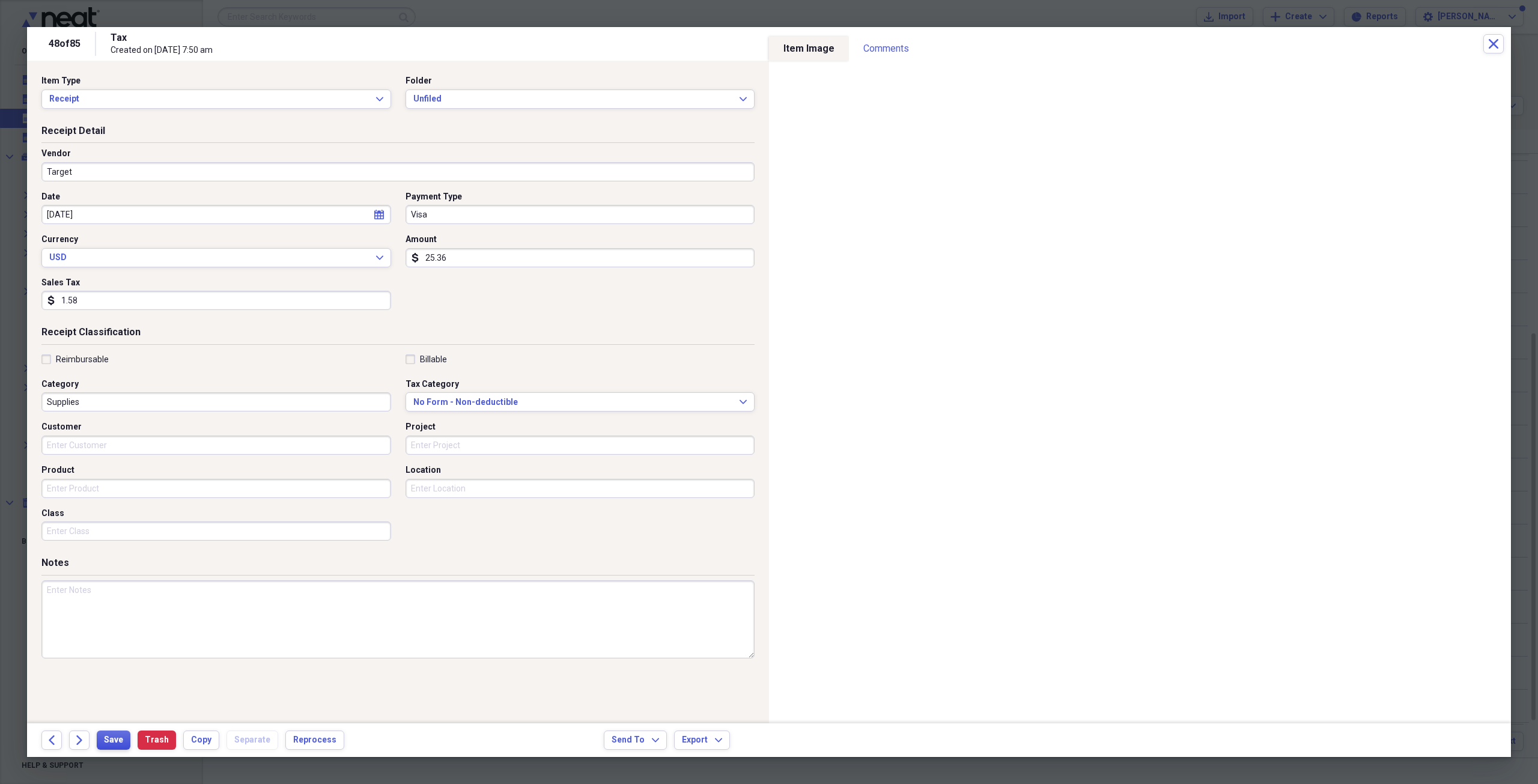 click on "Save" at bounding box center (114, 740) 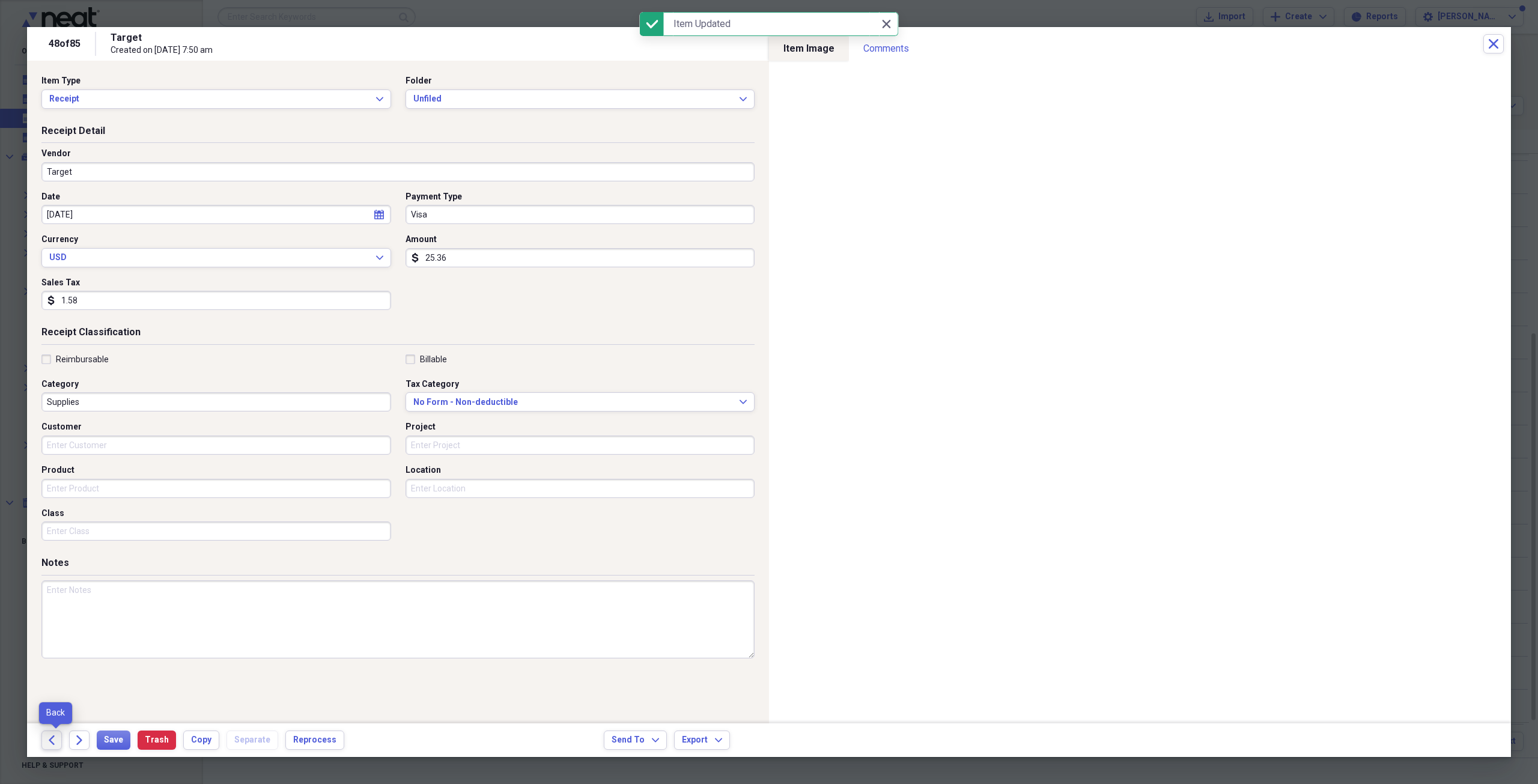 click on "Back" 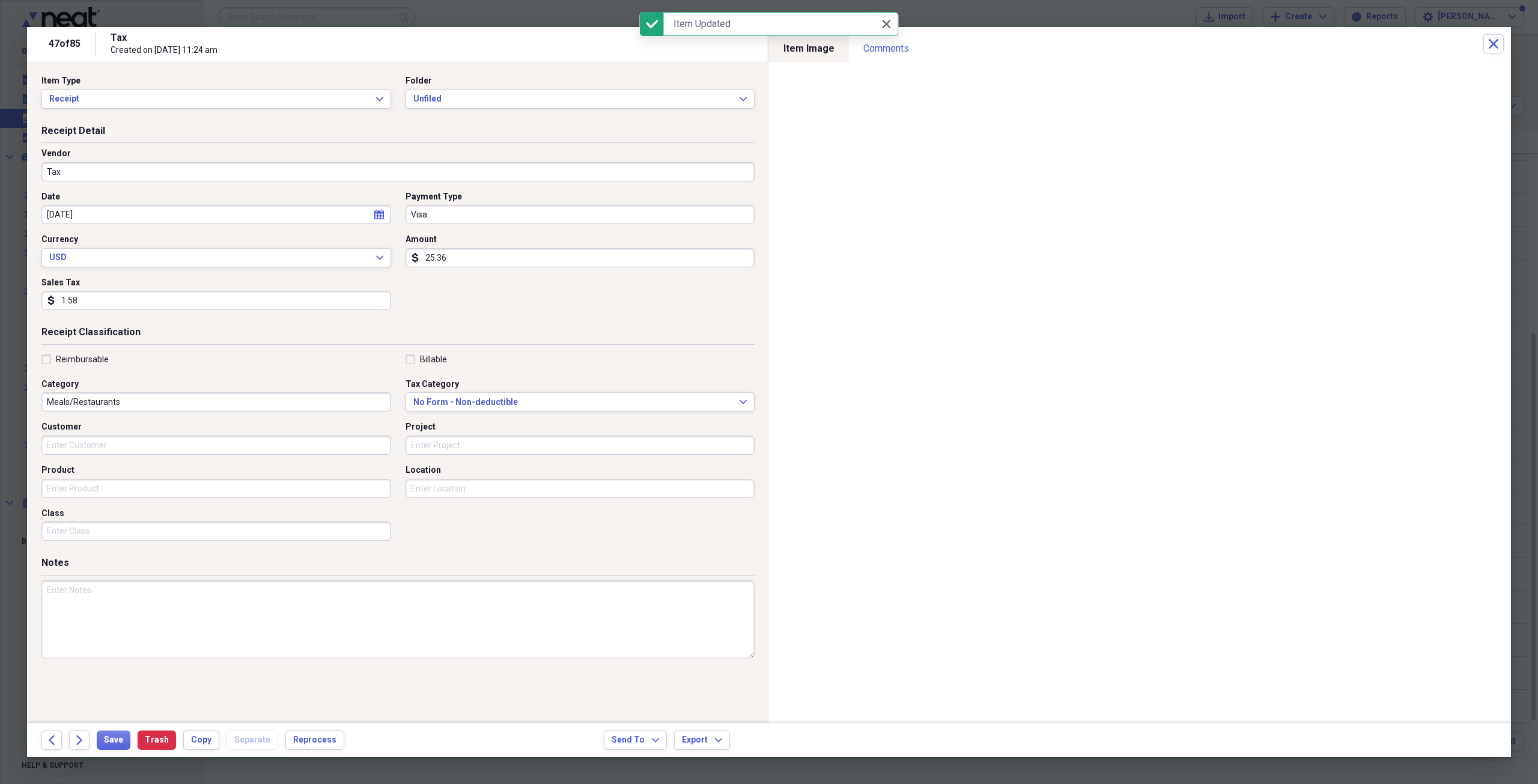 click on "Tax" at bounding box center [398, 172] 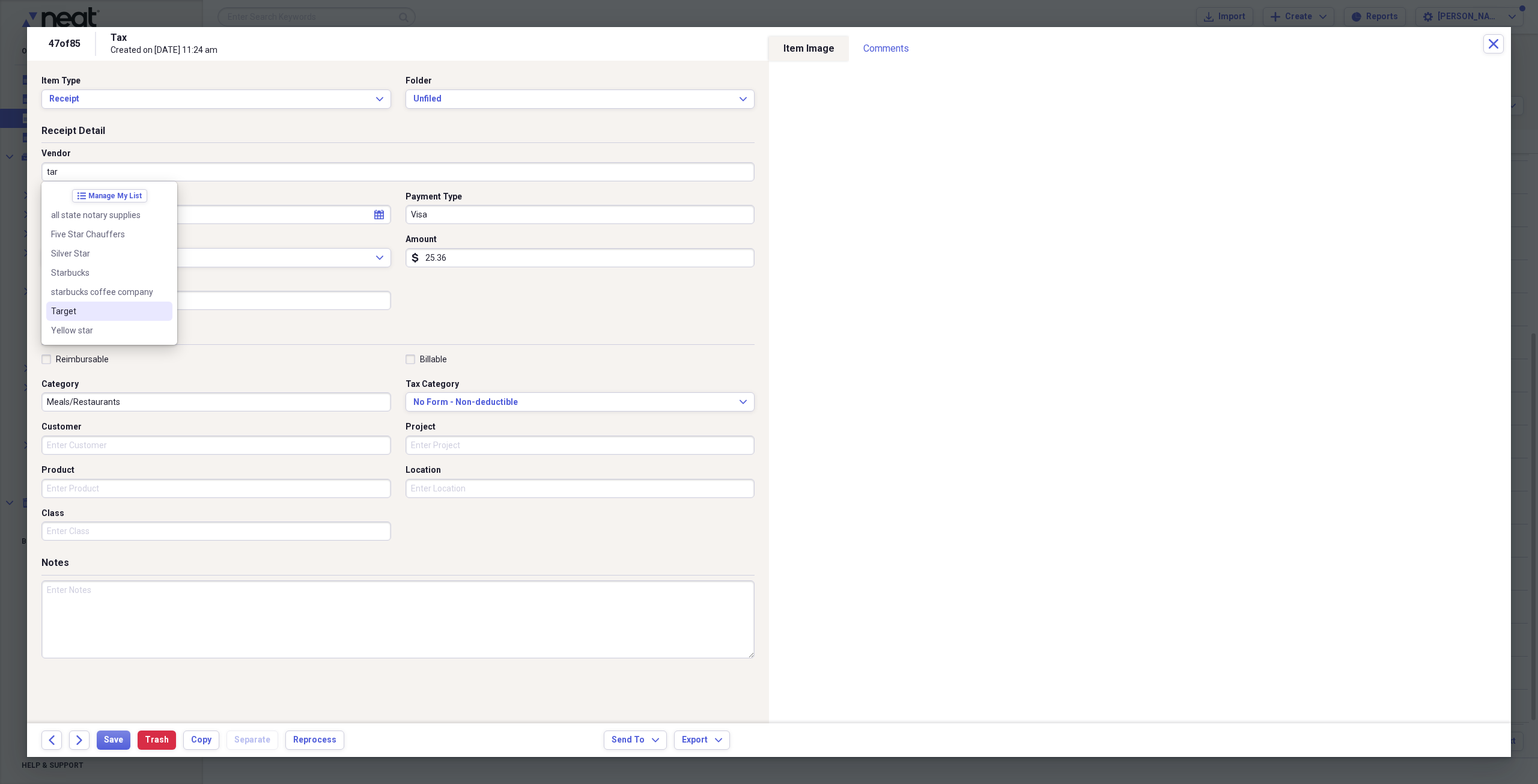 click on "Target" at bounding box center (102, 311) 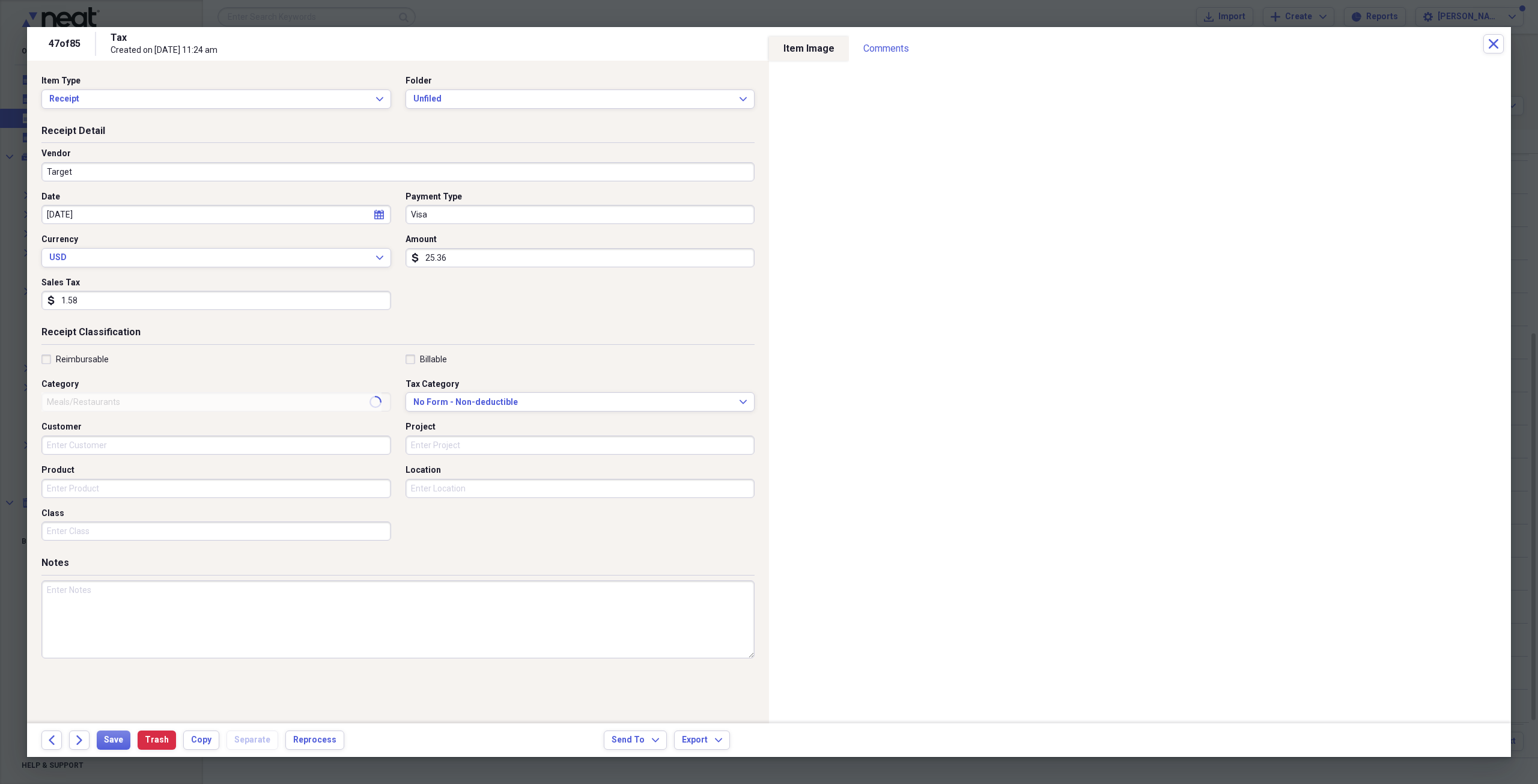 type on "Supplies" 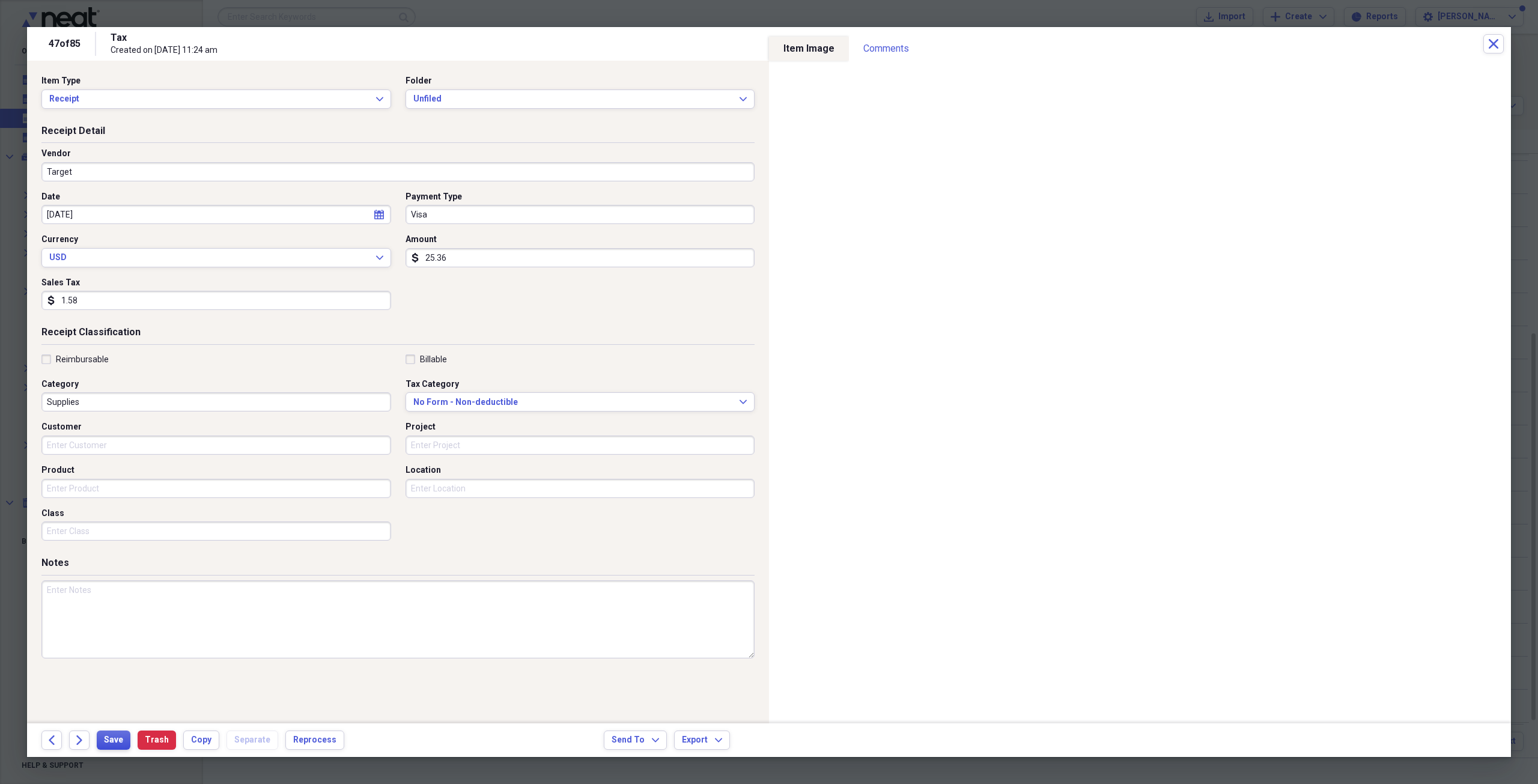 click on "Save" at bounding box center [114, 740] 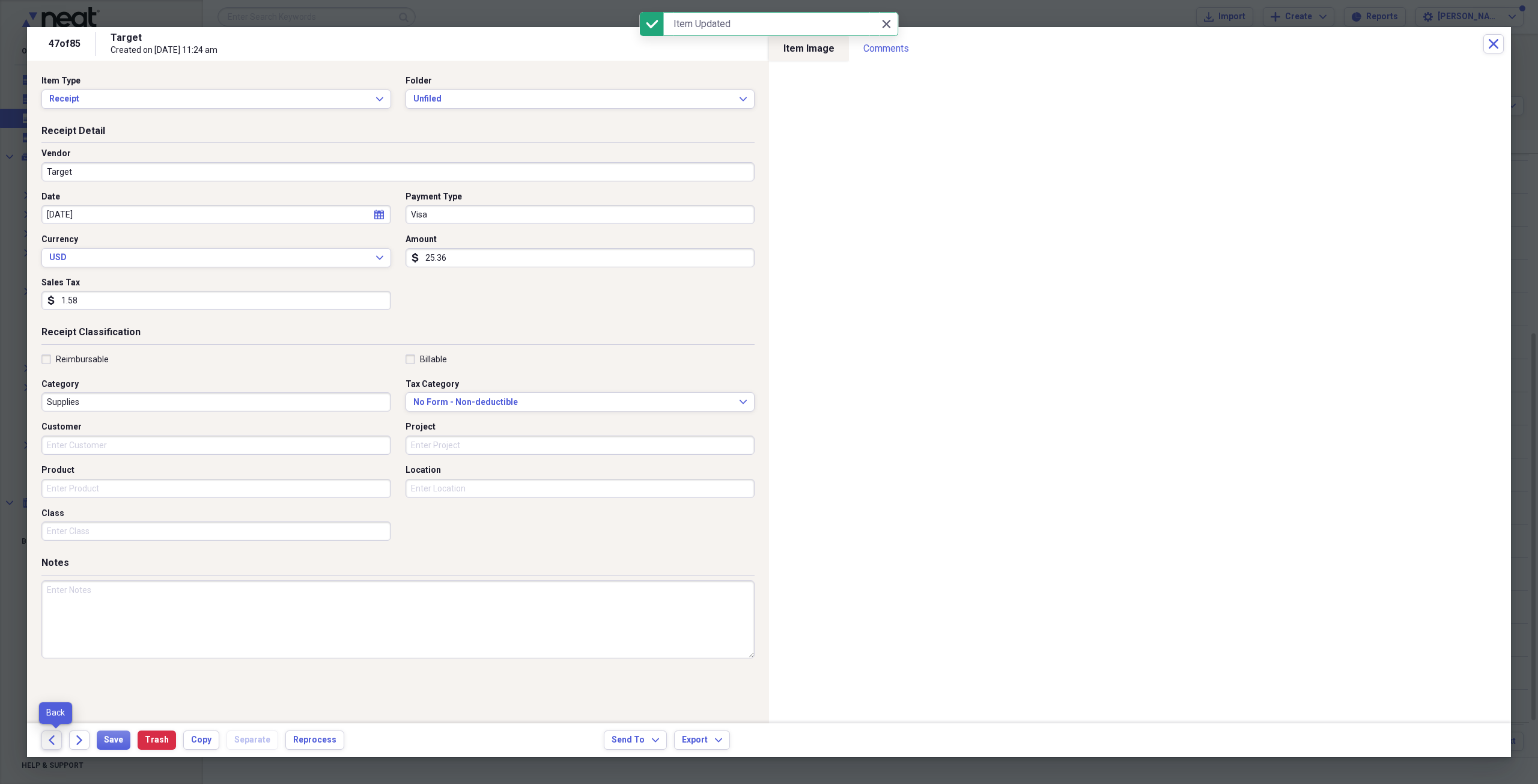 click on "Back" 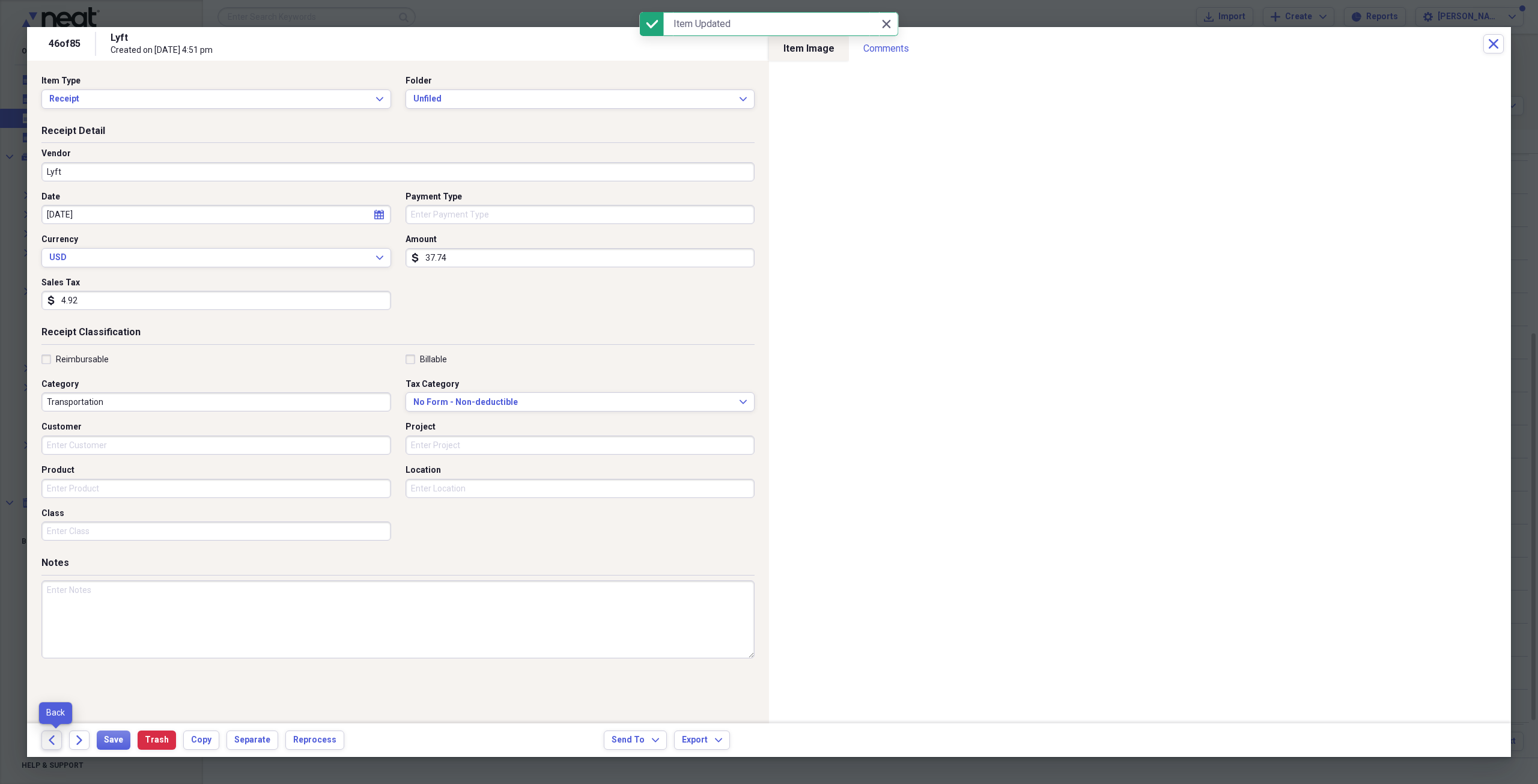 click on "Back" 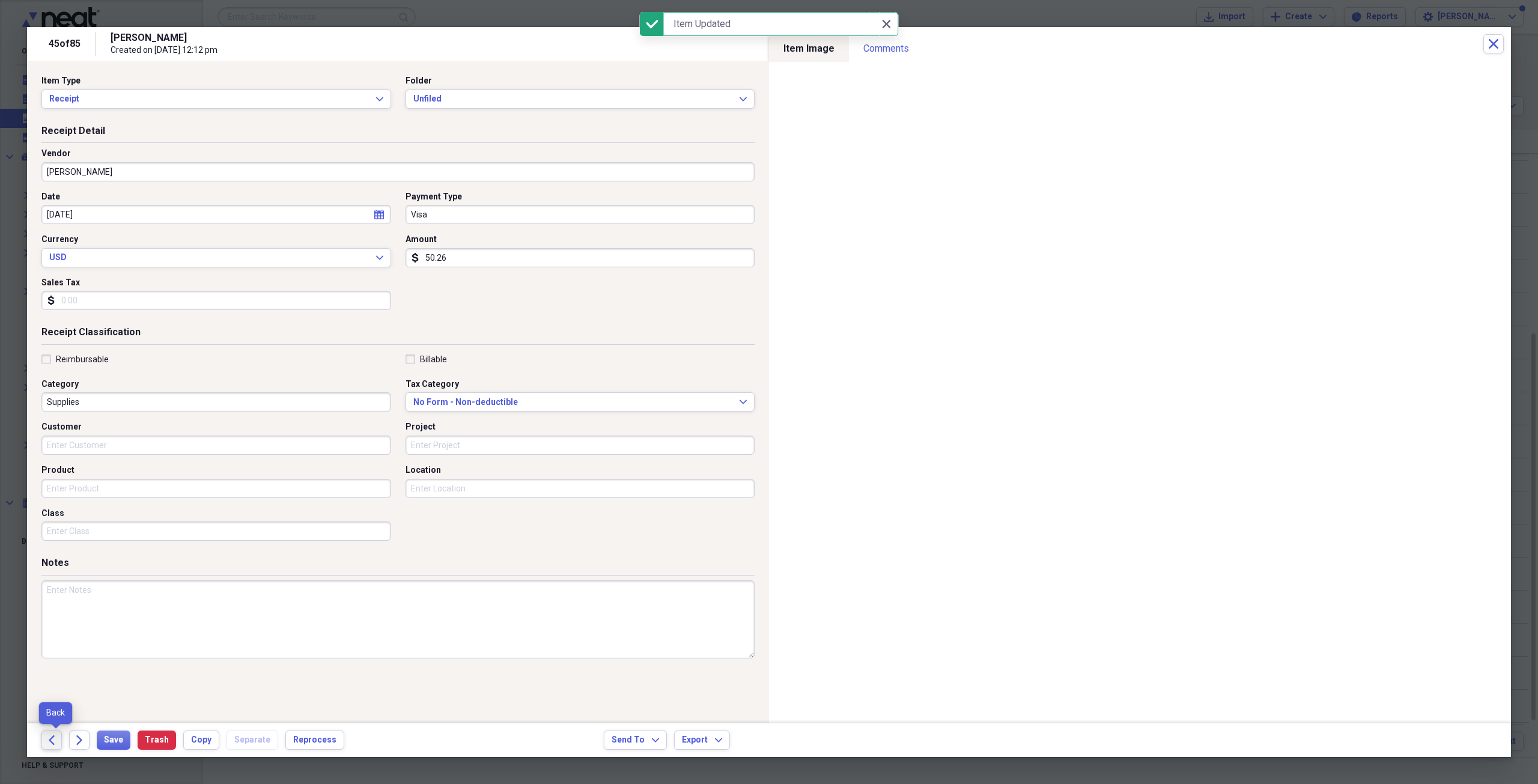 click on "Back" 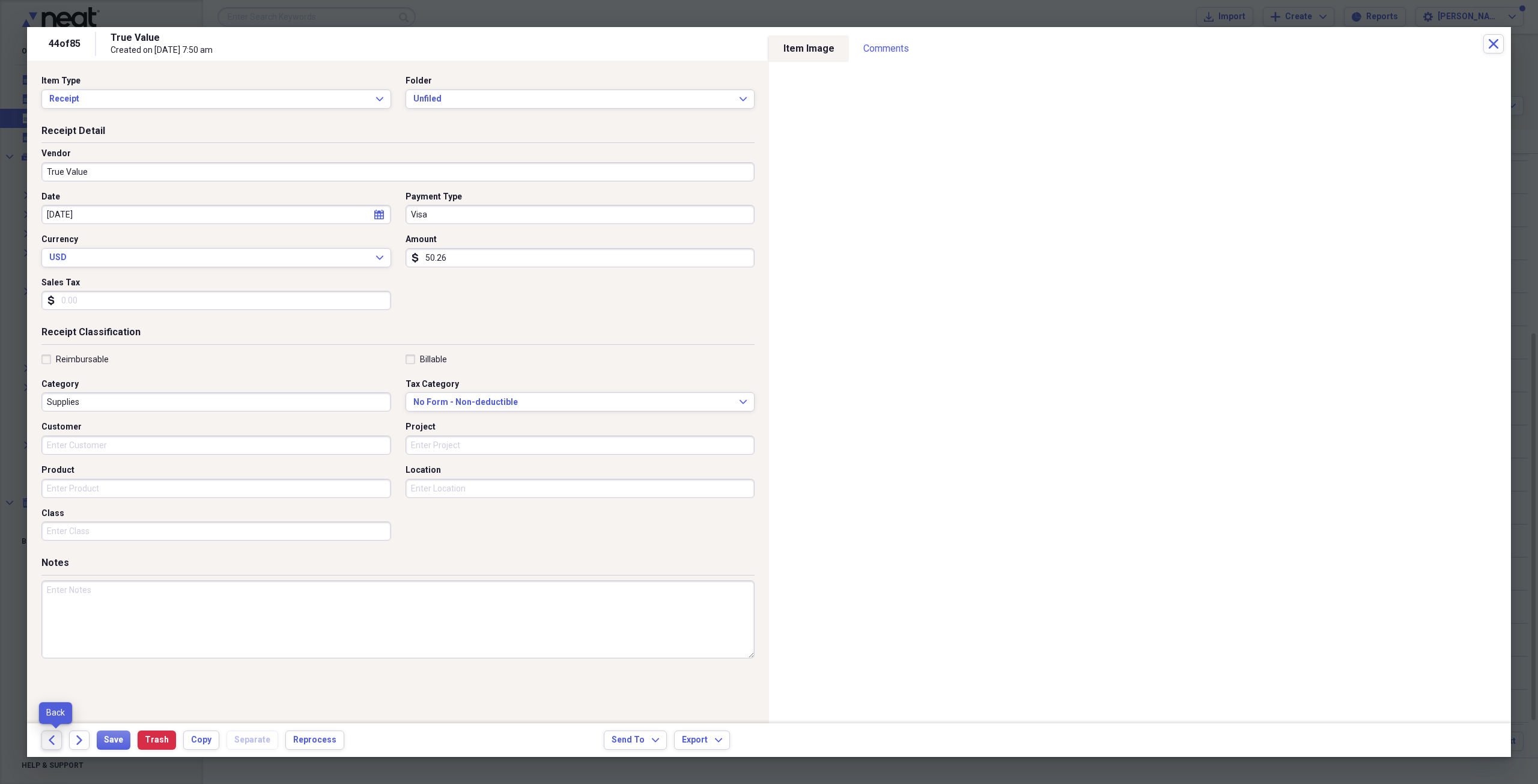 click on "Back" 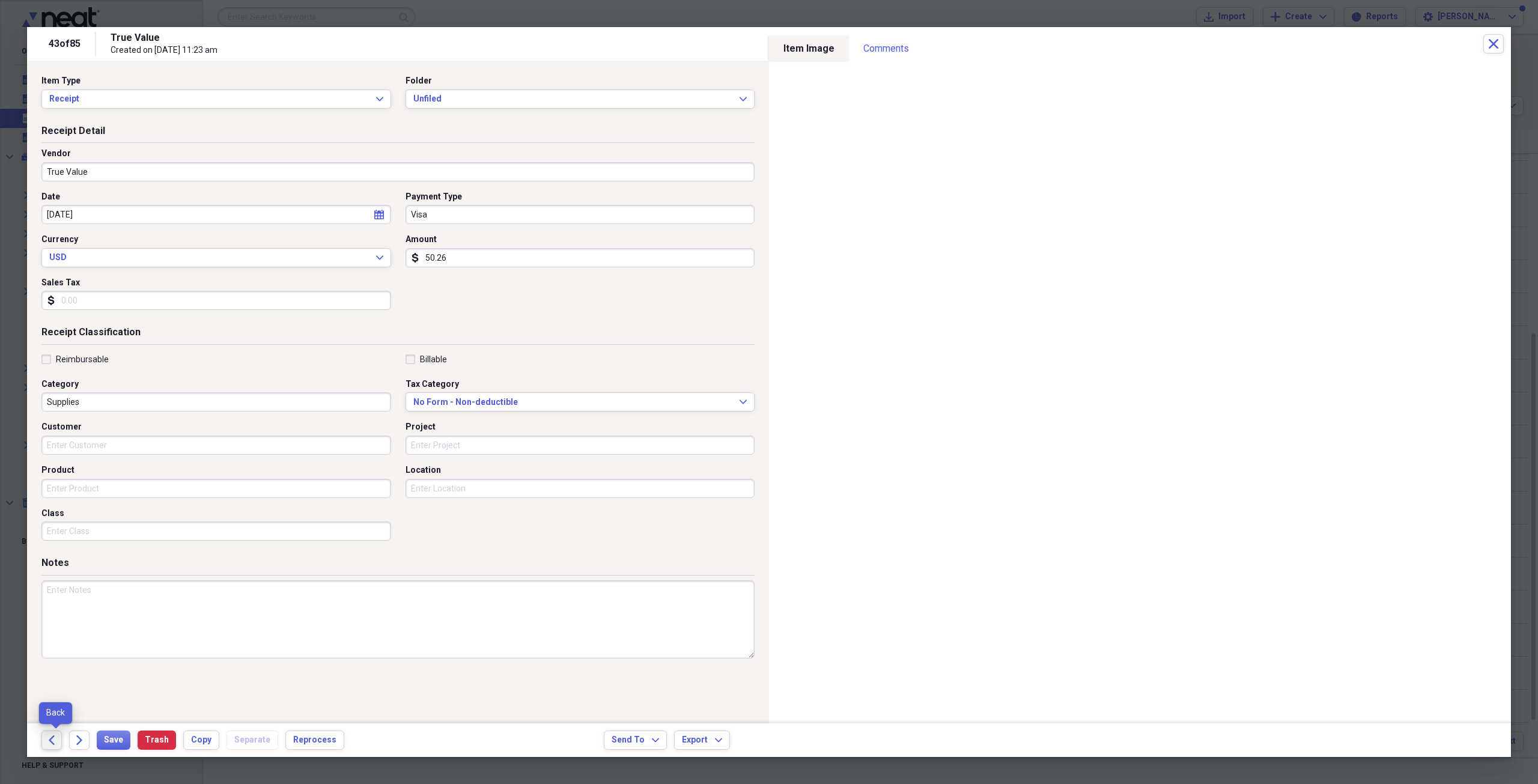 click on "Back" 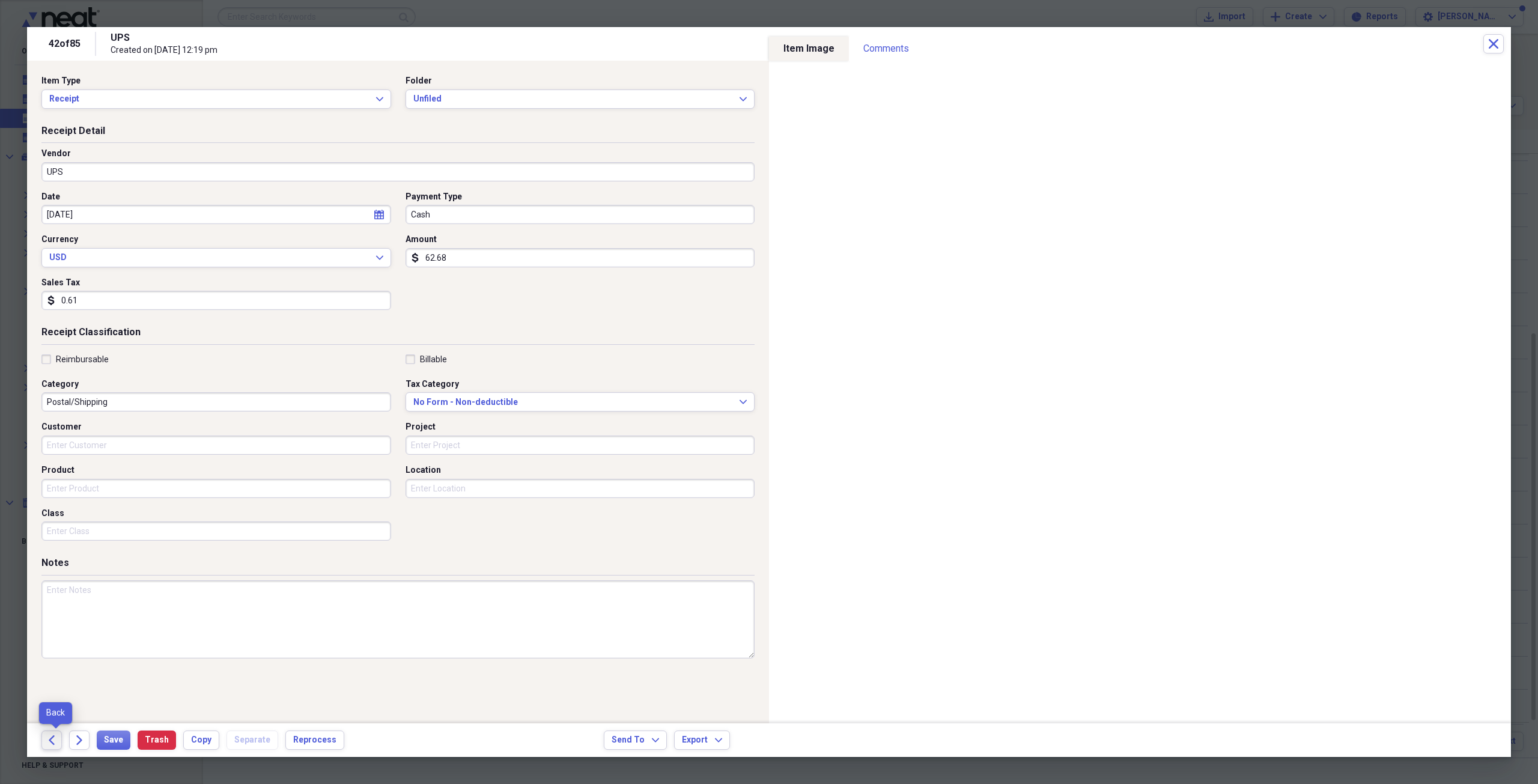 click on "Back" 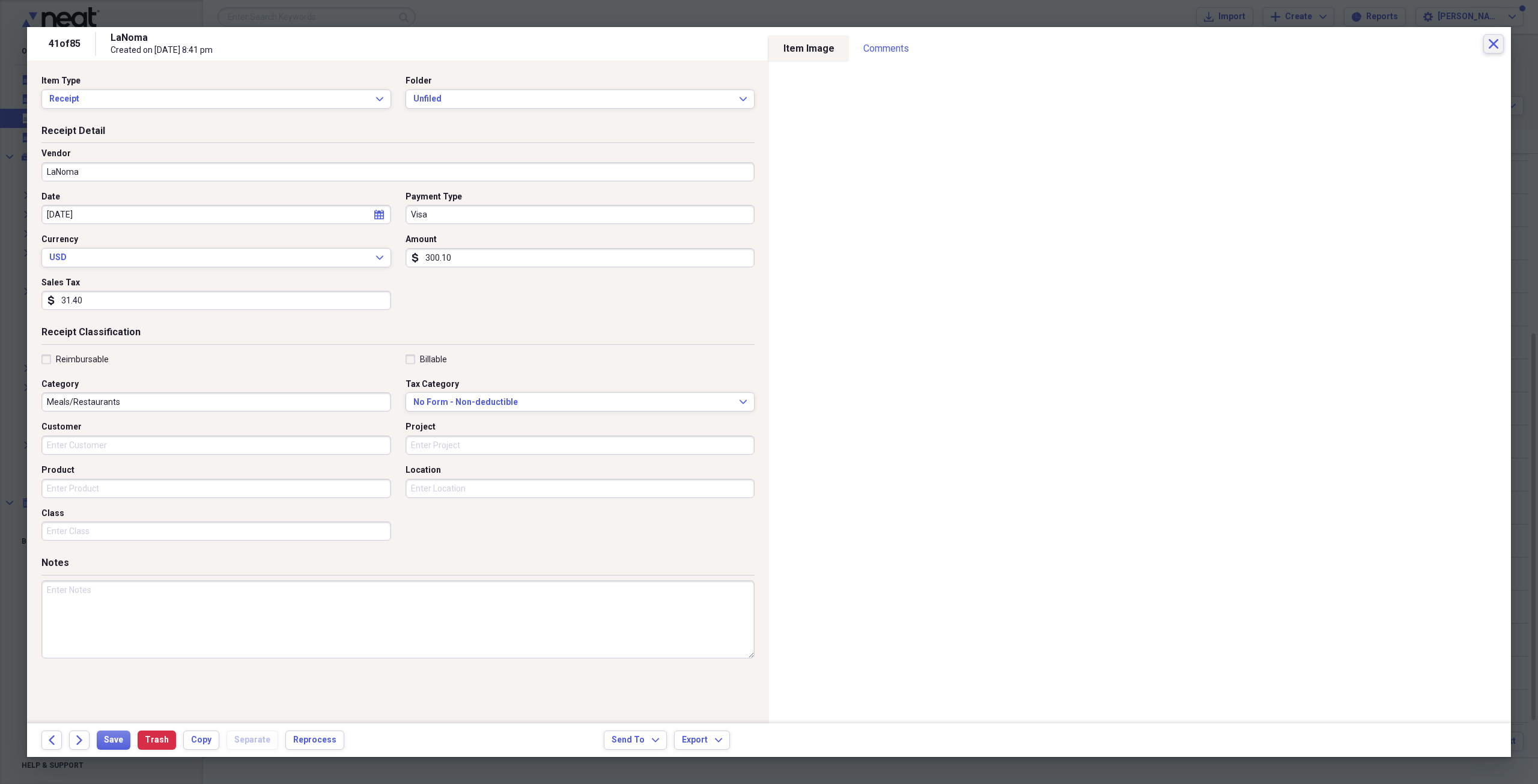 click on "Close" at bounding box center (1494, 44) 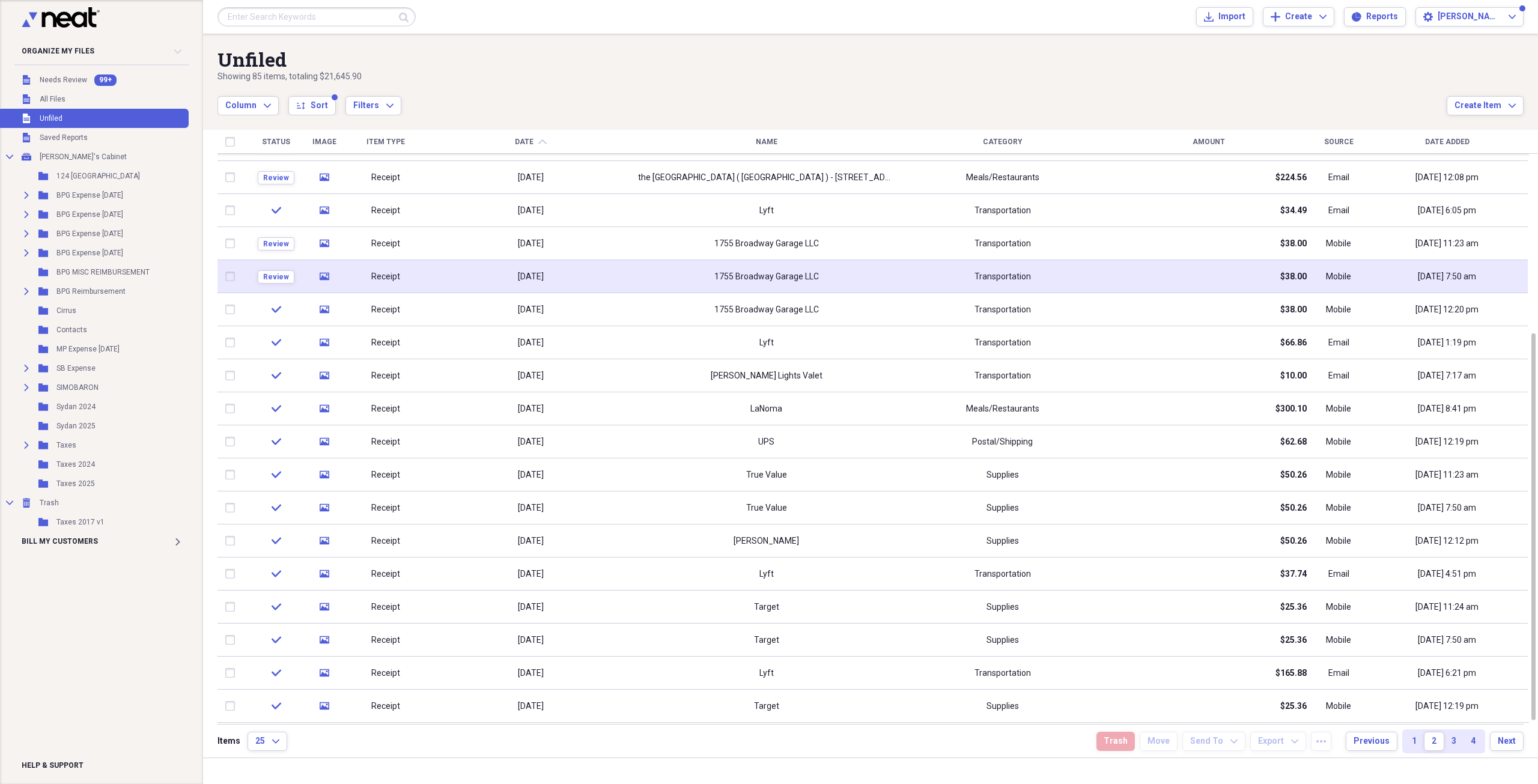 click on "[DATE]" at bounding box center [530, 276] 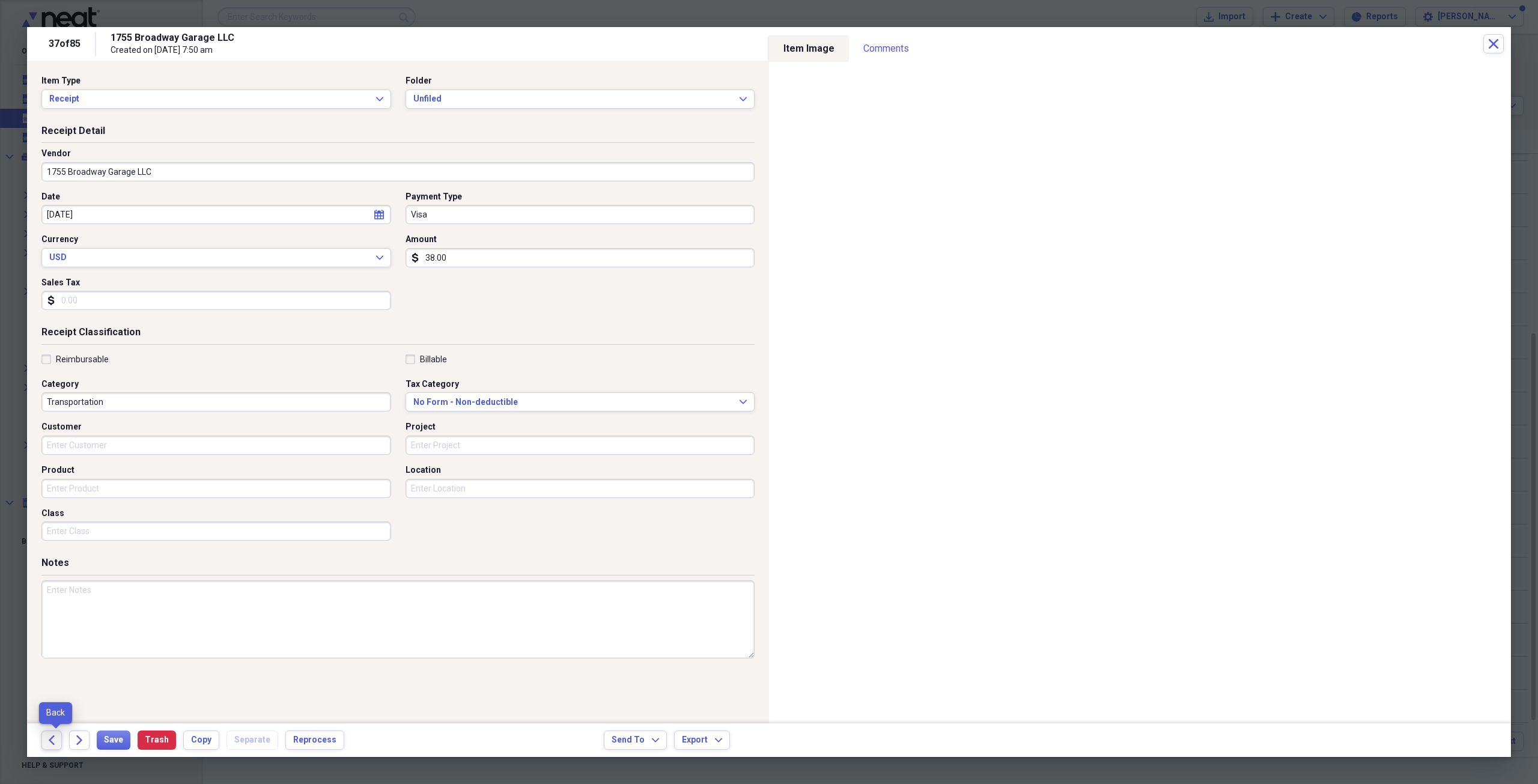 click on "Back" at bounding box center (52, 740) 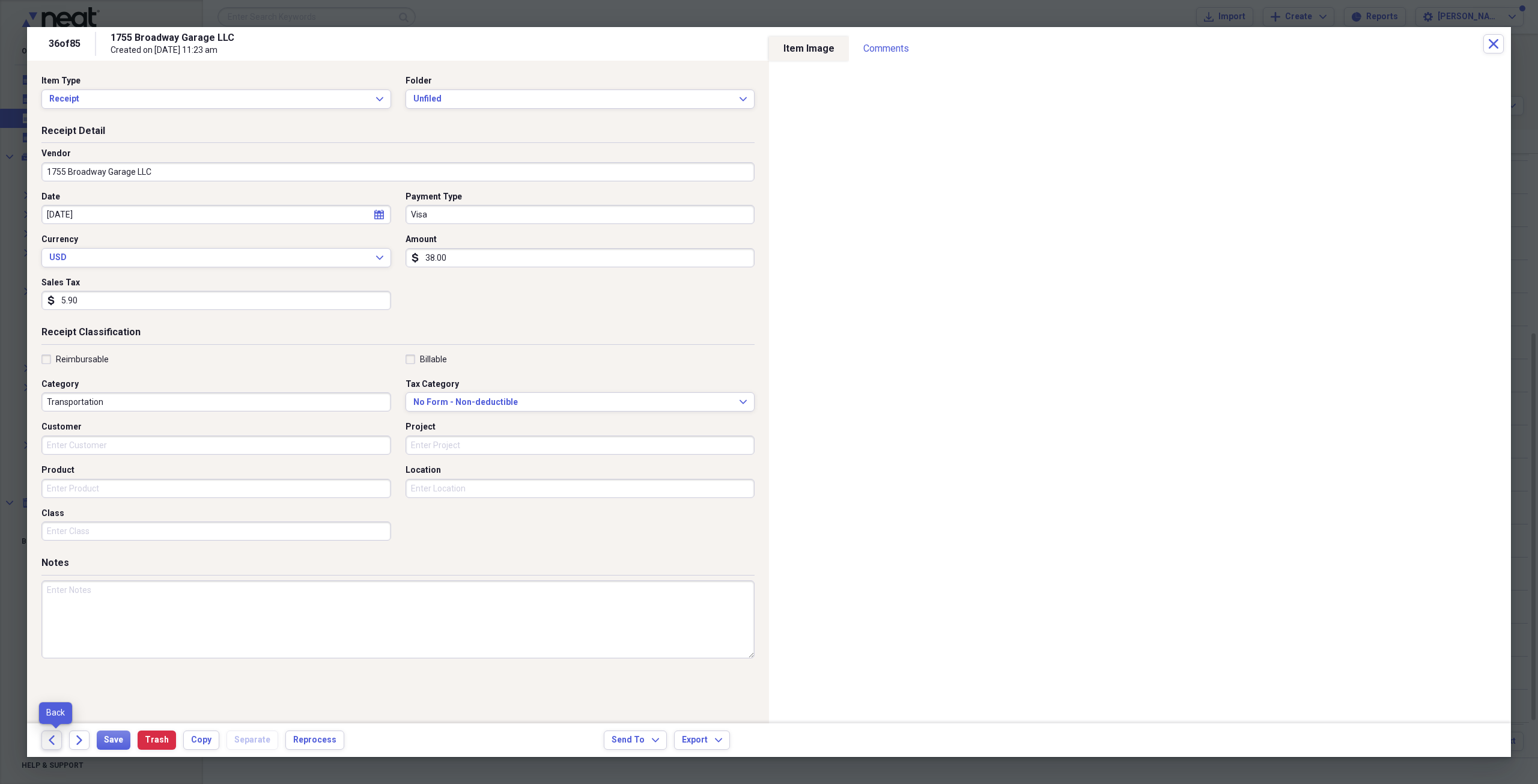 click on "Back" 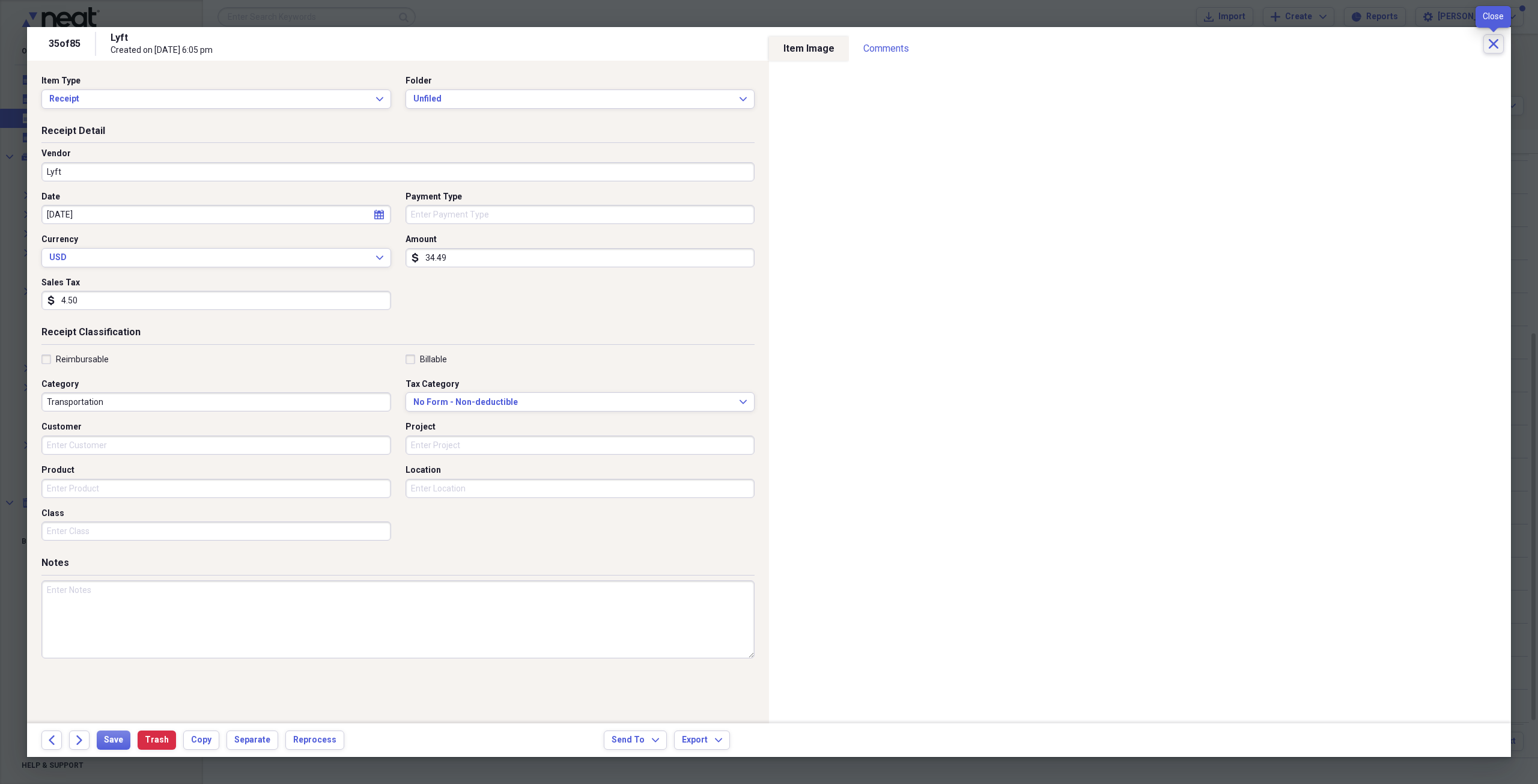 click on "Close" at bounding box center [1494, 44] 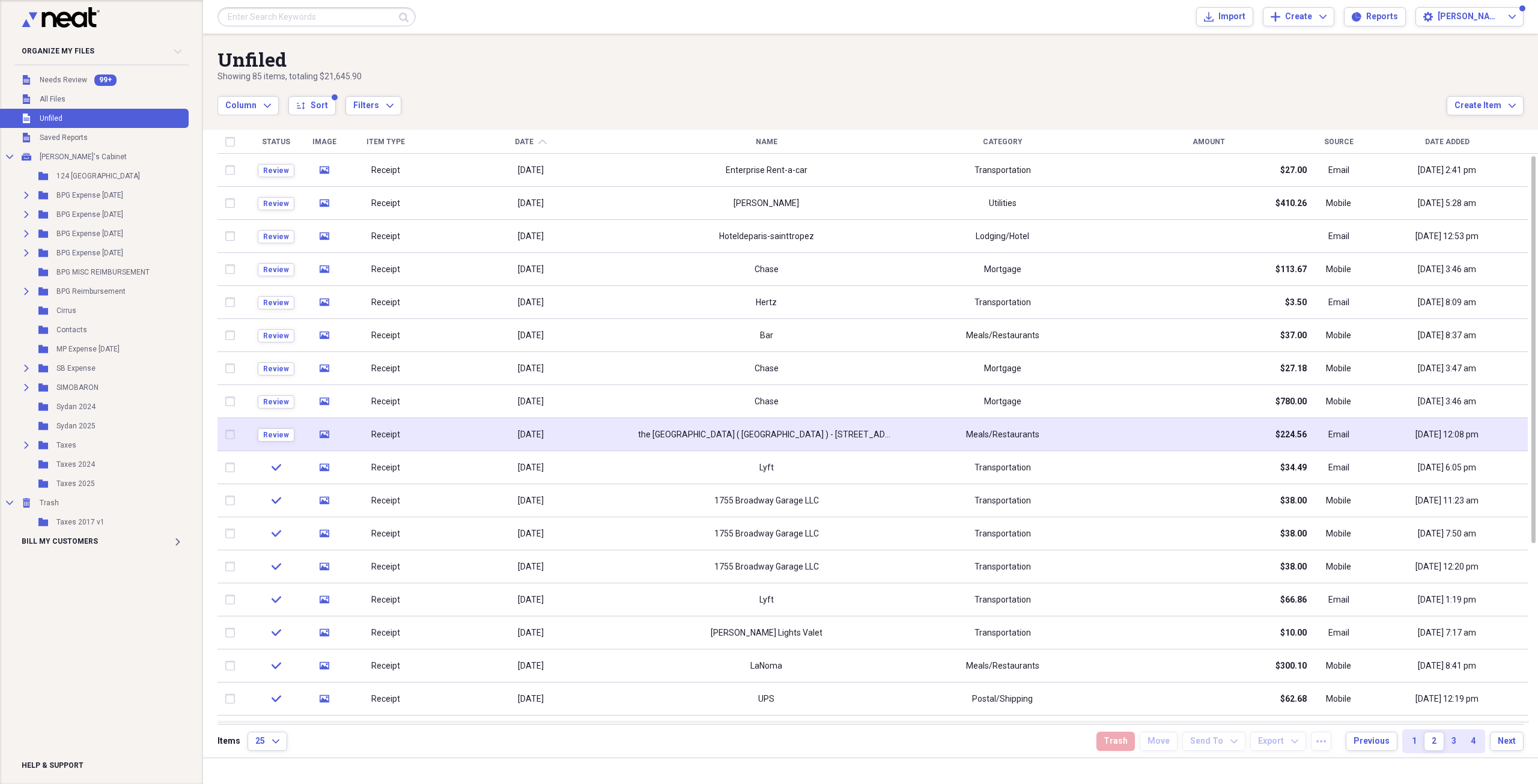 click on "[DATE]" at bounding box center [530, 434] 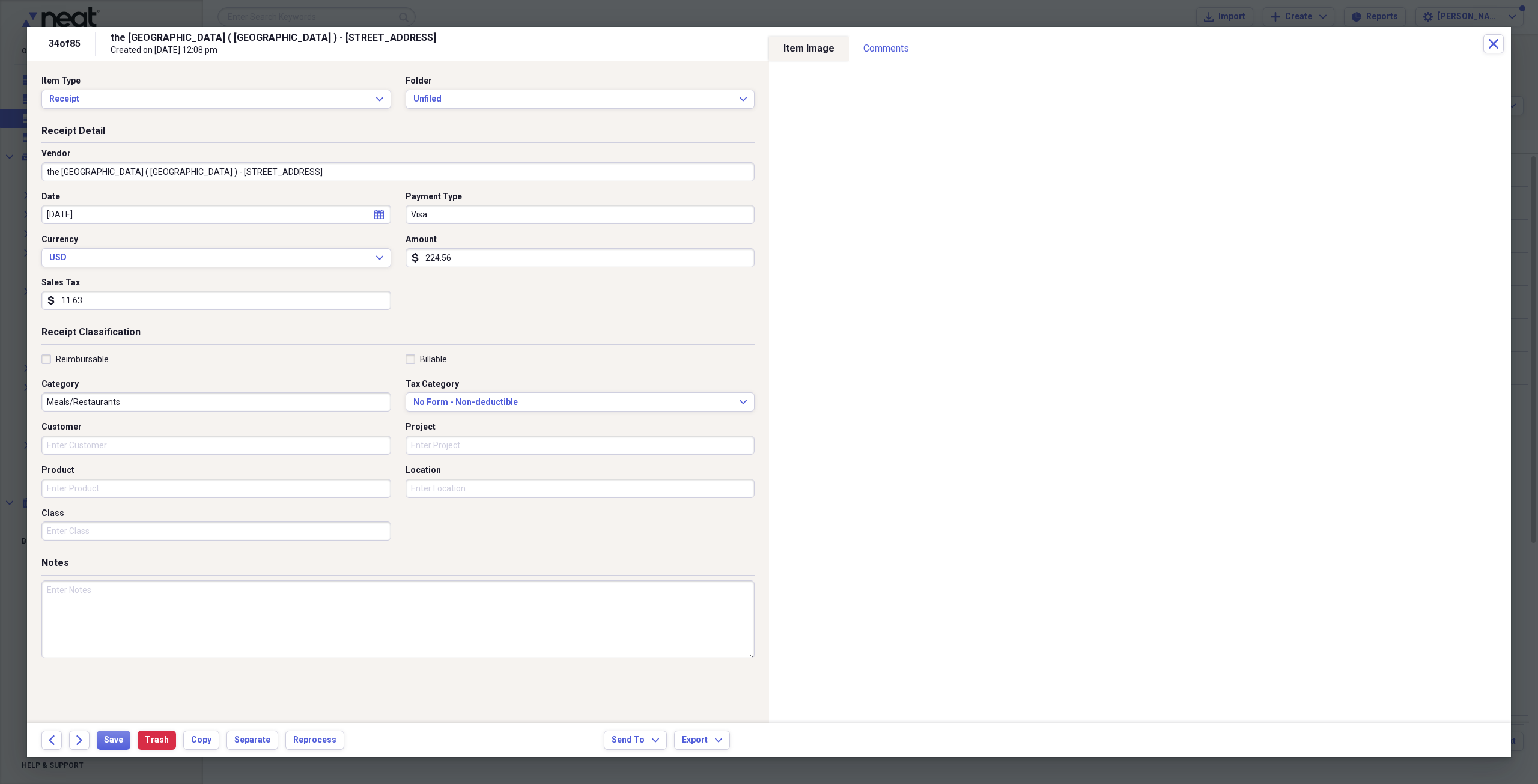 click on "the [GEOGRAPHIC_DATA] ( [GEOGRAPHIC_DATA] ) - [STREET_ADDRESS]" at bounding box center [398, 172] 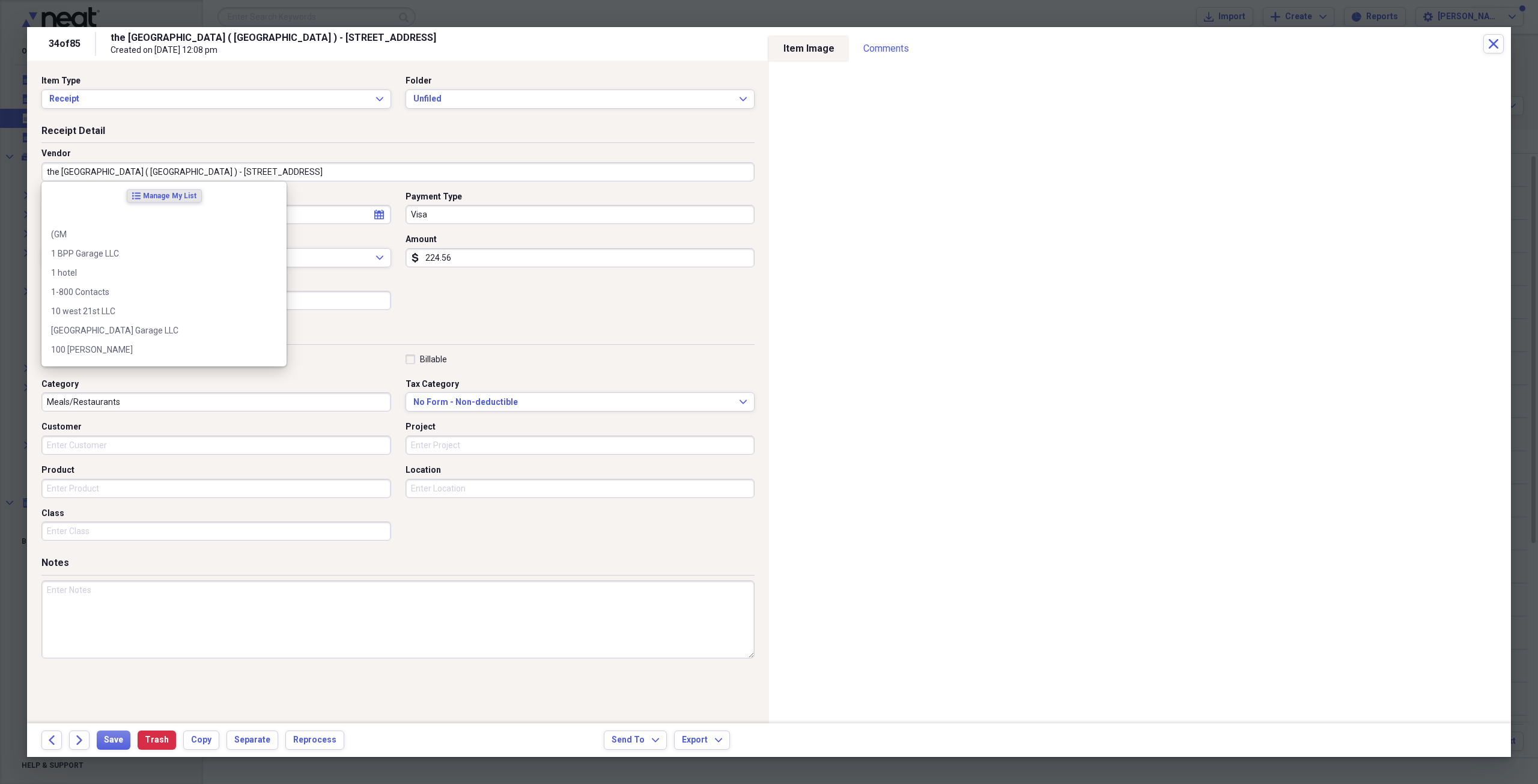 type on "T" 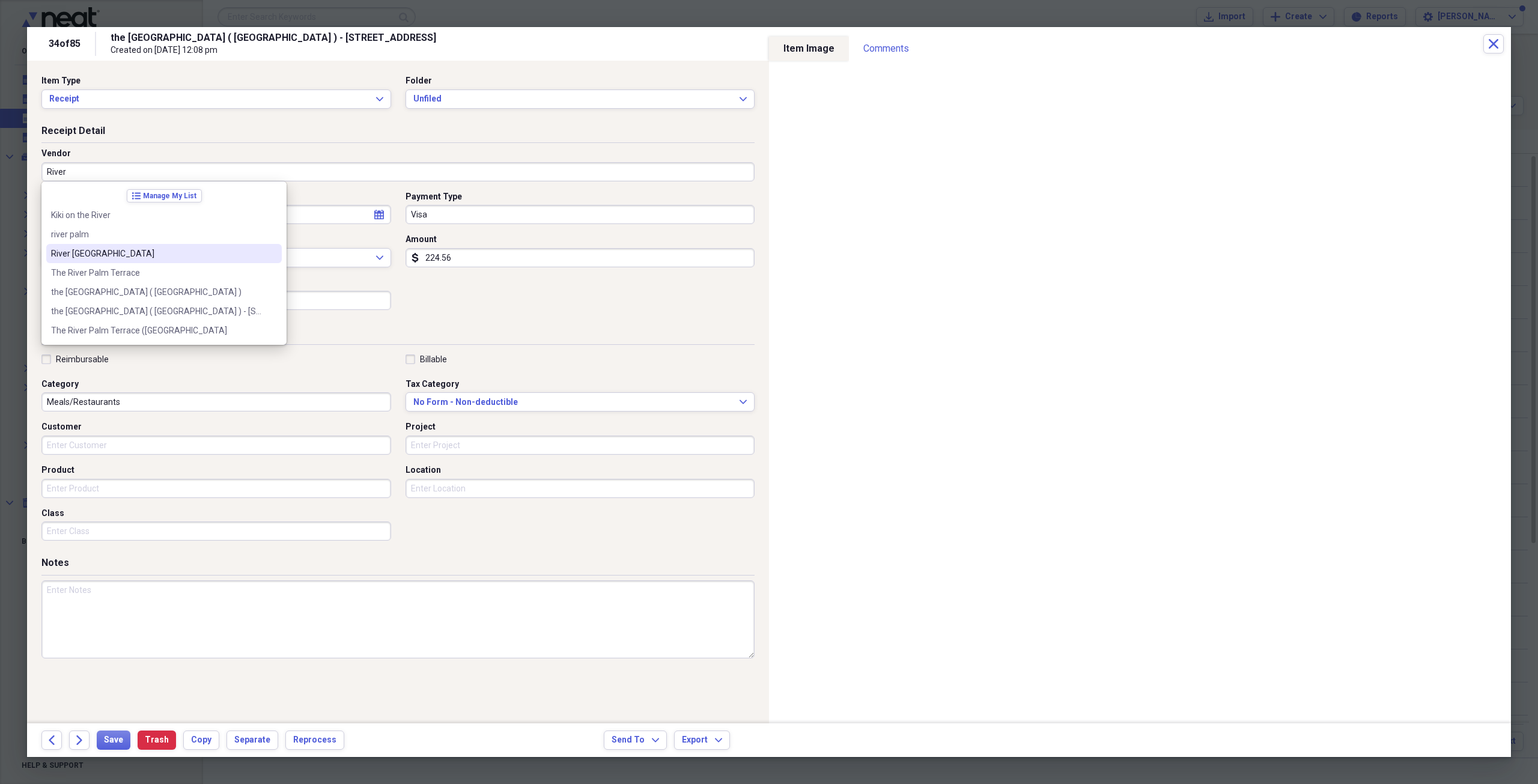 click on "River [GEOGRAPHIC_DATA]" at bounding box center [157, 254] 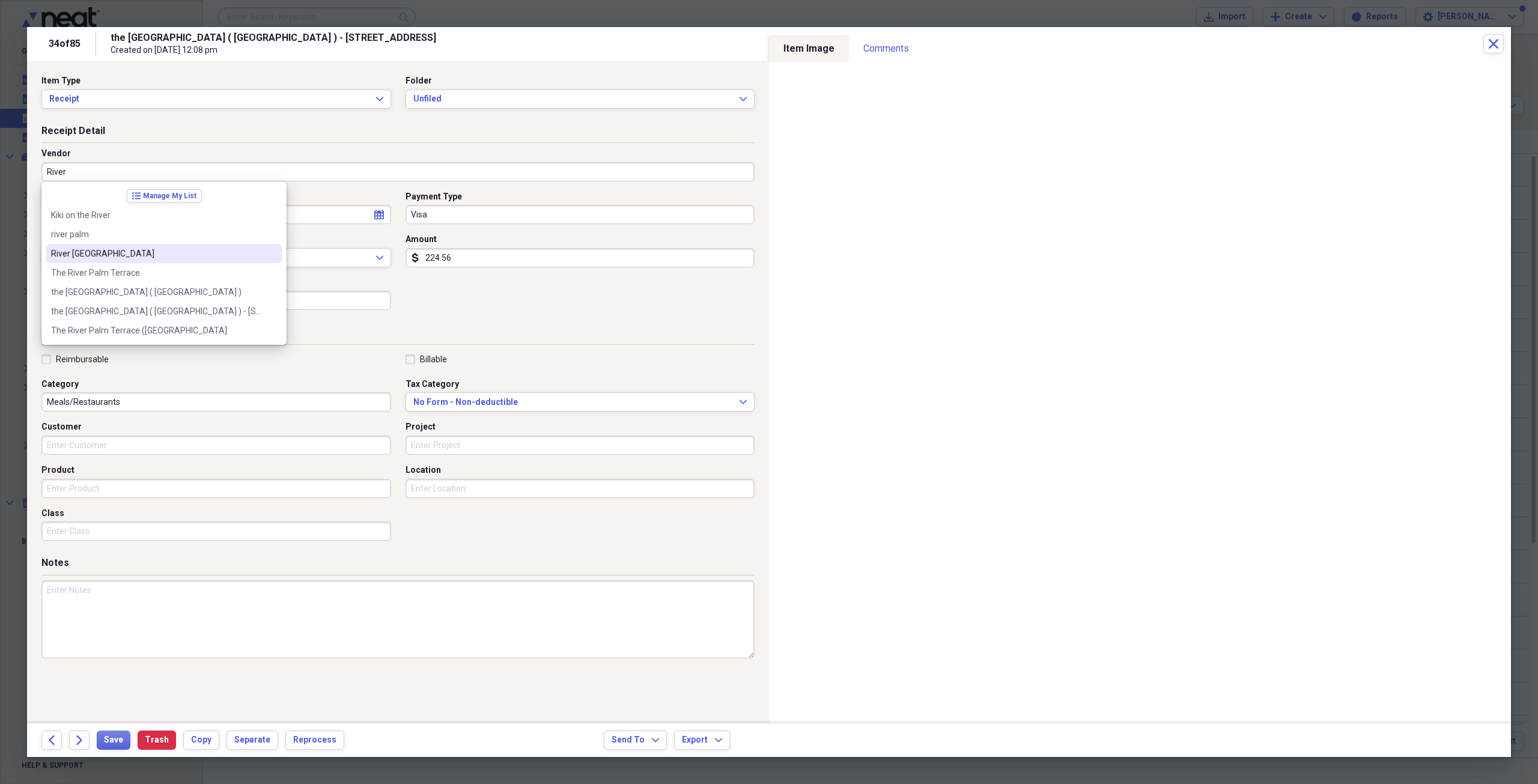 type on "River [GEOGRAPHIC_DATA]" 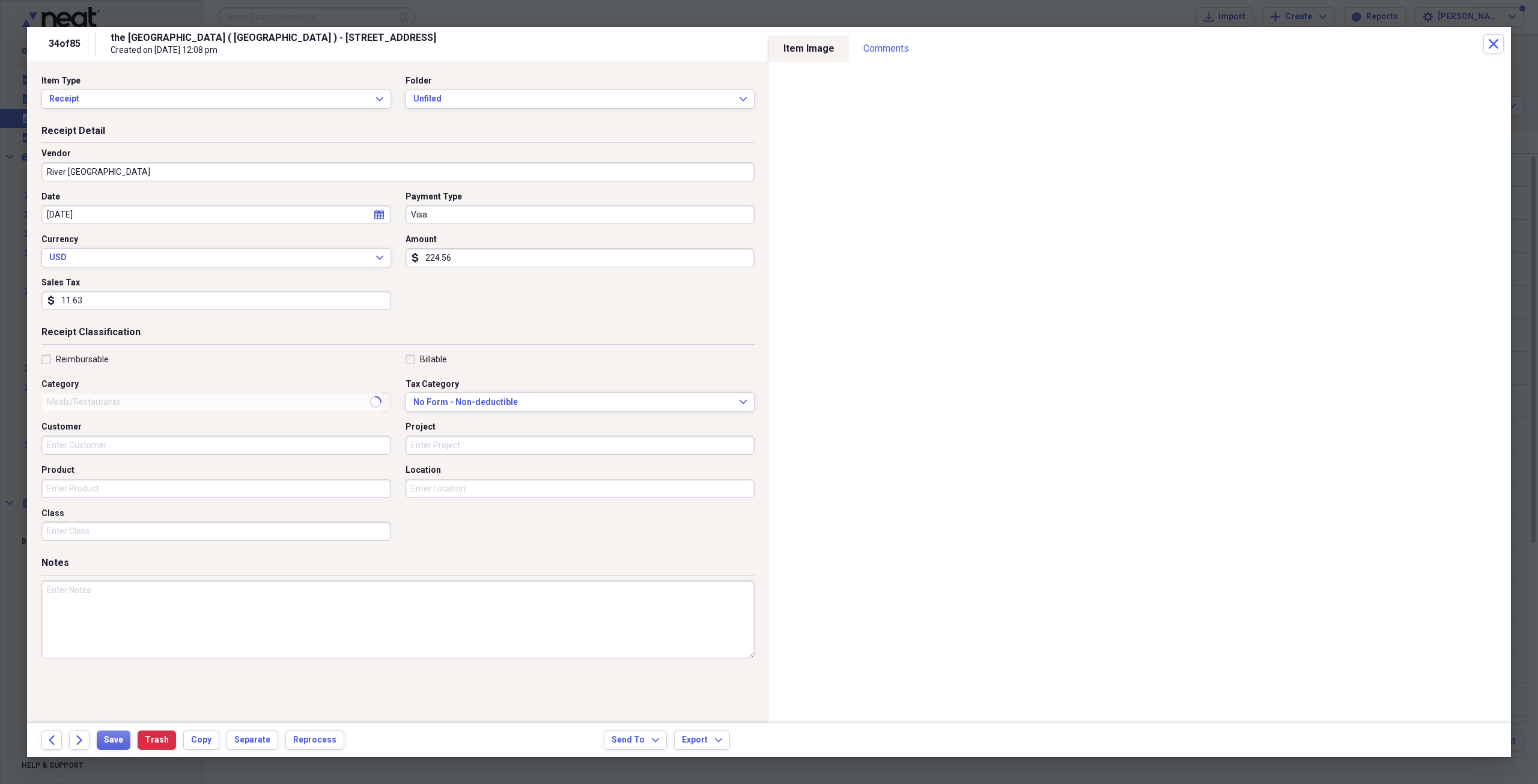 type on "Meals and Restaurants" 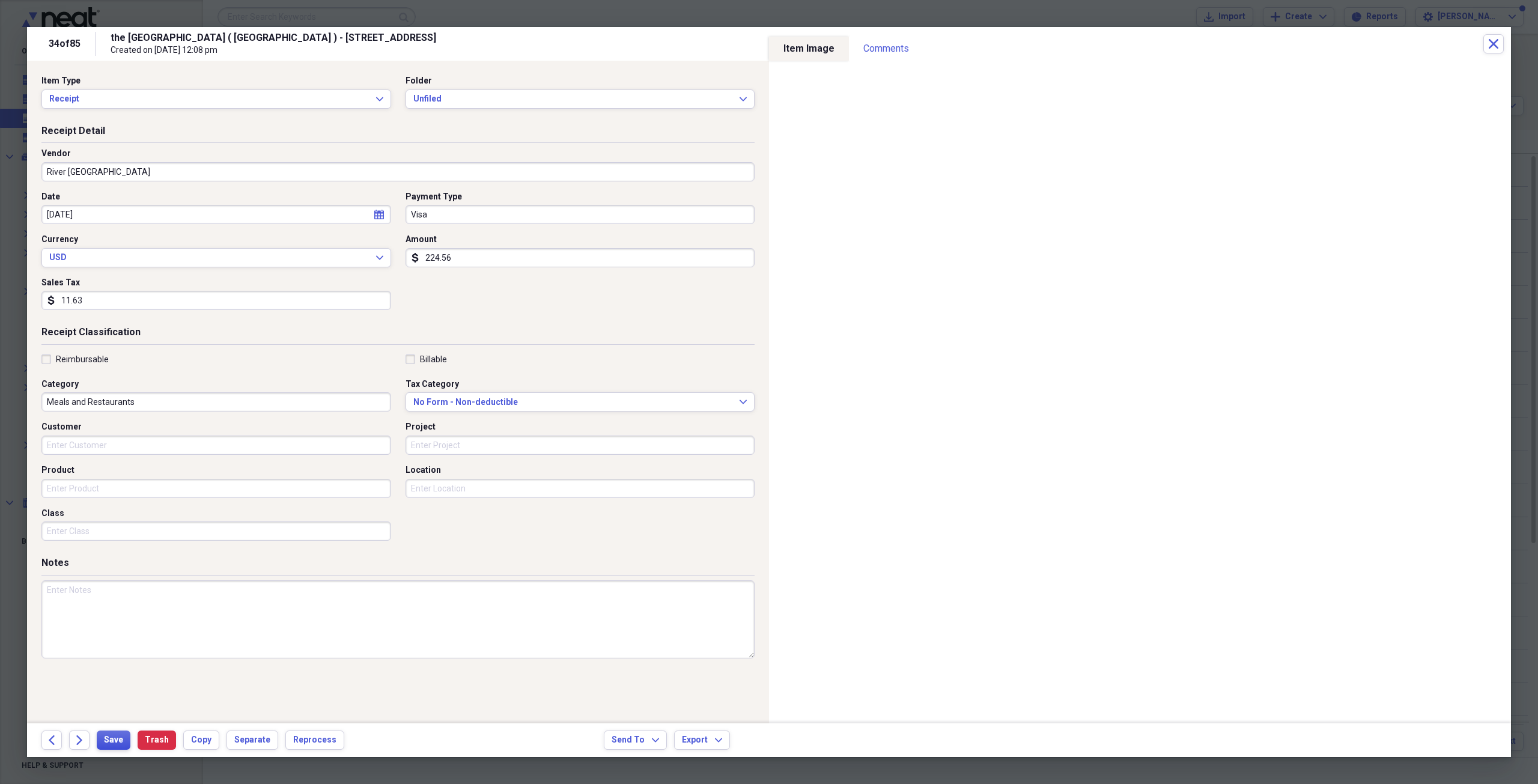 click on "Save" at bounding box center (114, 740) 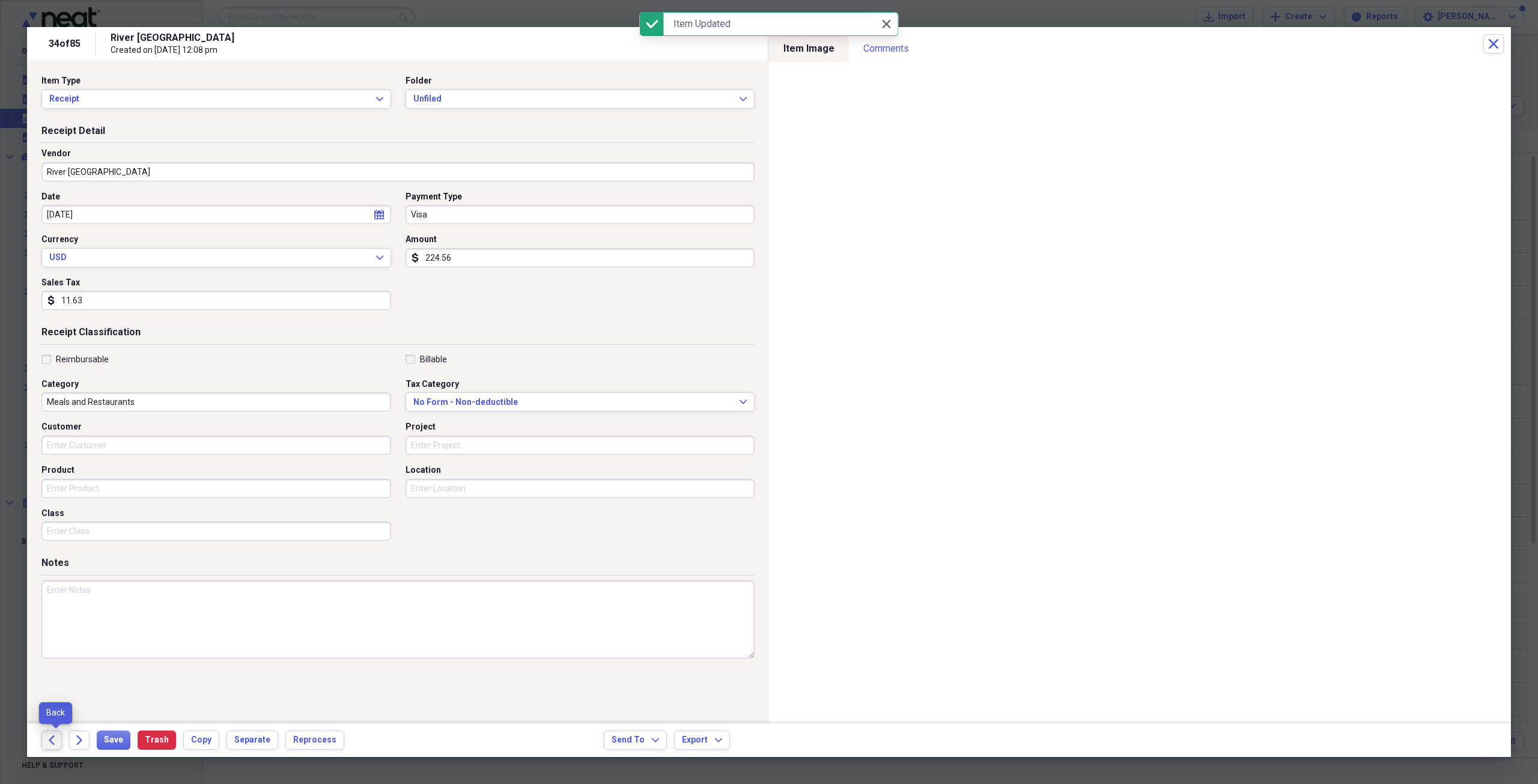 click on "Back" 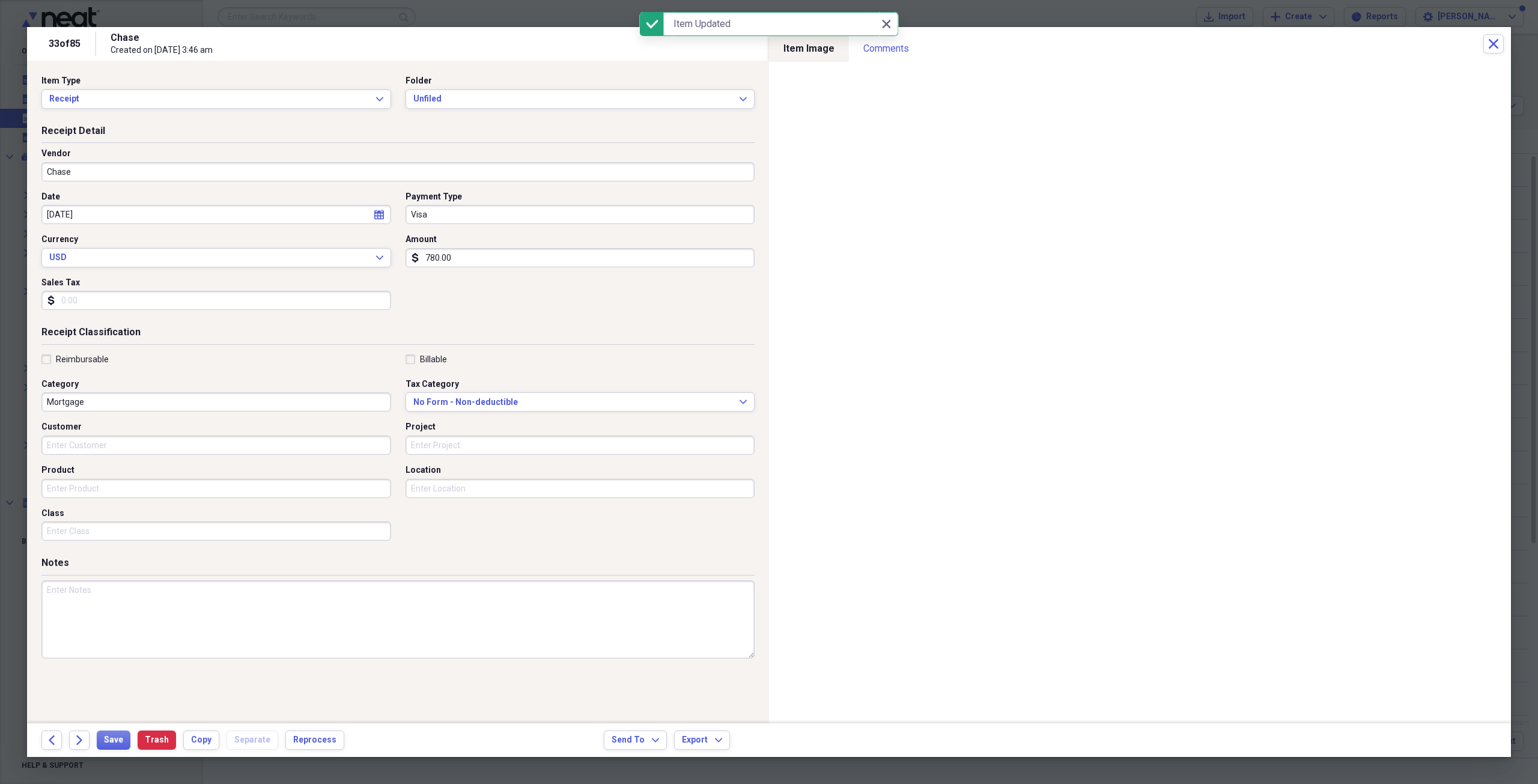 click on "Chase" at bounding box center (398, 172) 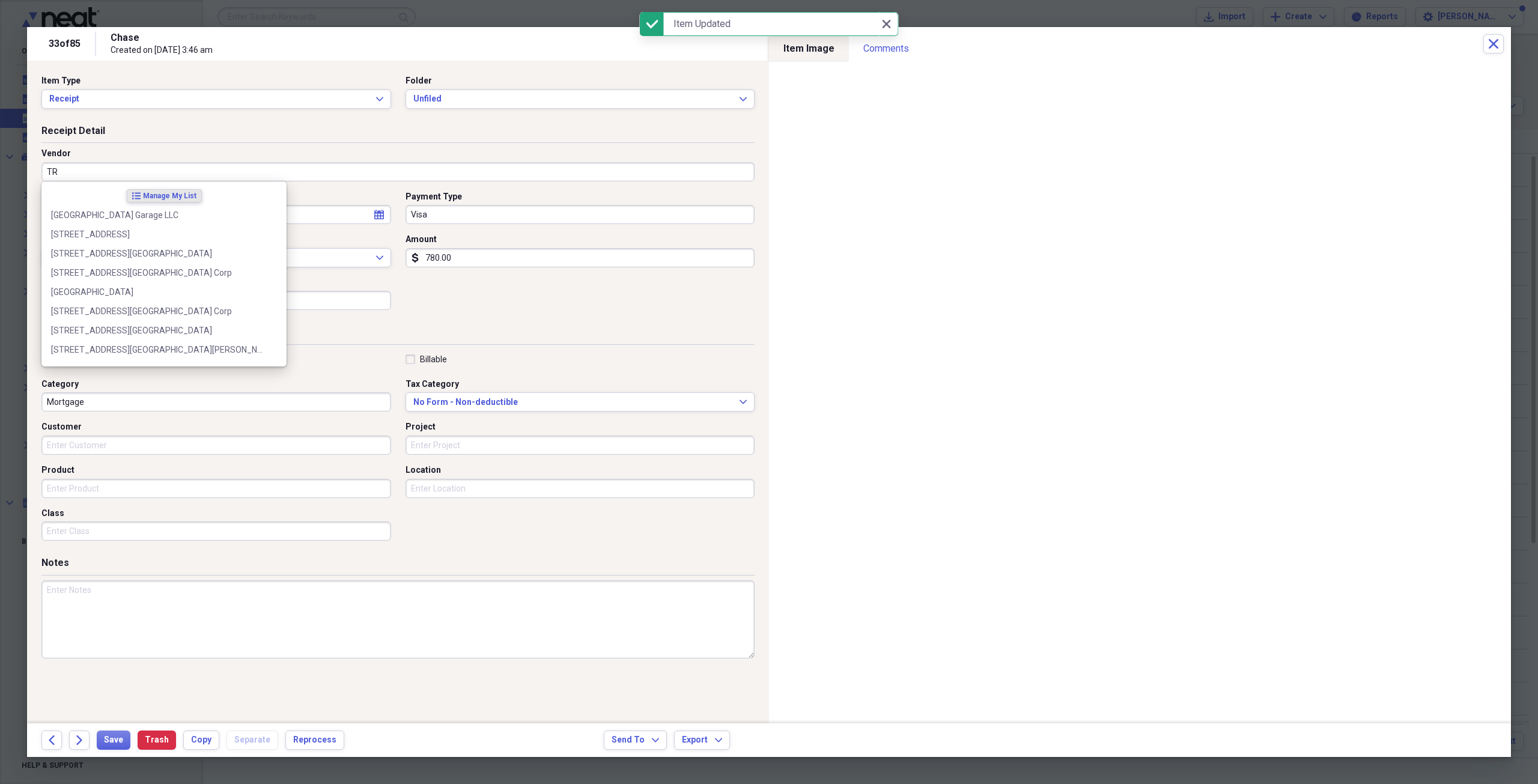 type on "T" 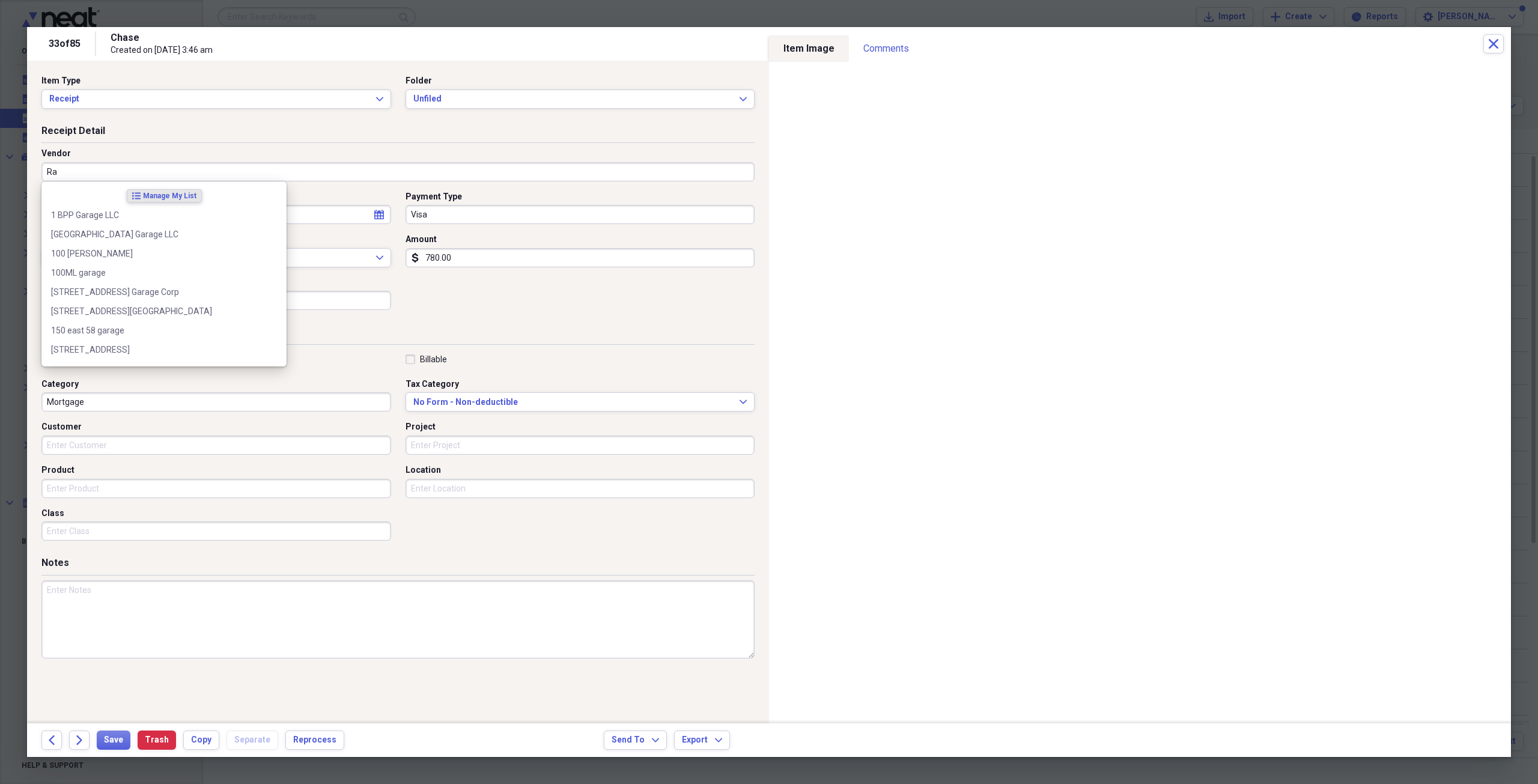 type on "R" 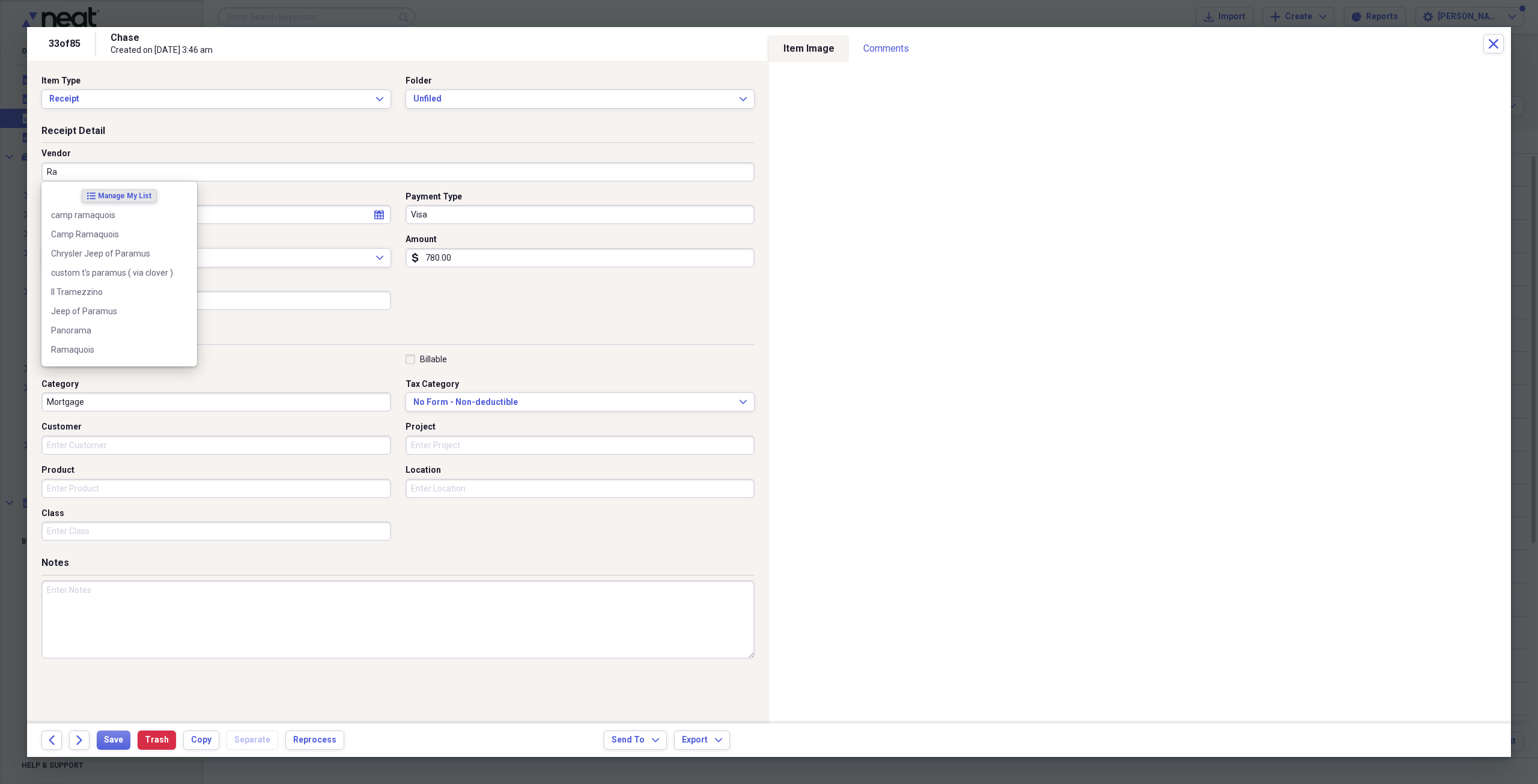 type on "R" 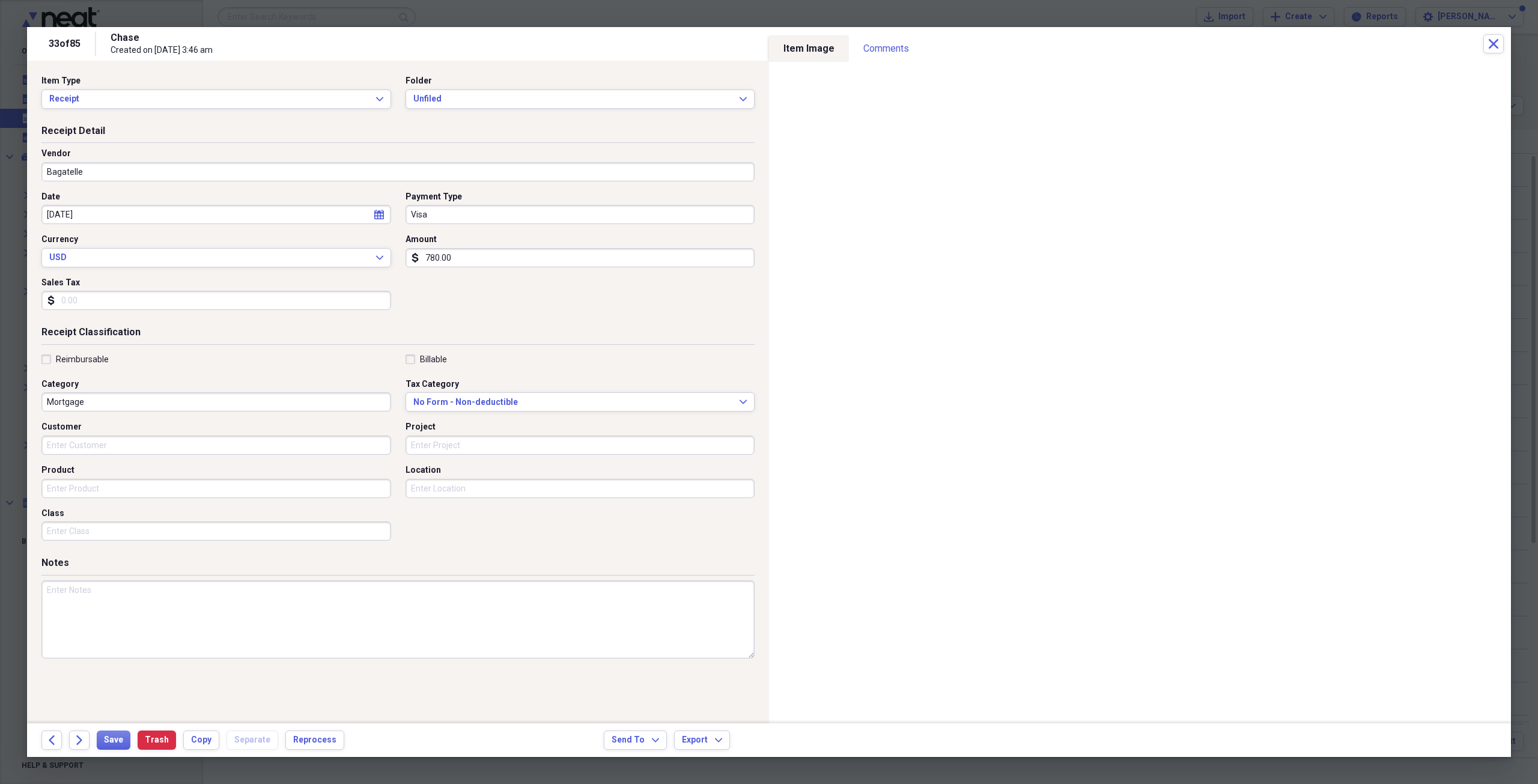 type on "Bagatelle" 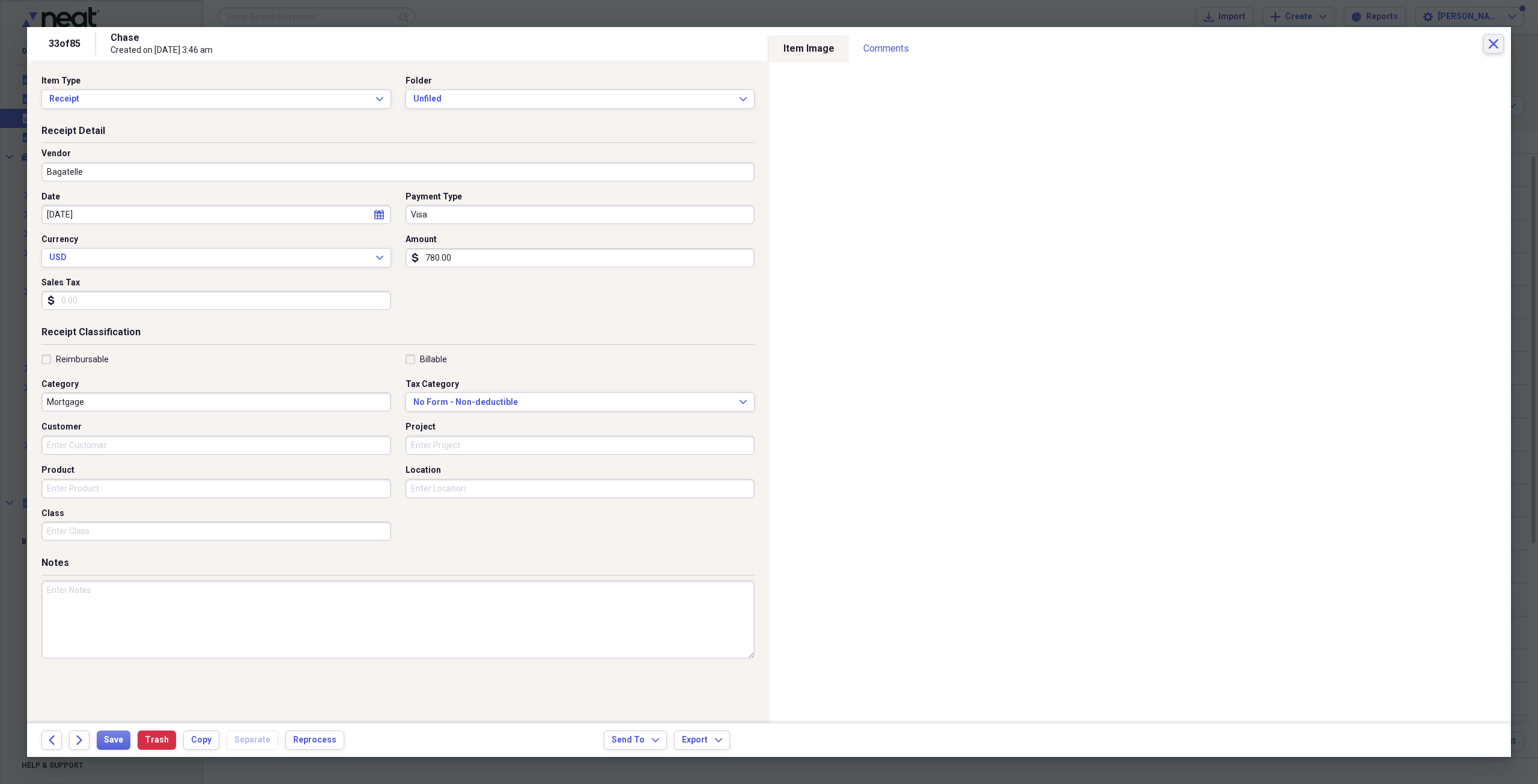 click 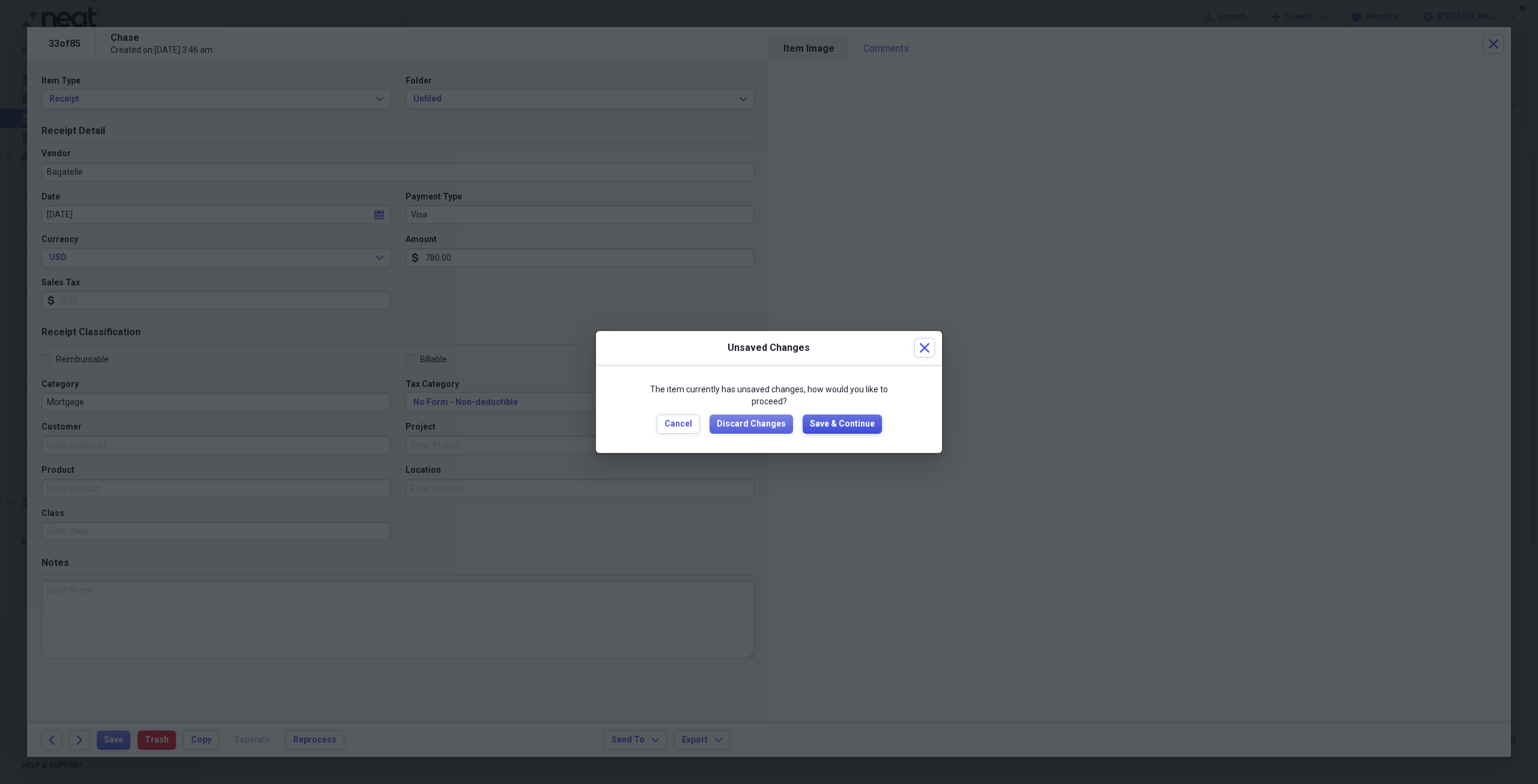 click on "Save & Continue" at bounding box center [842, 424] 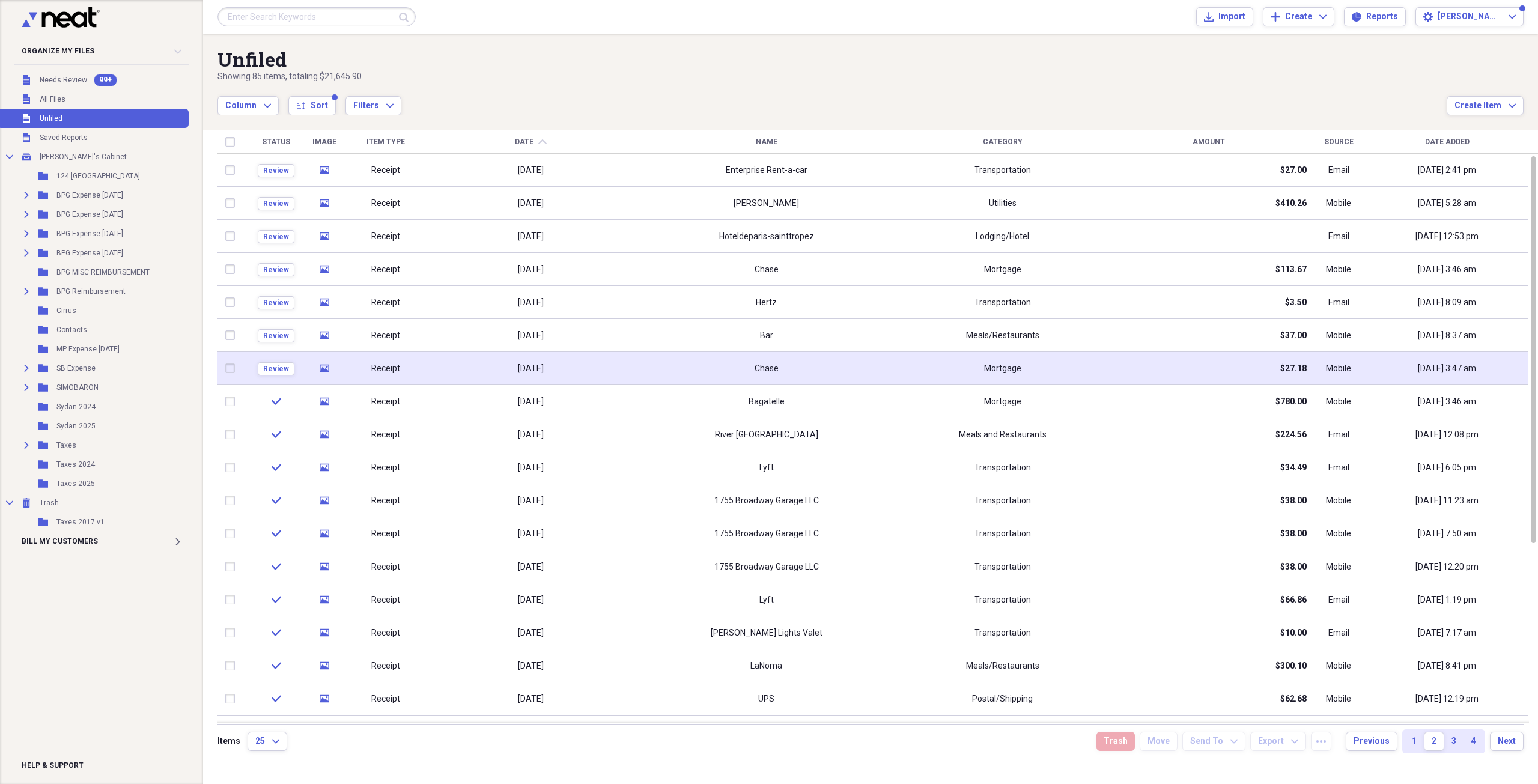 click on "[DATE]" at bounding box center [530, 369] 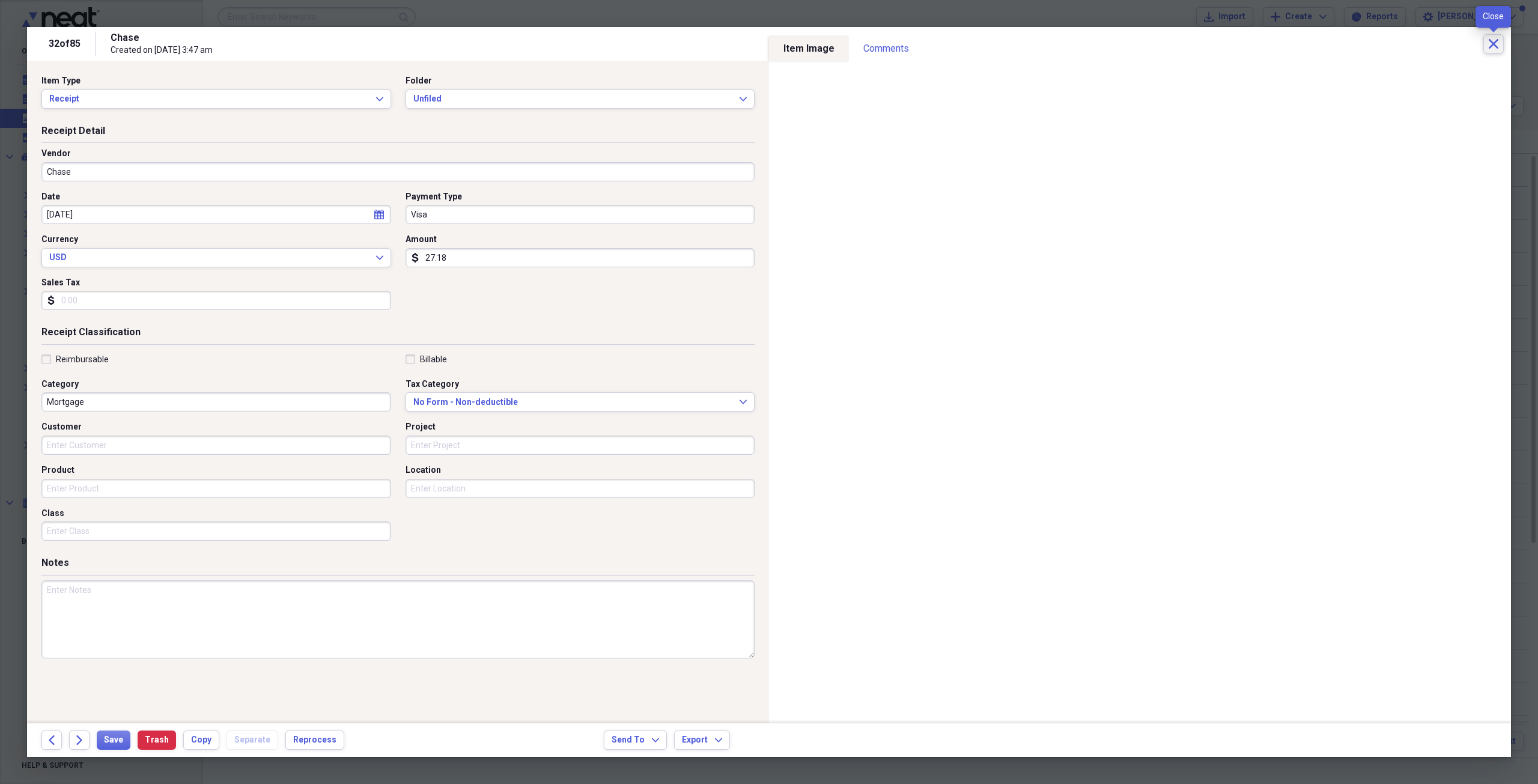 click on "Close" at bounding box center (1494, 44) 